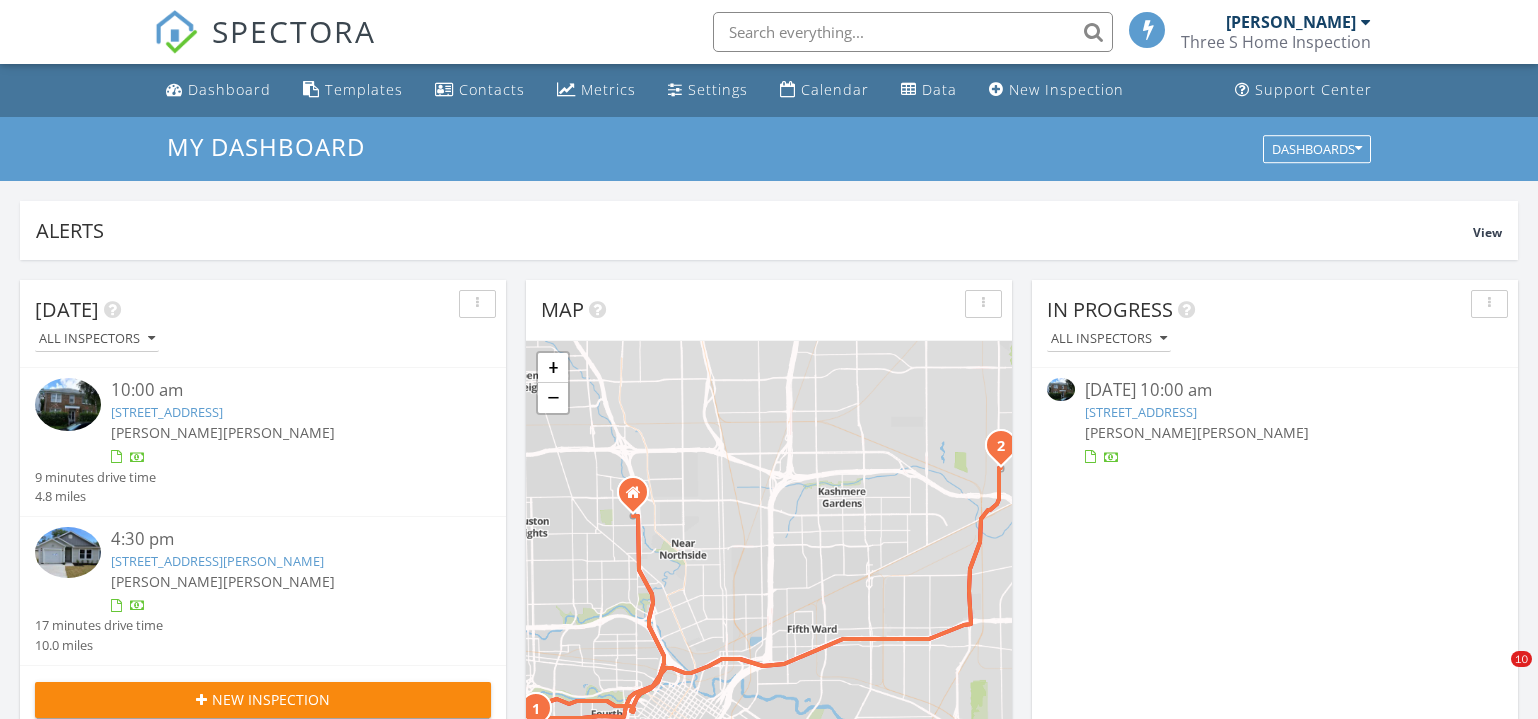 scroll, scrollTop: 0, scrollLeft: 0, axis: both 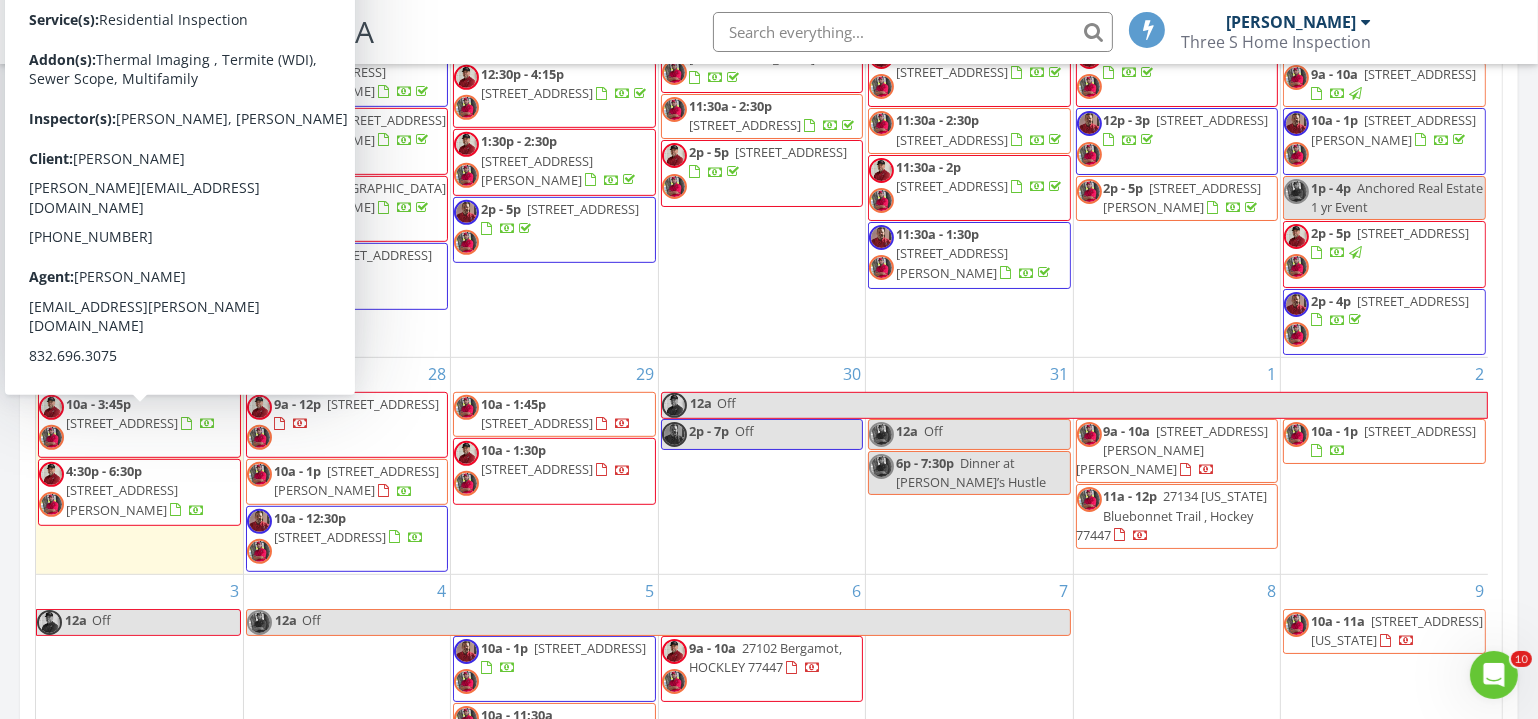 click on "1323 W Bell St , Houston 77006" at bounding box center [122, 423] 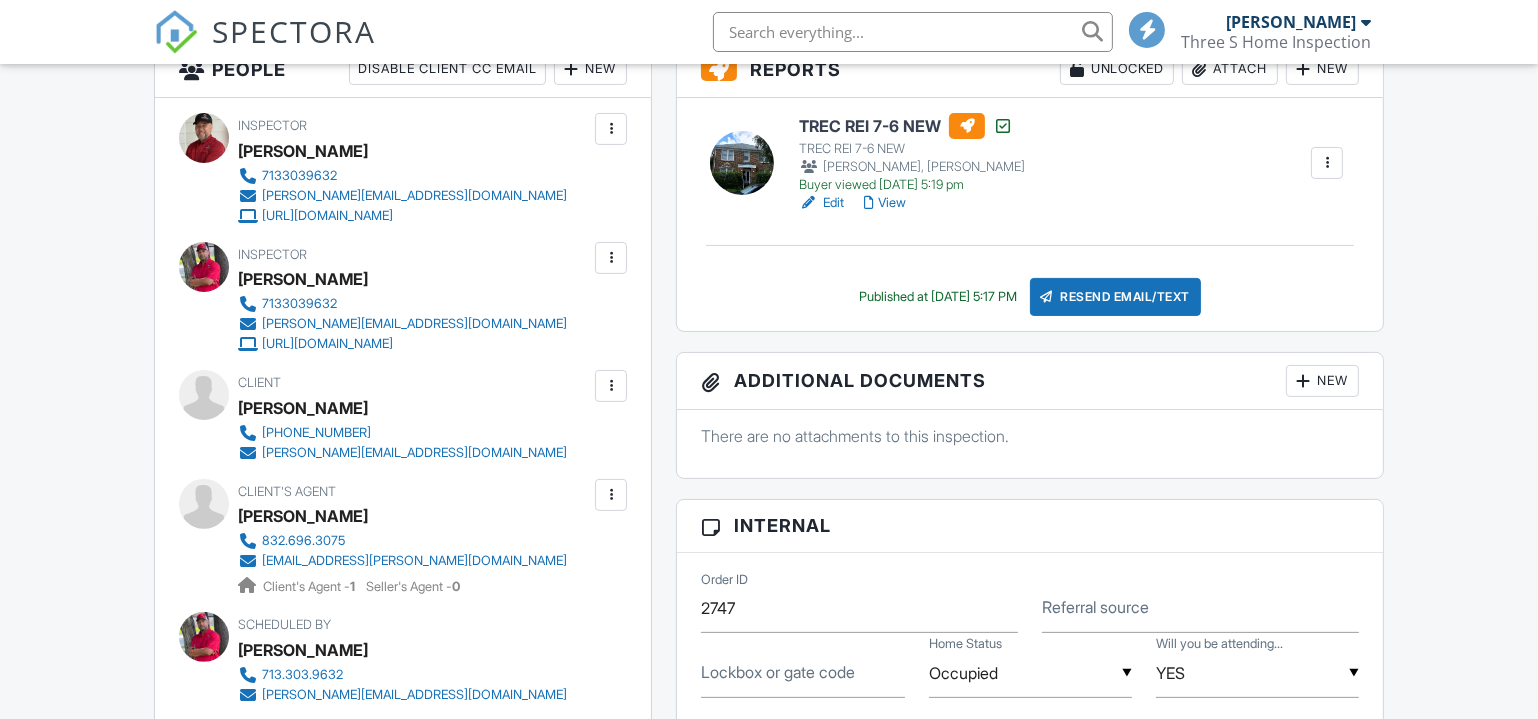scroll, scrollTop: 851, scrollLeft: 0, axis: vertical 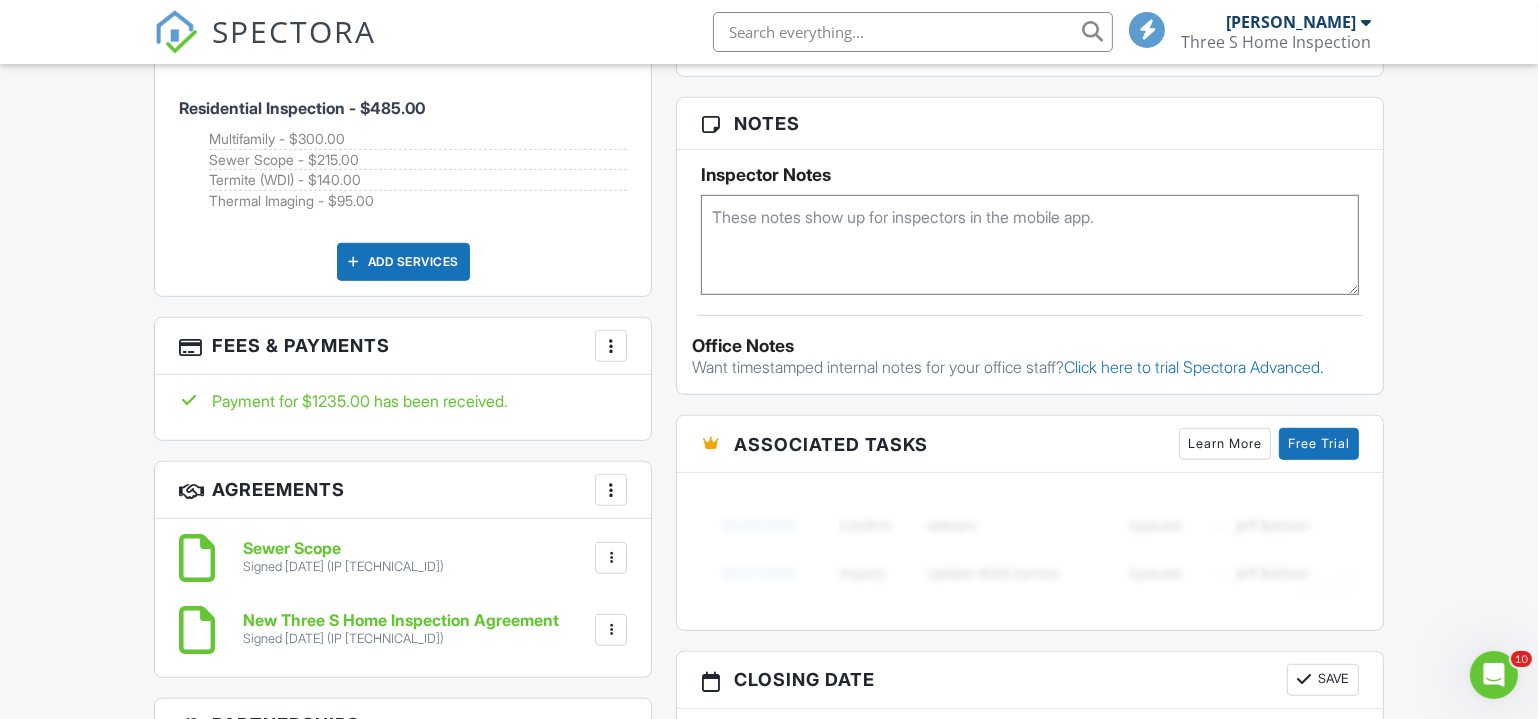 click at bounding box center [611, 346] 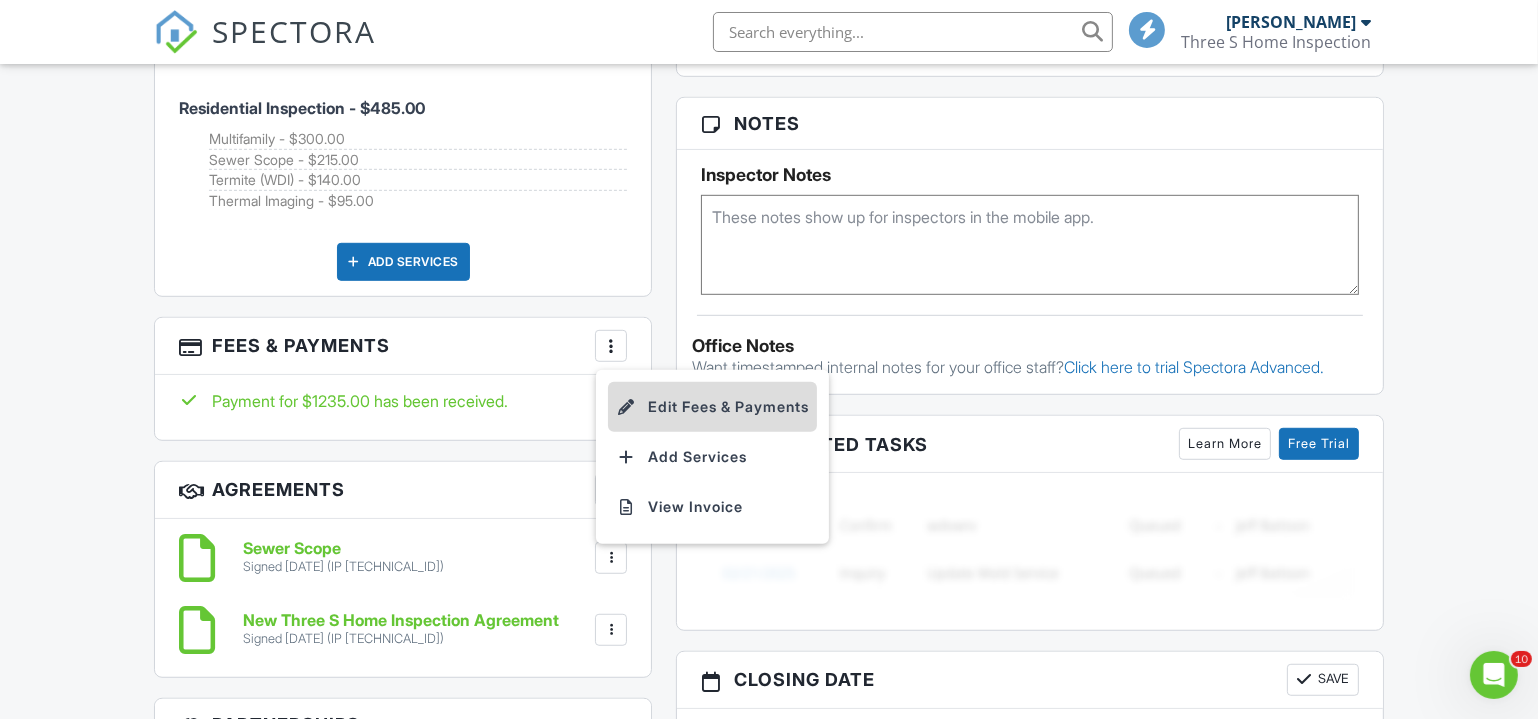 click on "Edit Fees & Payments" at bounding box center (712, 407) 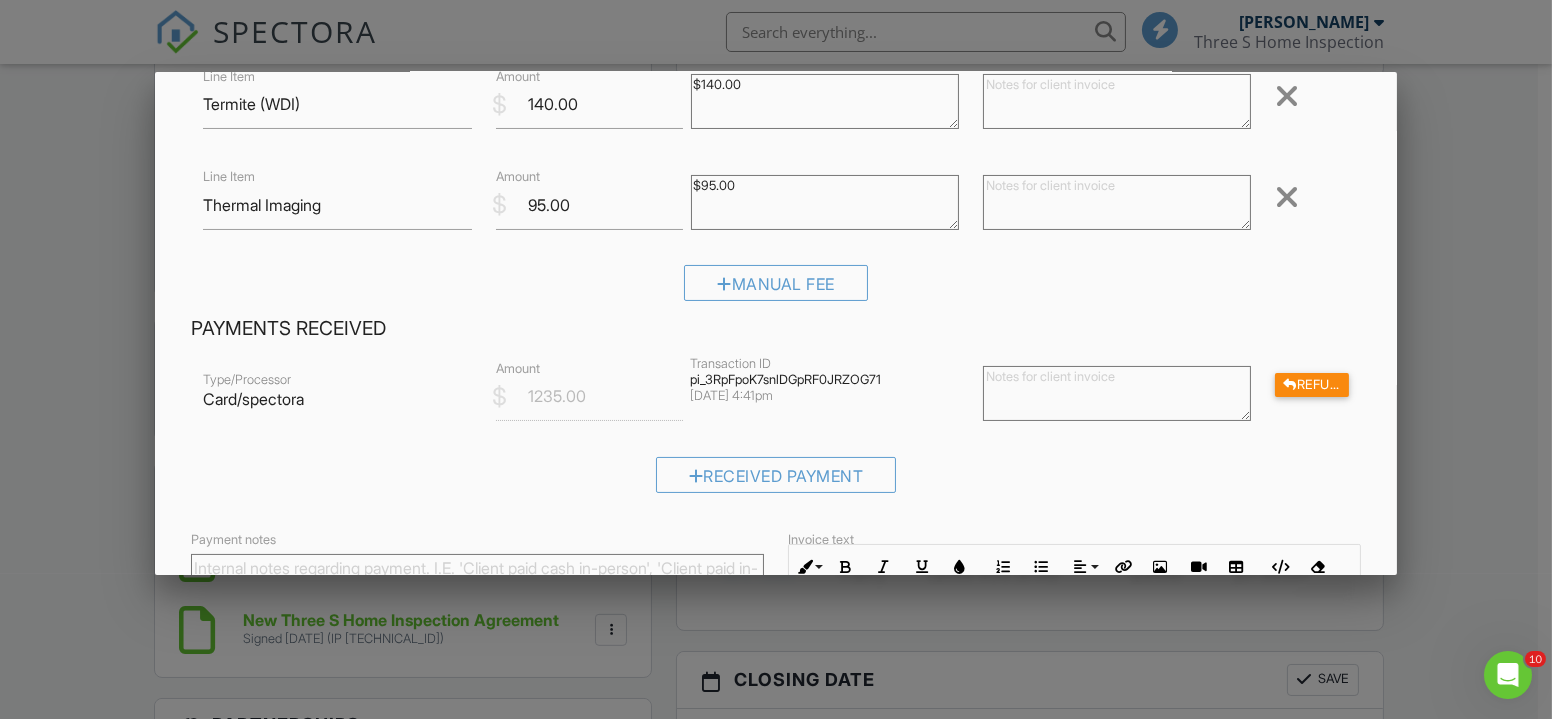 scroll, scrollTop: 454, scrollLeft: 0, axis: vertical 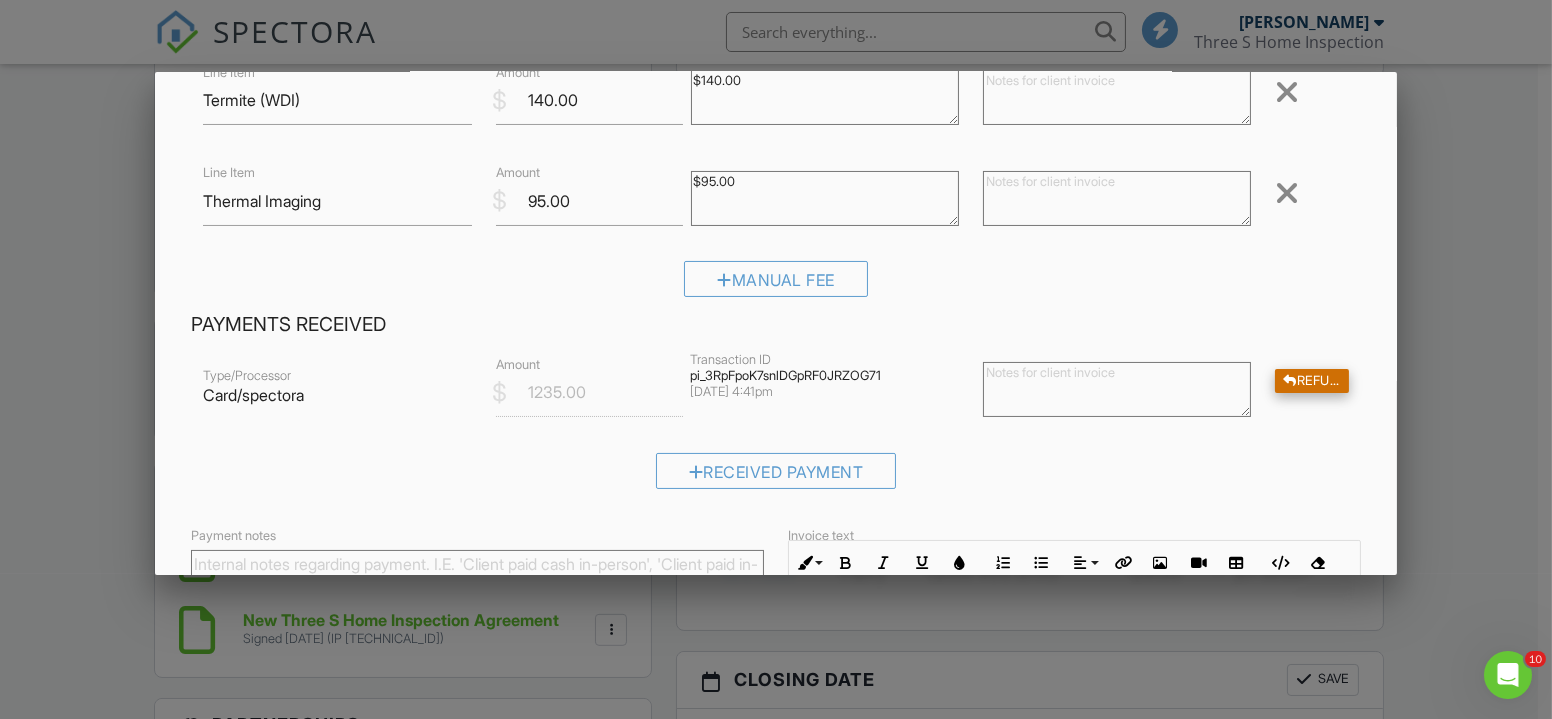 click on "Refund" at bounding box center (1311, 381) 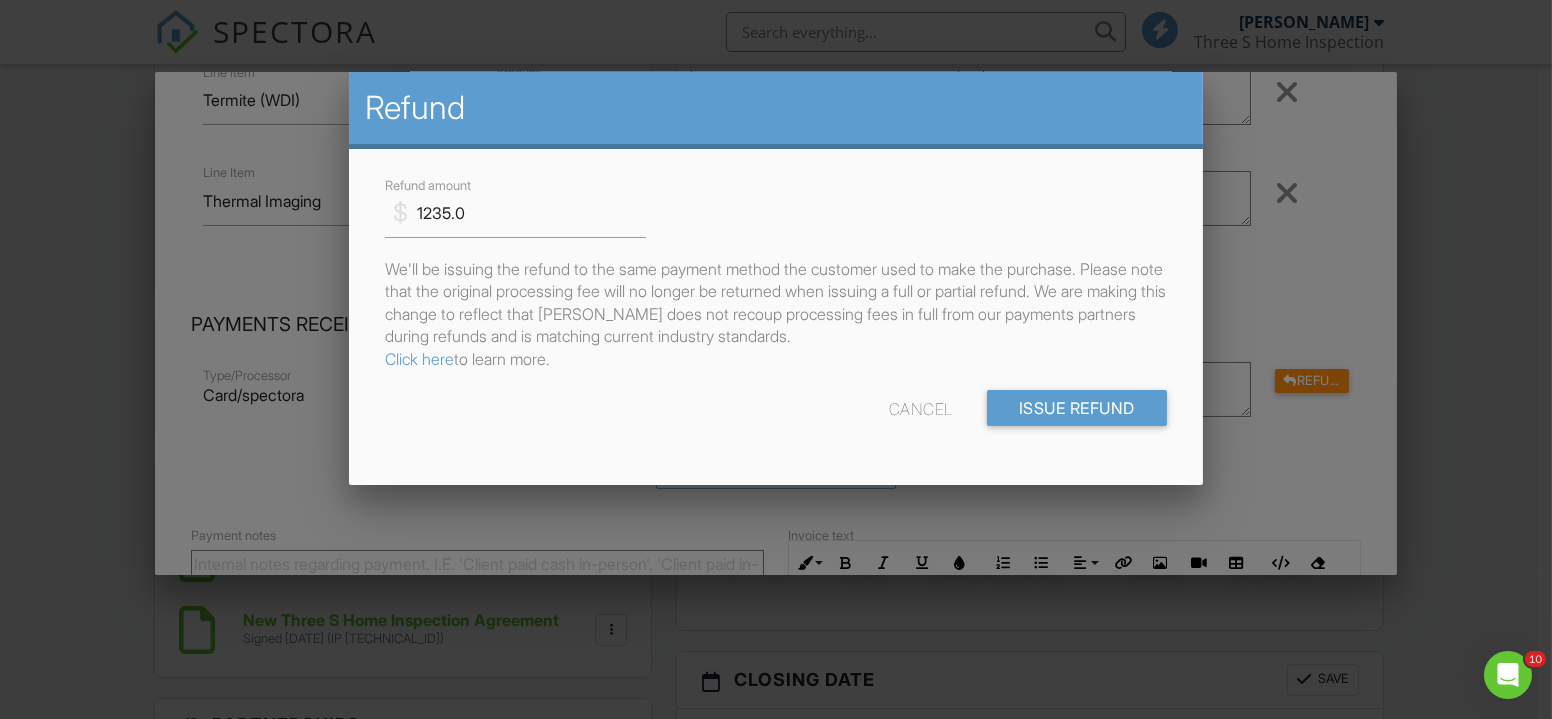 scroll, scrollTop: 0, scrollLeft: 0, axis: both 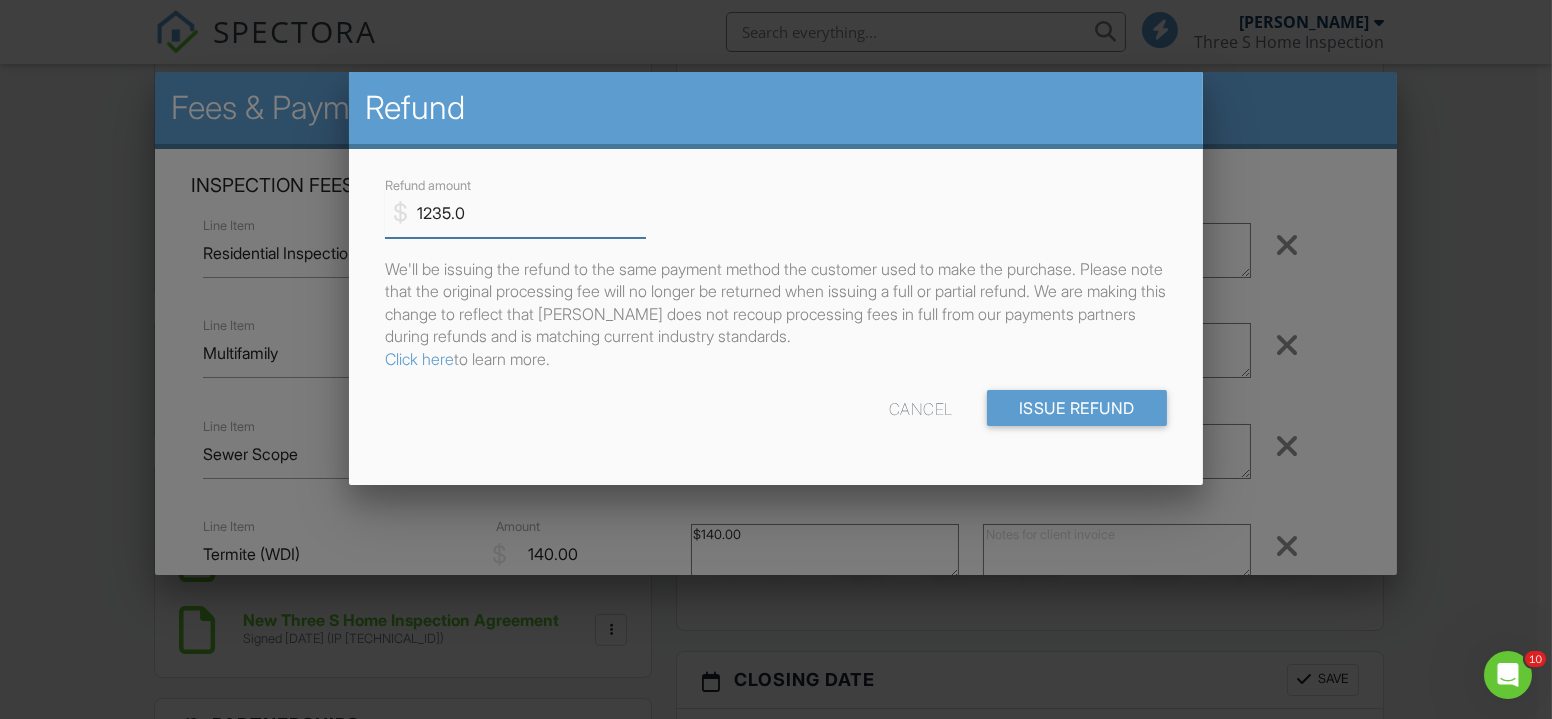 click on "1235.0" at bounding box center (515, 213) 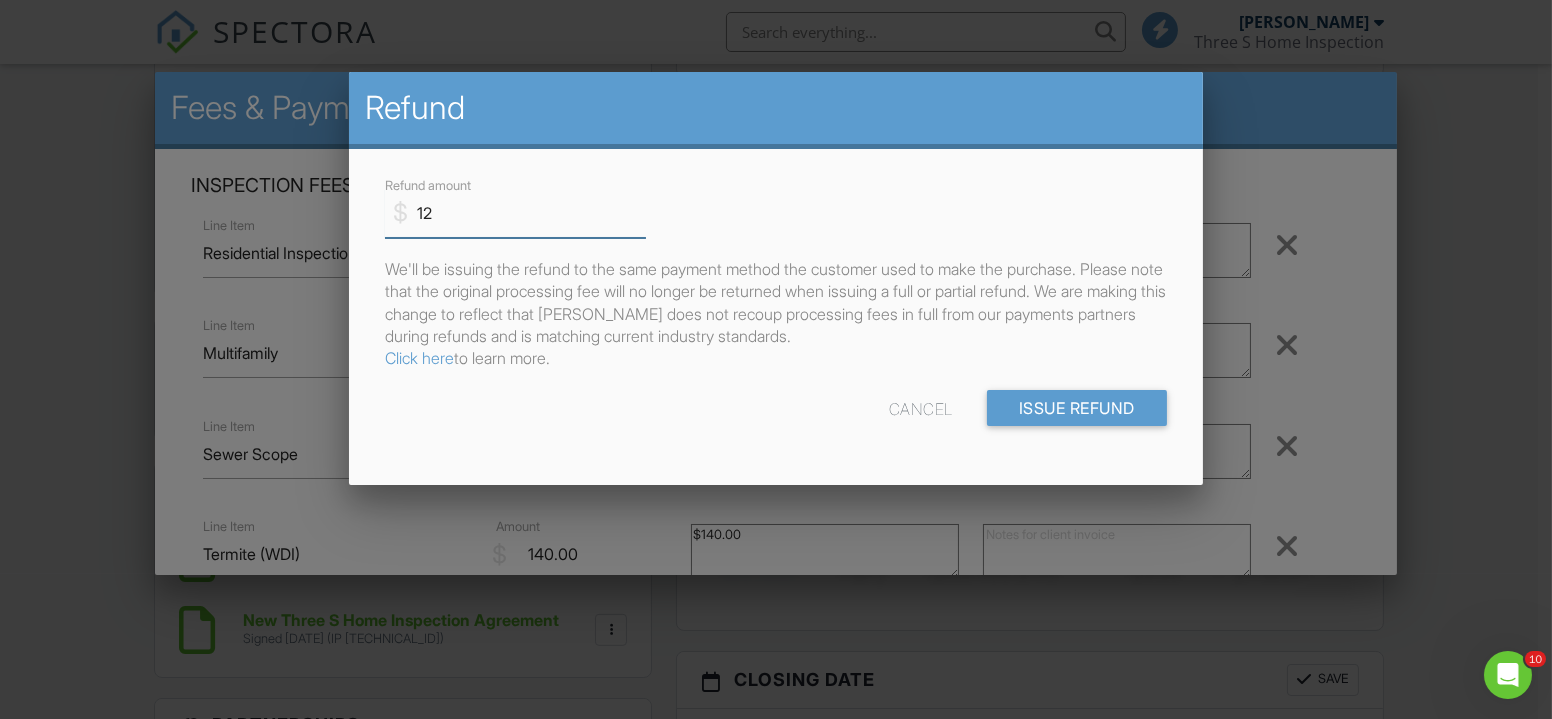 type on "1" 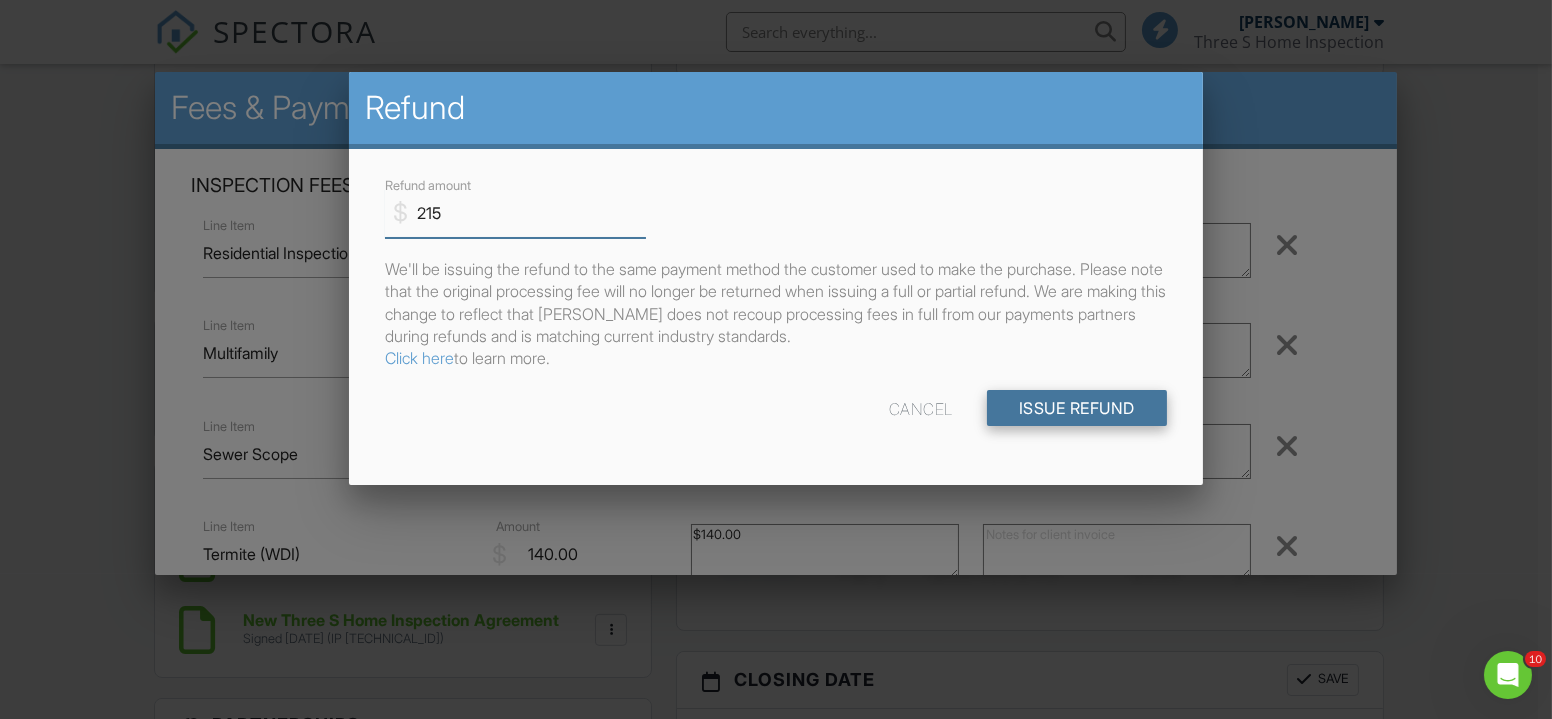 type on "215" 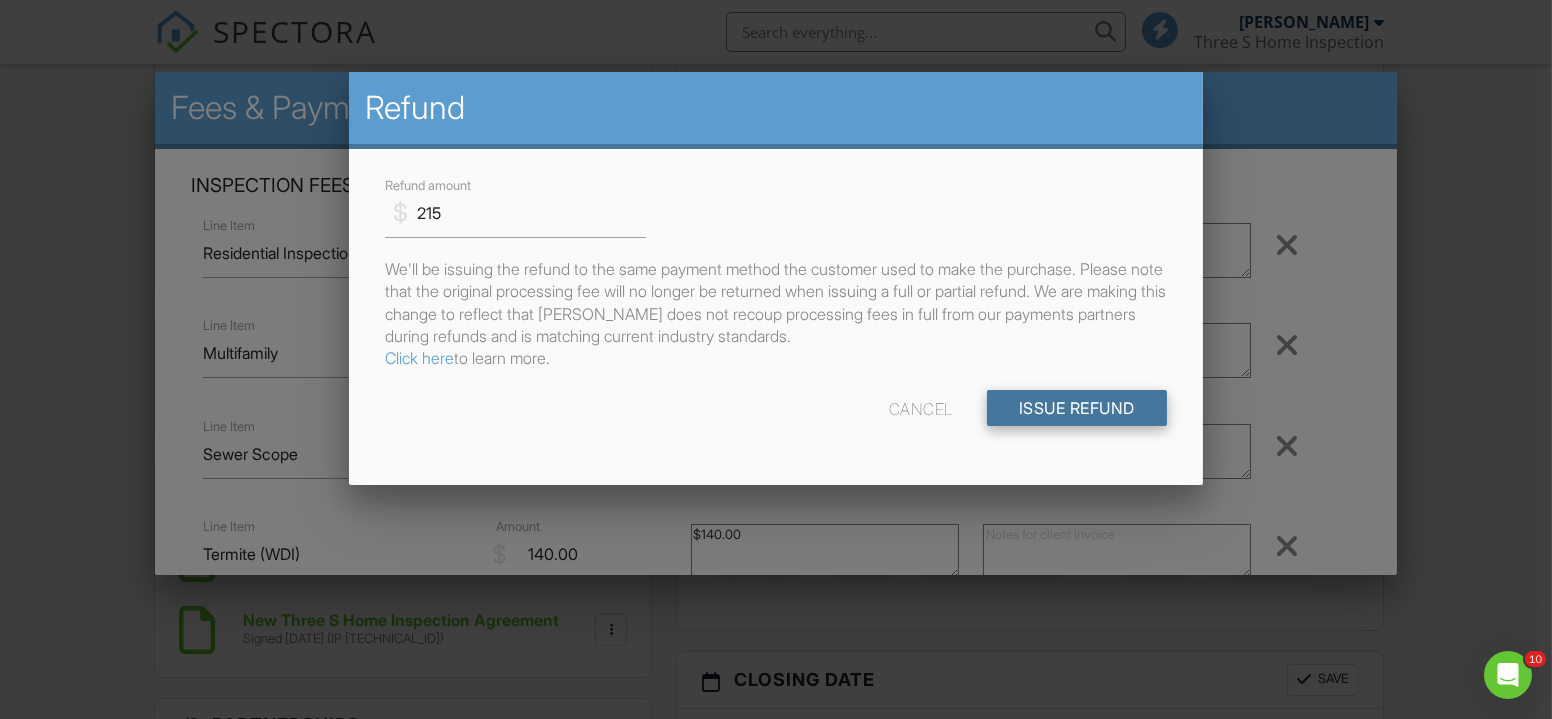 click on "Issue Refund" at bounding box center [1077, 408] 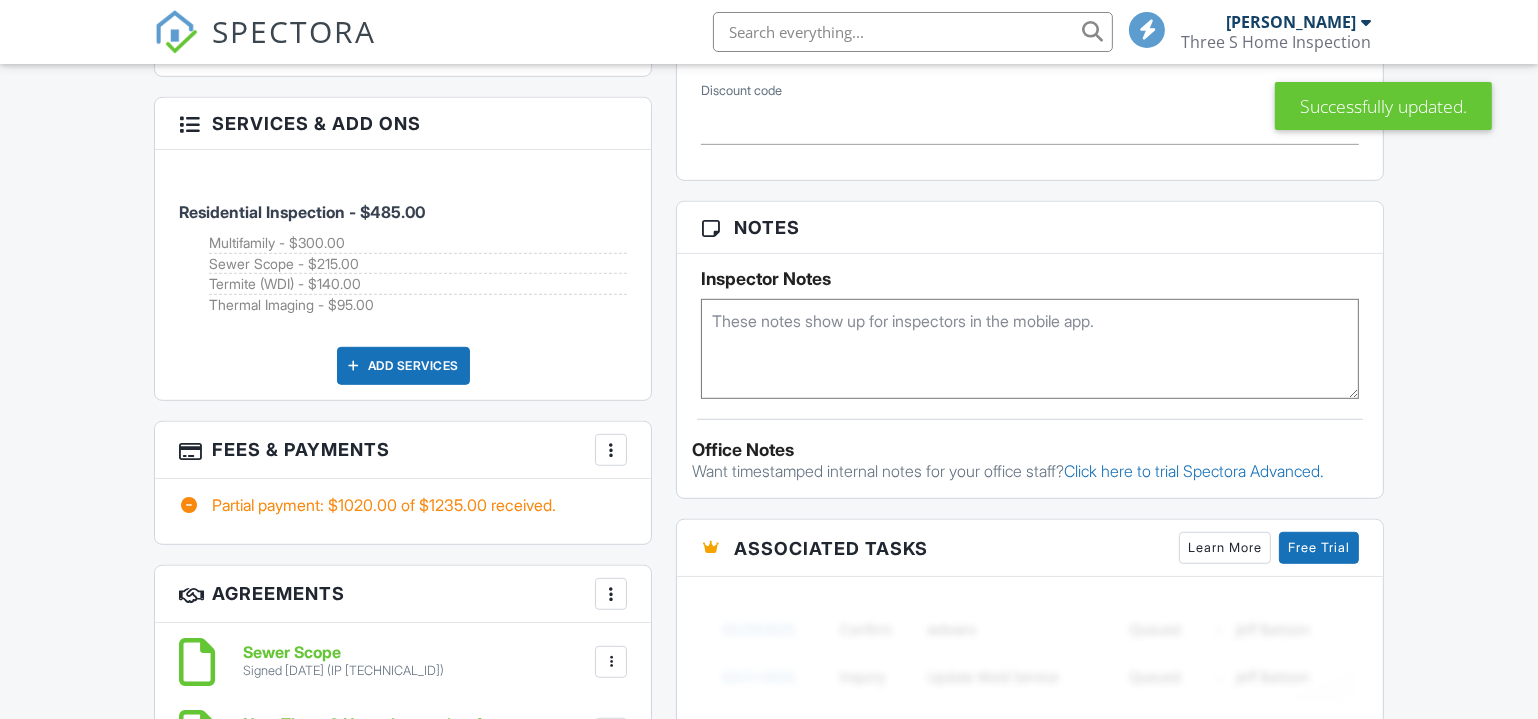 scroll, scrollTop: 0, scrollLeft: 0, axis: both 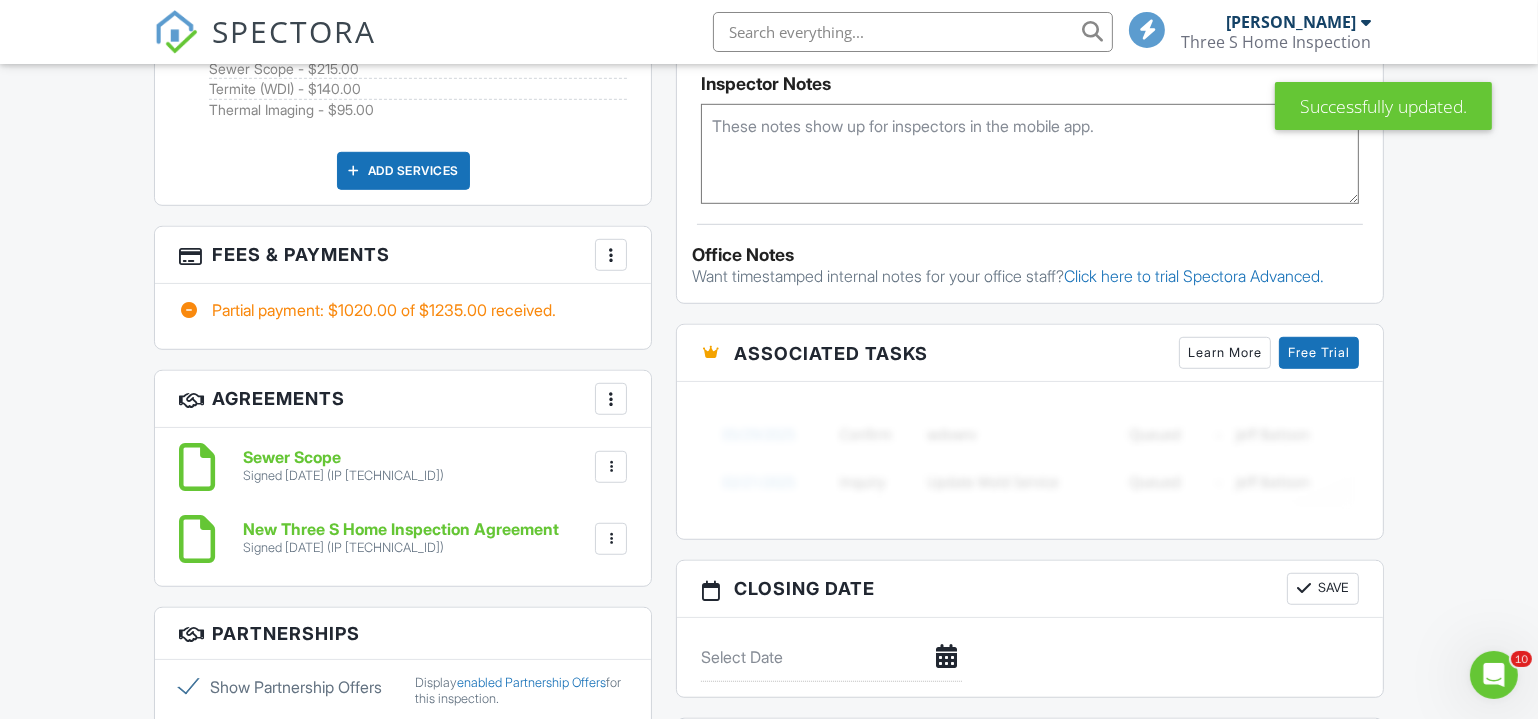 click at bounding box center [611, 255] 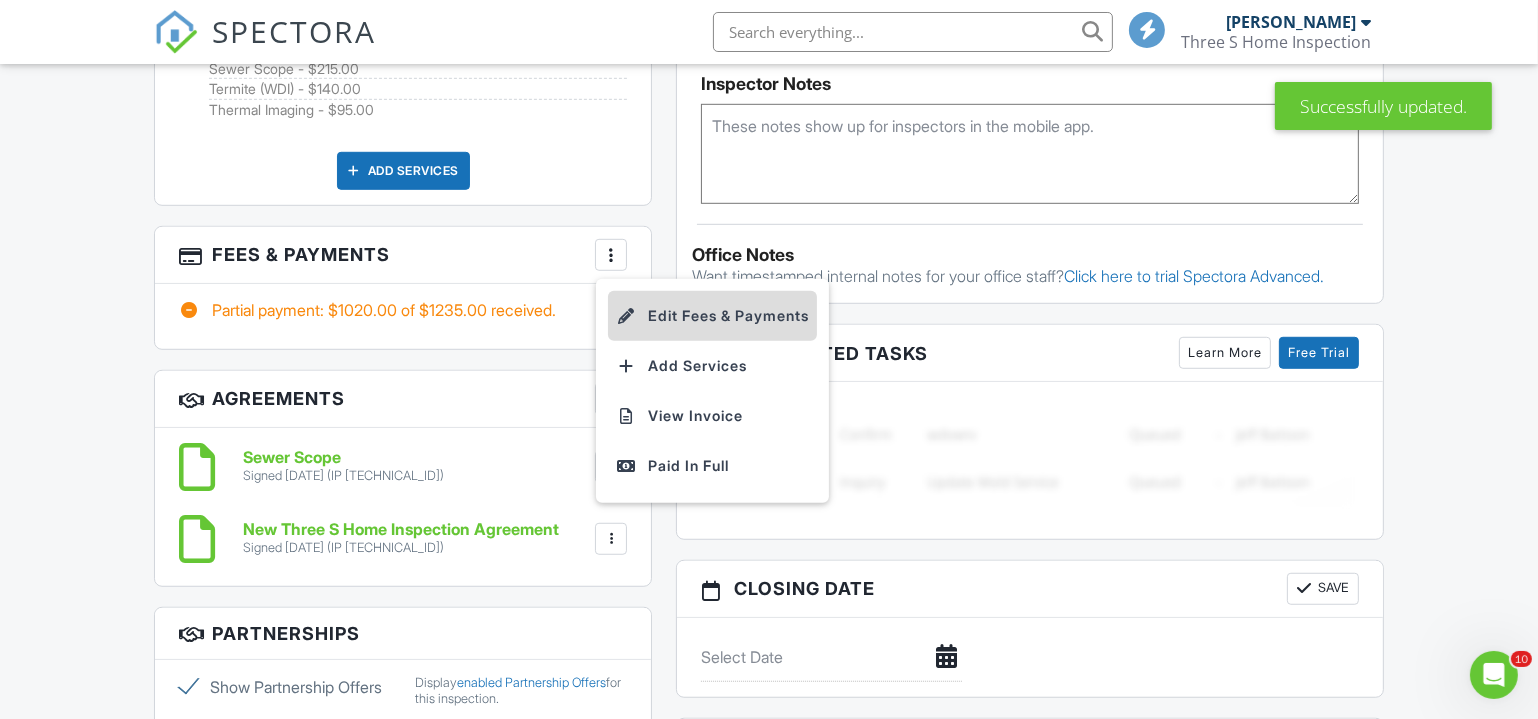 click on "Edit Fees & Payments" at bounding box center [712, 316] 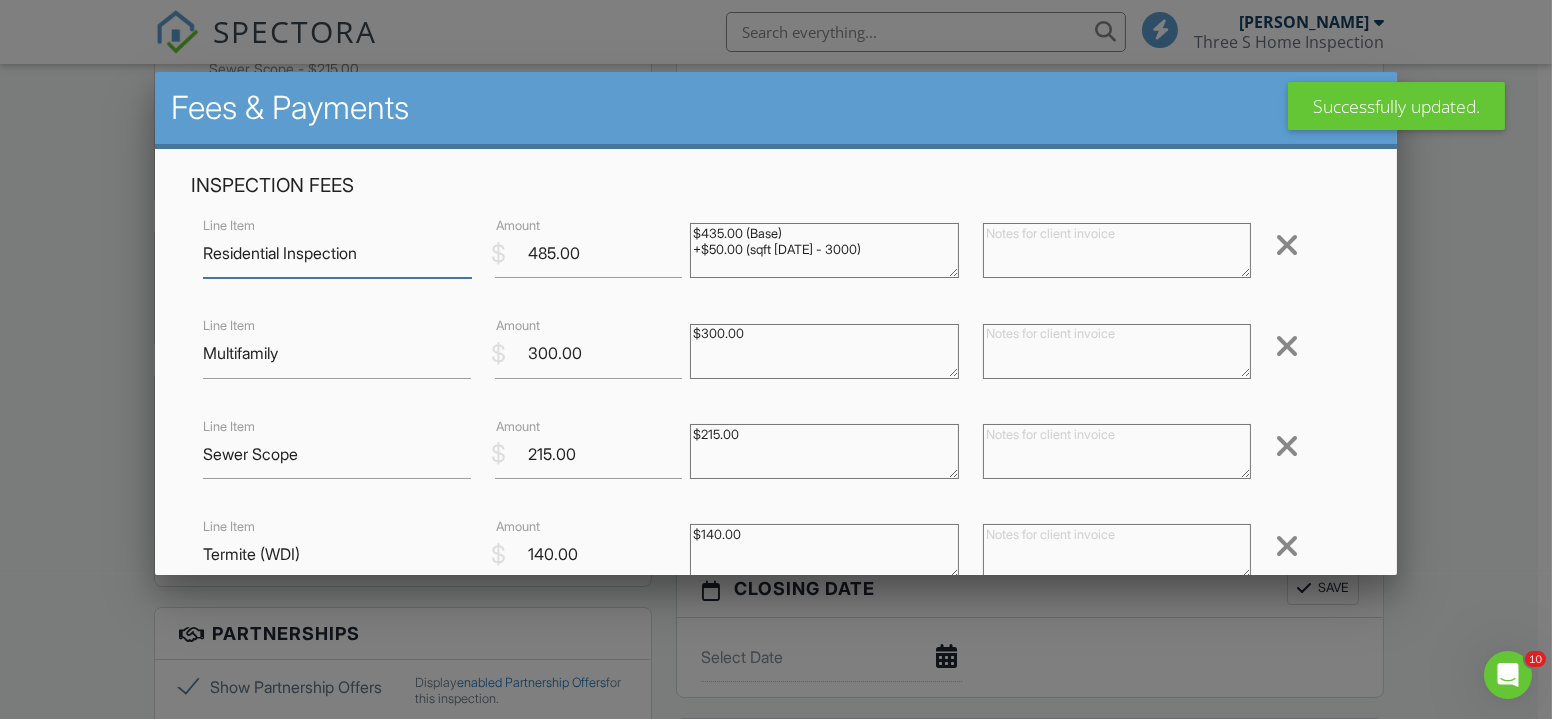 scroll, scrollTop: 90, scrollLeft: 0, axis: vertical 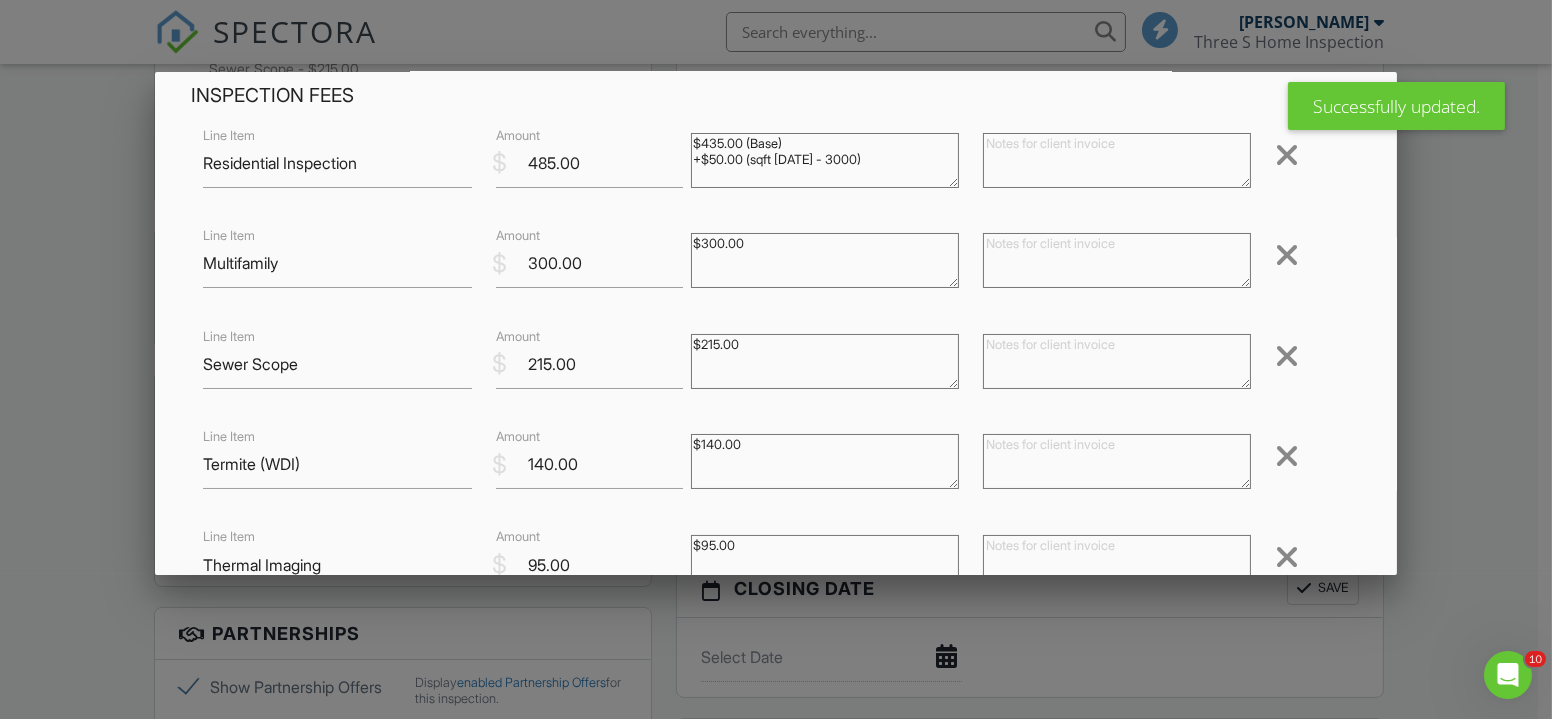 click at bounding box center [1287, 356] 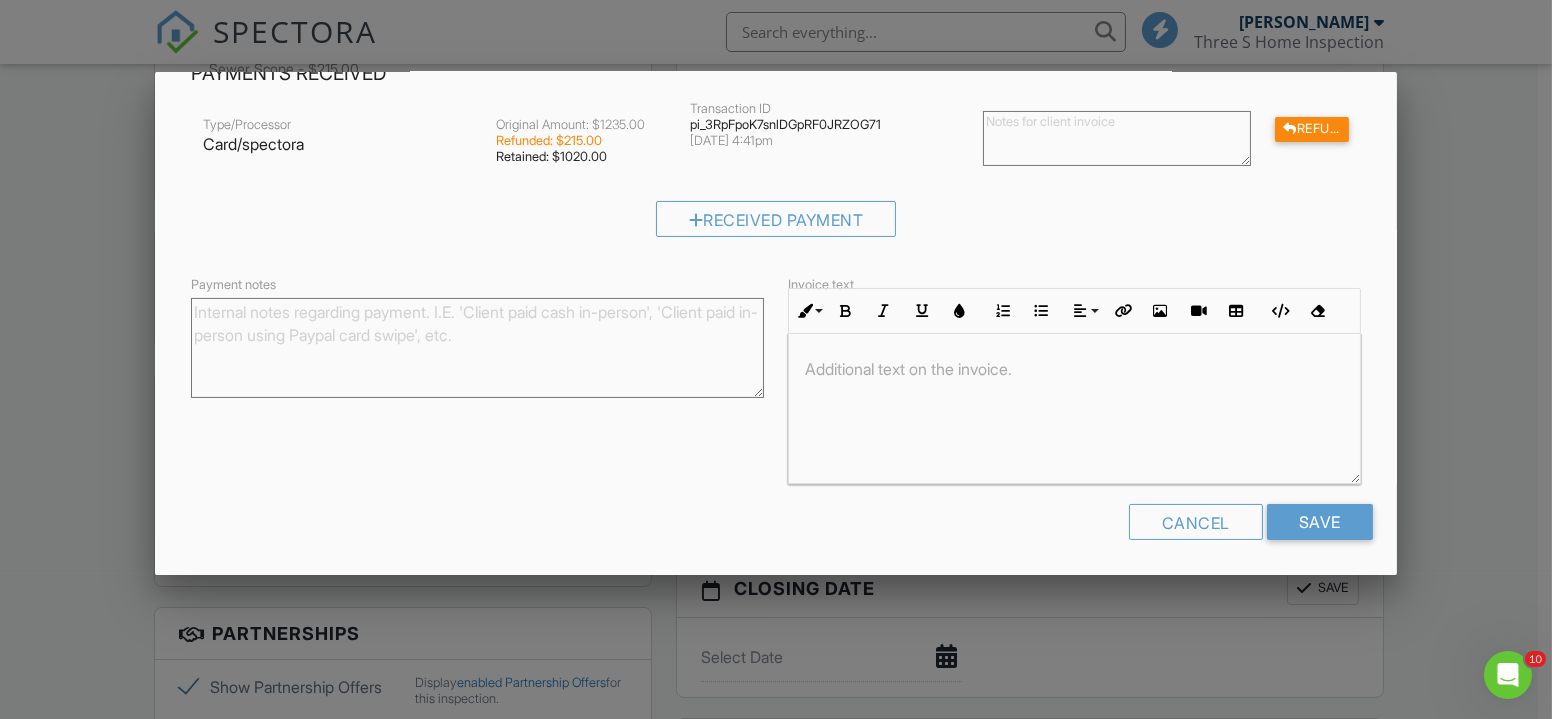 scroll, scrollTop: 607, scrollLeft: 0, axis: vertical 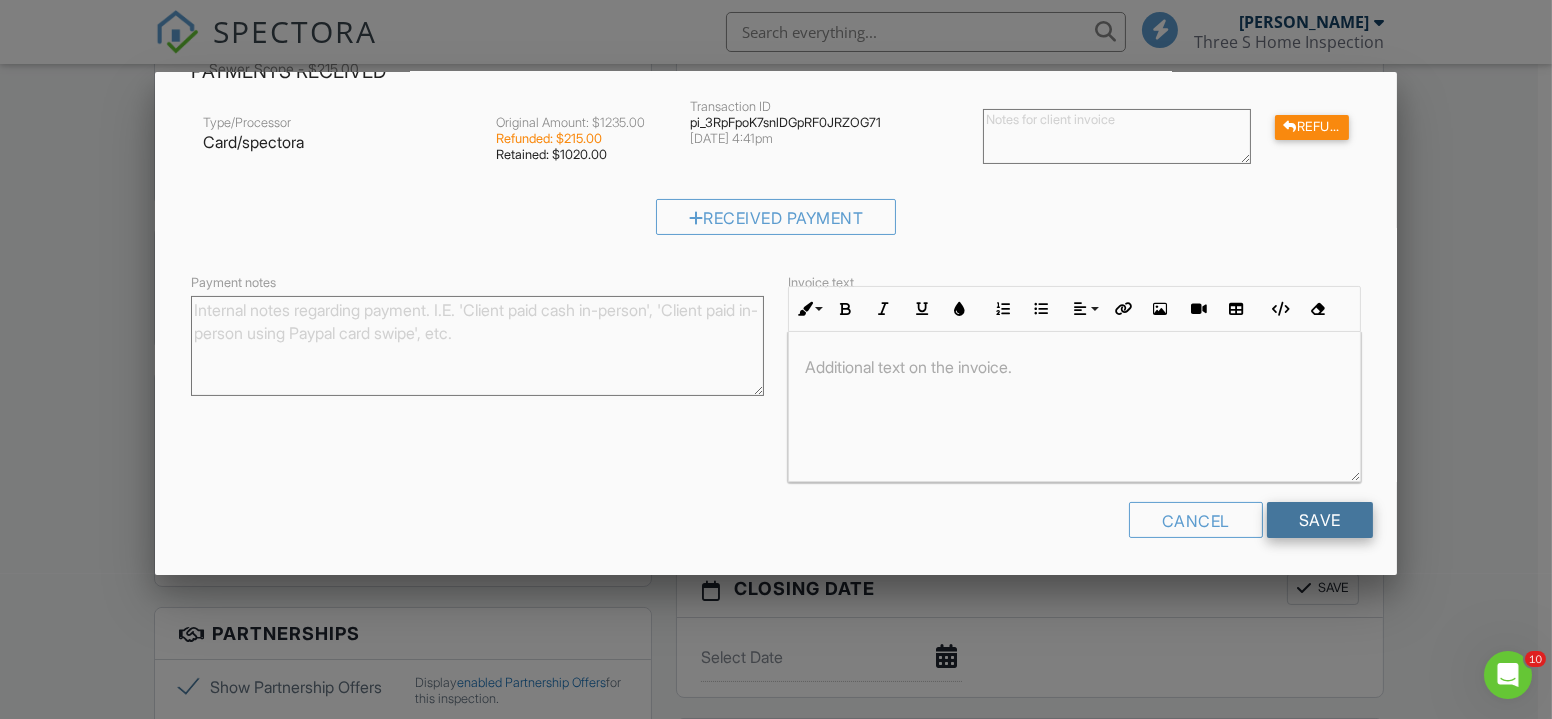 click on "Save" at bounding box center (1320, 520) 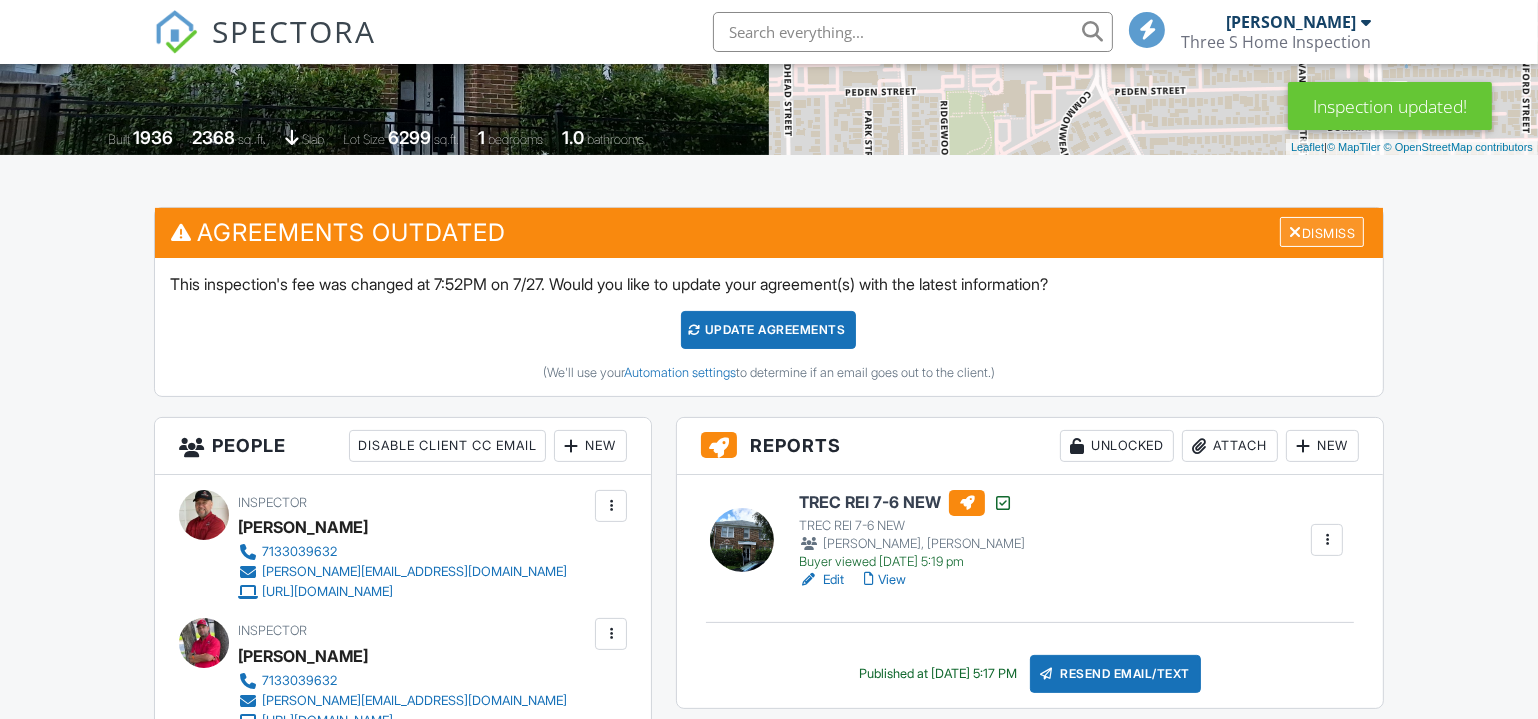 scroll, scrollTop: 454, scrollLeft: 0, axis: vertical 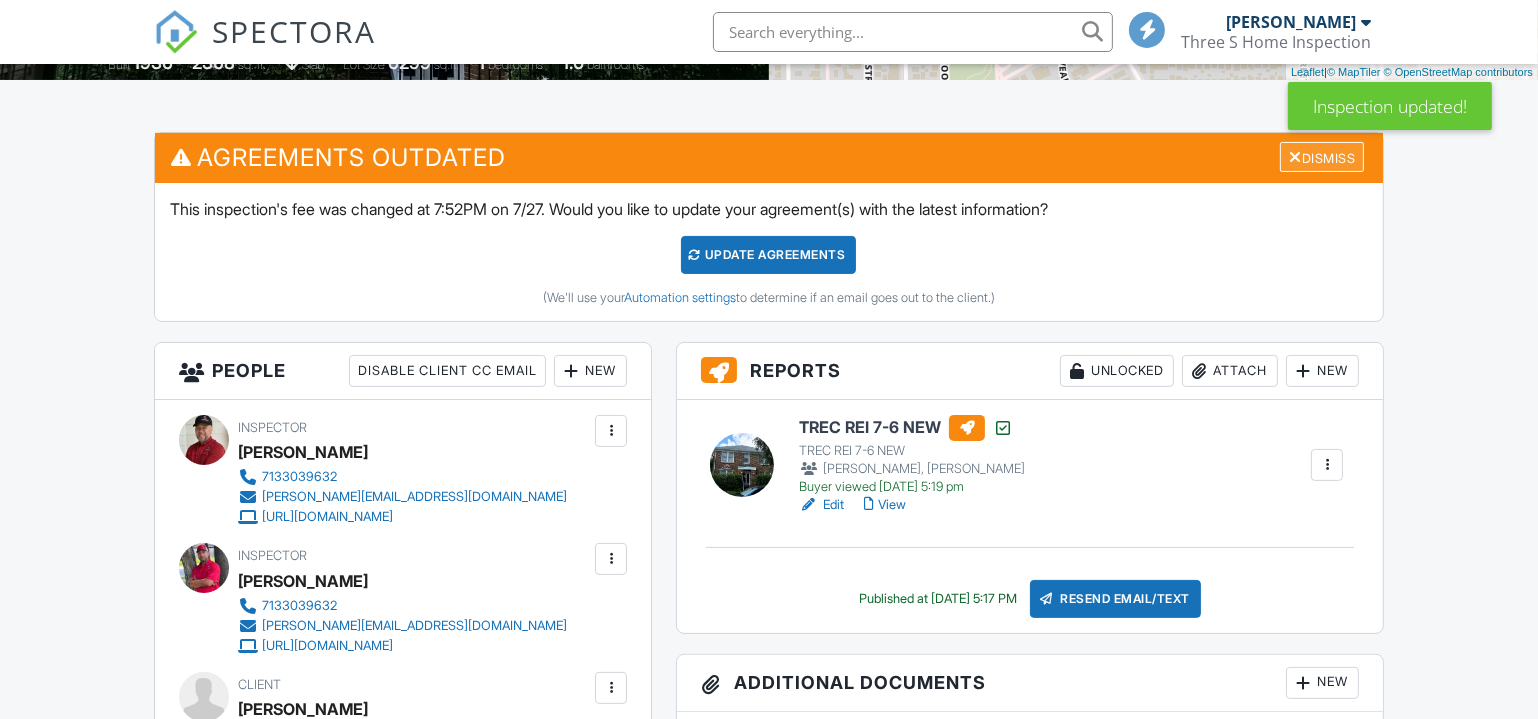 click on "Dismiss" at bounding box center (1322, 157) 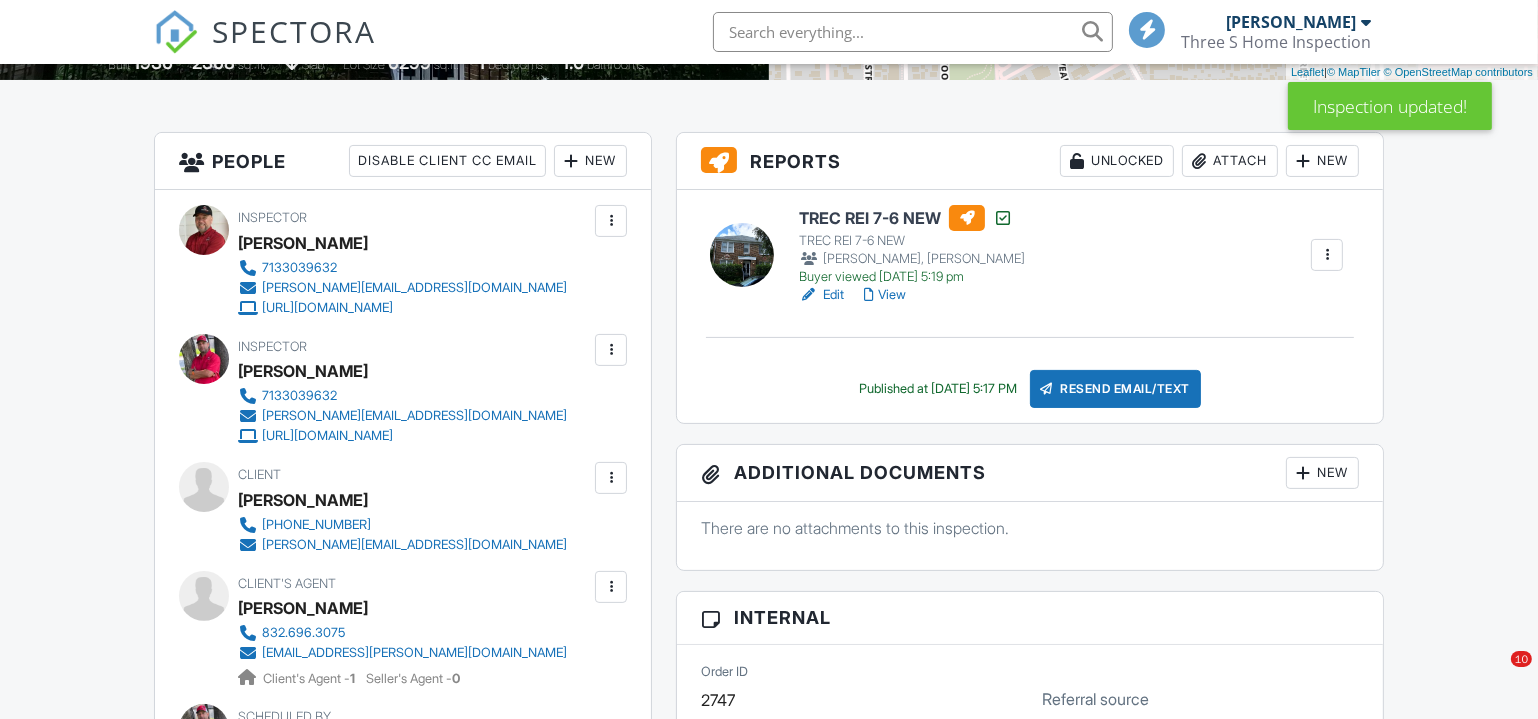 scroll, scrollTop: 497, scrollLeft: 0, axis: vertical 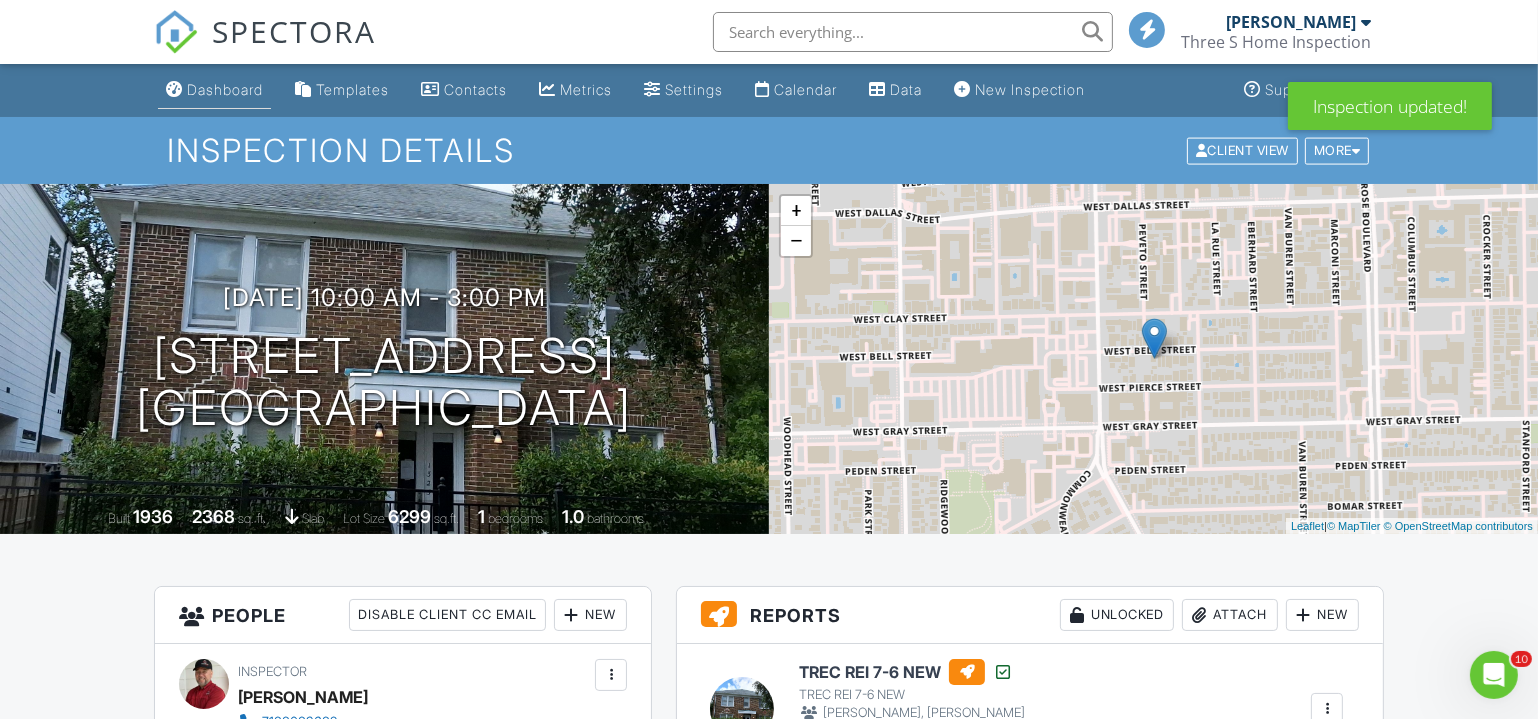 click on "Dashboard" at bounding box center (225, 89) 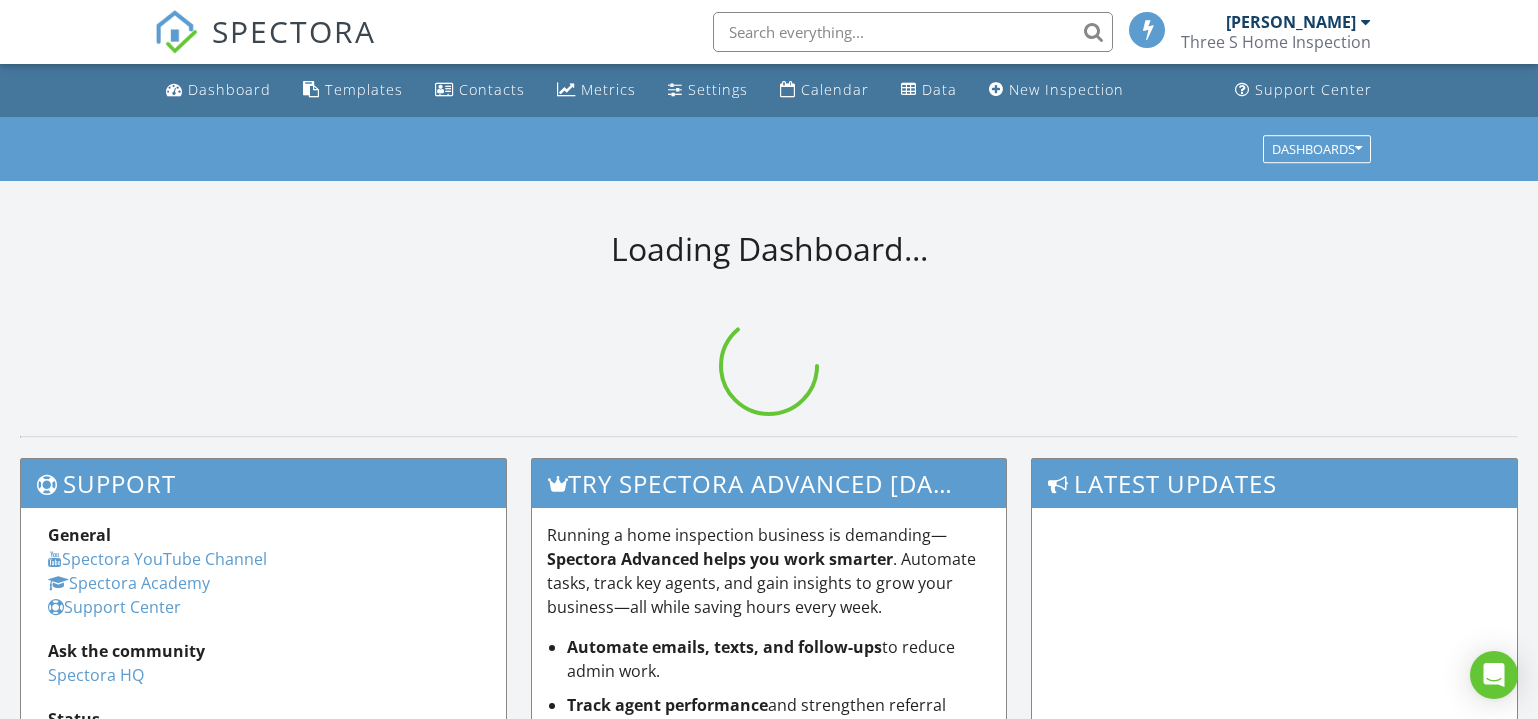 scroll, scrollTop: 0, scrollLeft: 0, axis: both 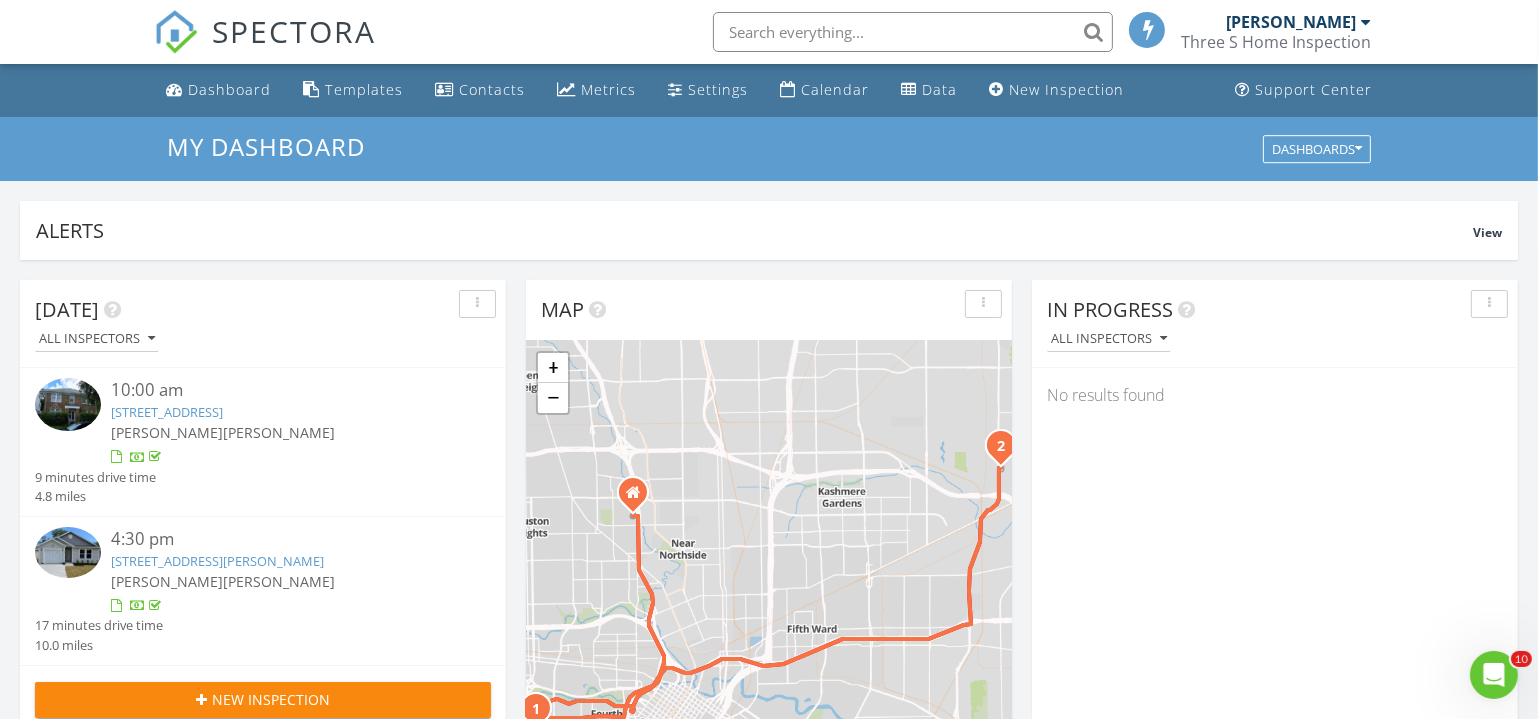 drag, startPoint x: 183, startPoint y: 0, endPoint x: 441, endPoint y: 49, distance: 262.61188 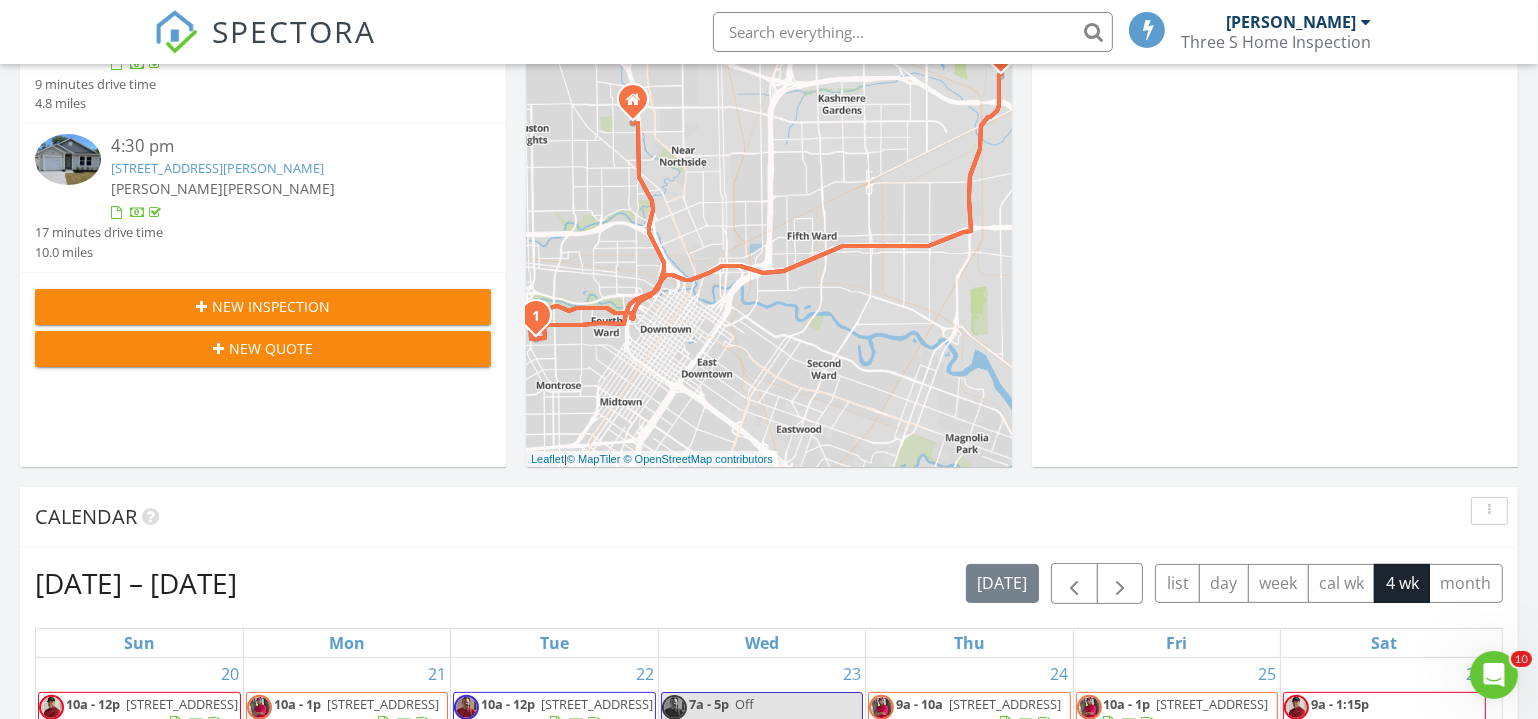 scroll, scrollTop: 727, scrollLeft: 0, axis: vertical 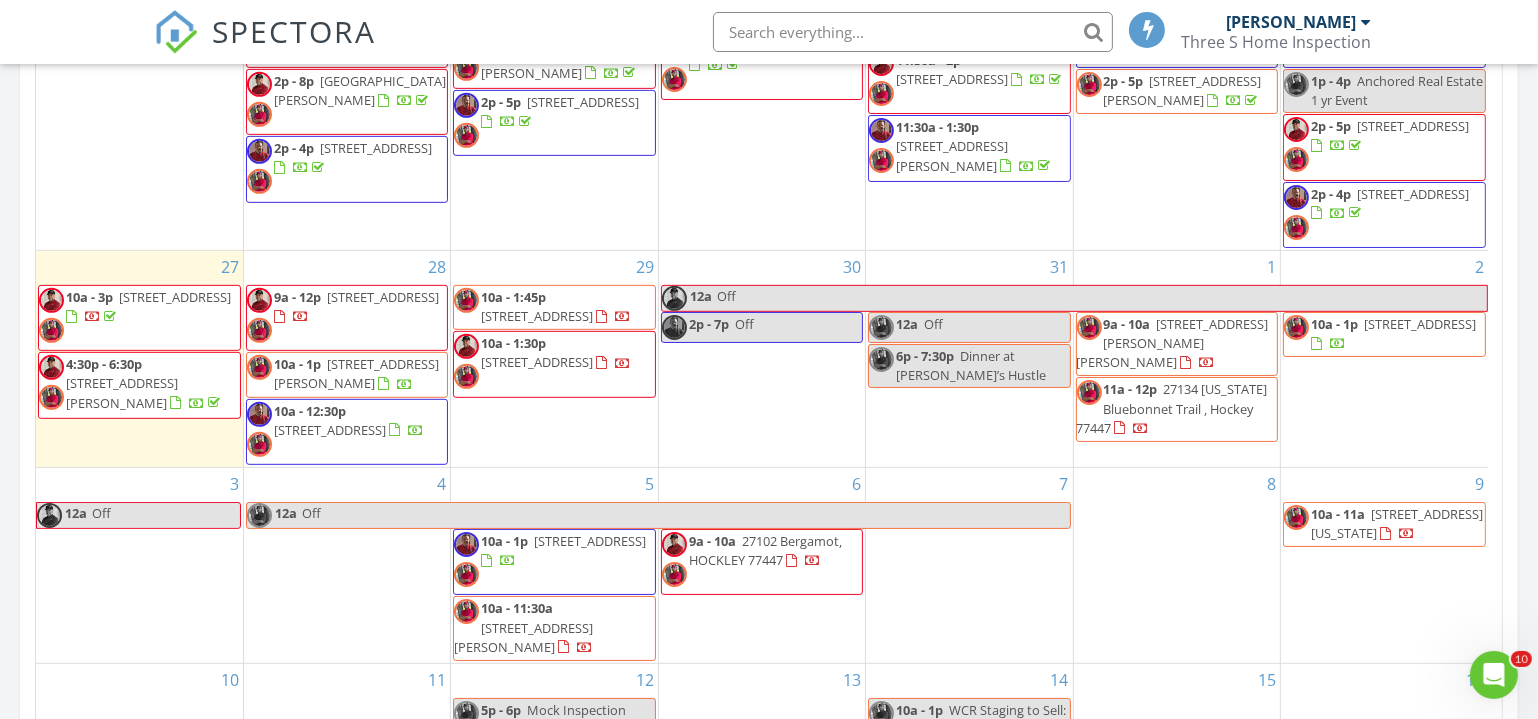 click on "[STREET_ADDRESS]" at bounding box center (383, 297) 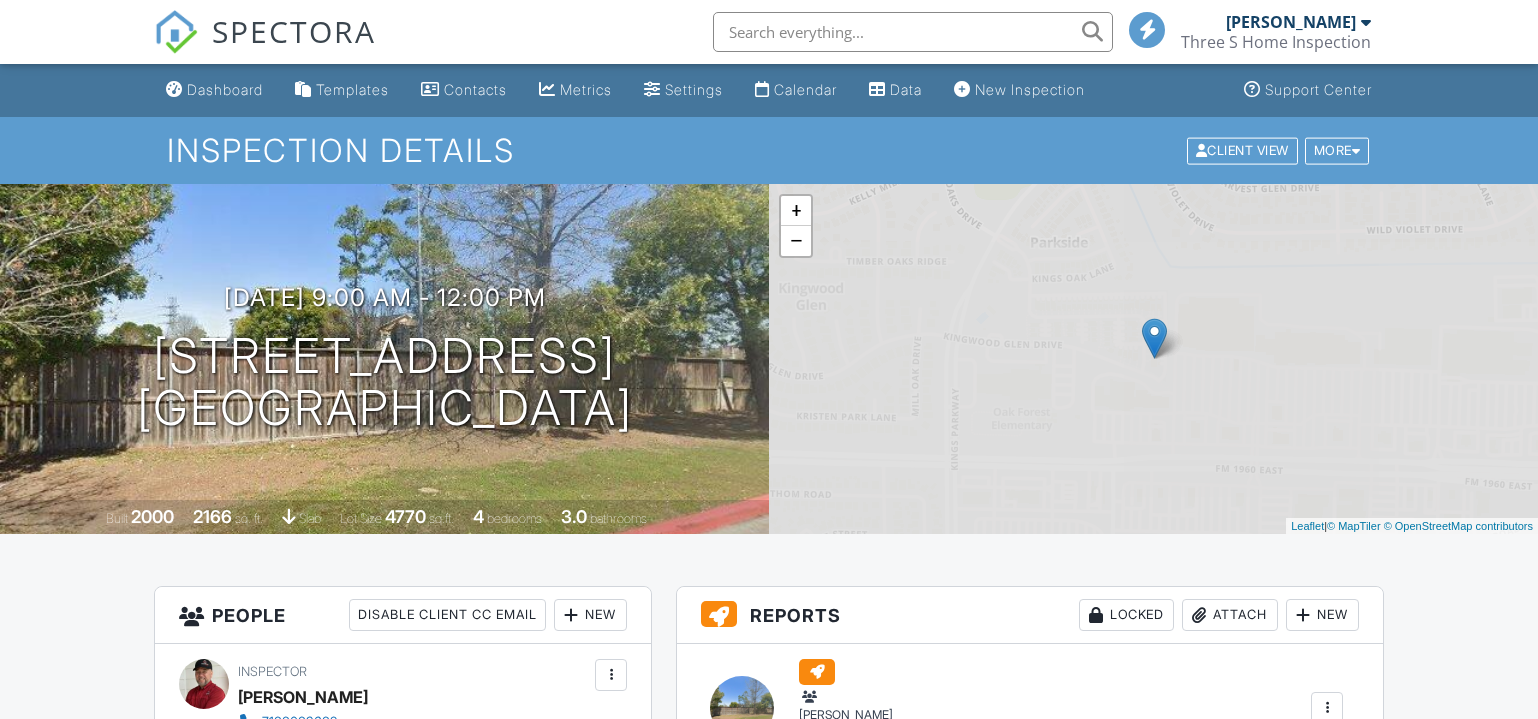 scroll, scrollTop: 0, scrollLeft: 0, axis: both 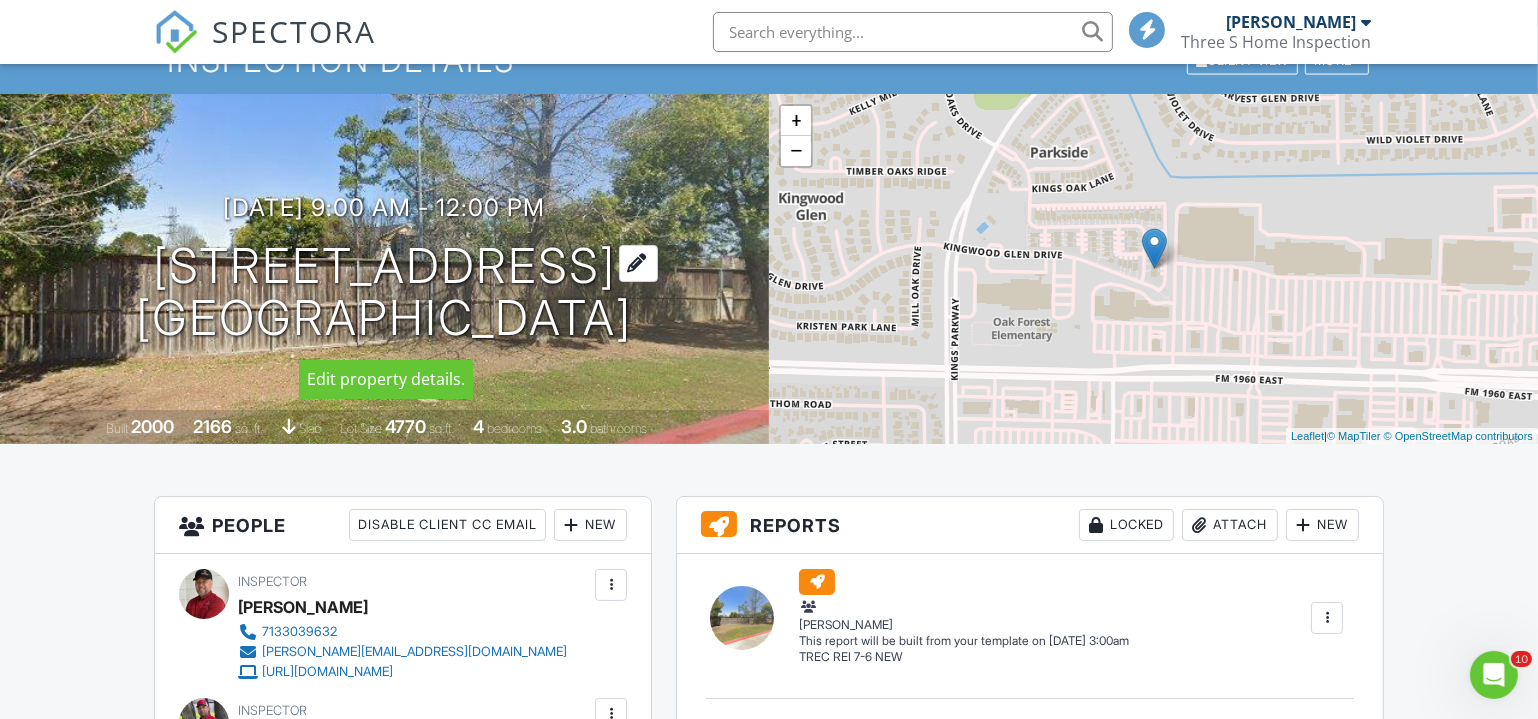drag, startPoint x: 92, startPoint y: 268, endPoint x: 647, endPoint y: 283, distance: 555.20264 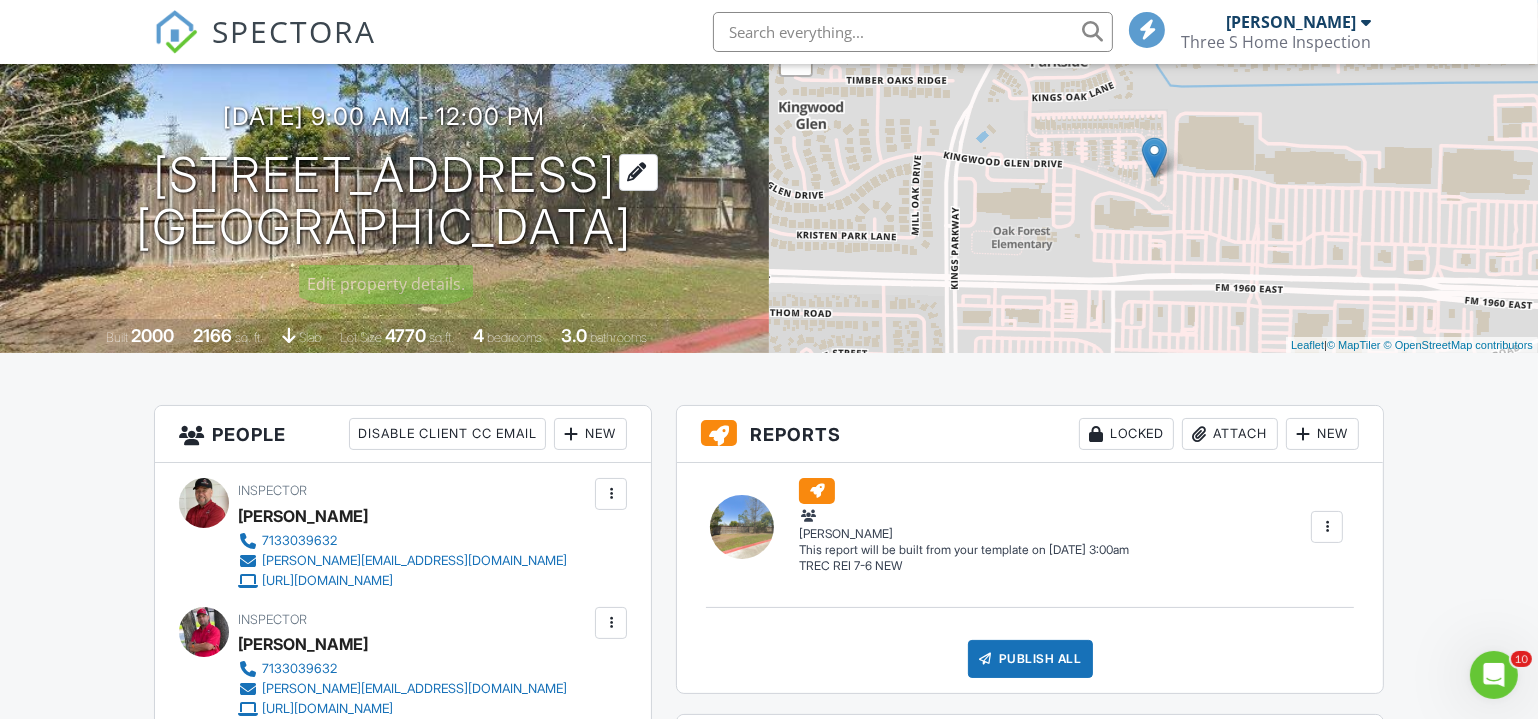 scroll, scrollTop: 0, scrollLeft: 0, axis: both 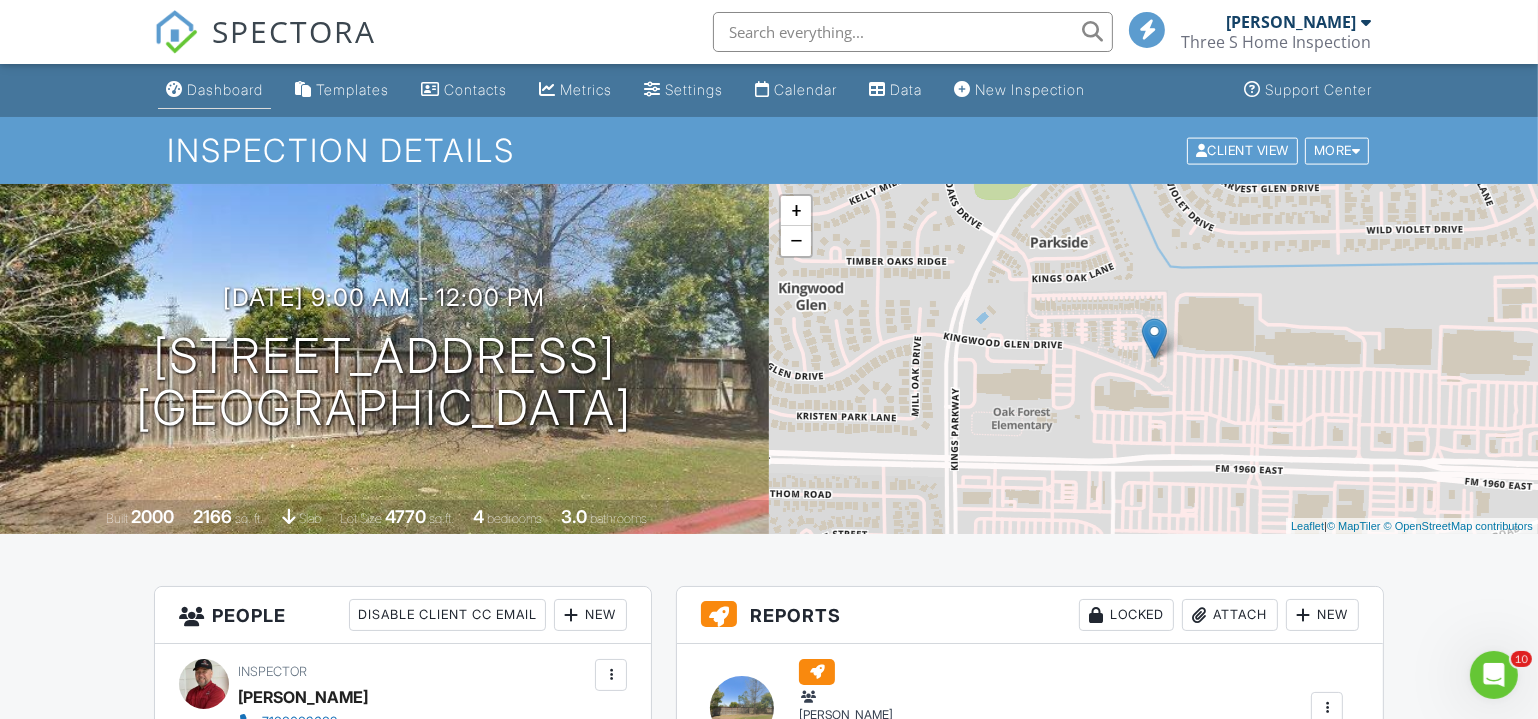 click on "Dashboard" at bounding box center [225, 89] 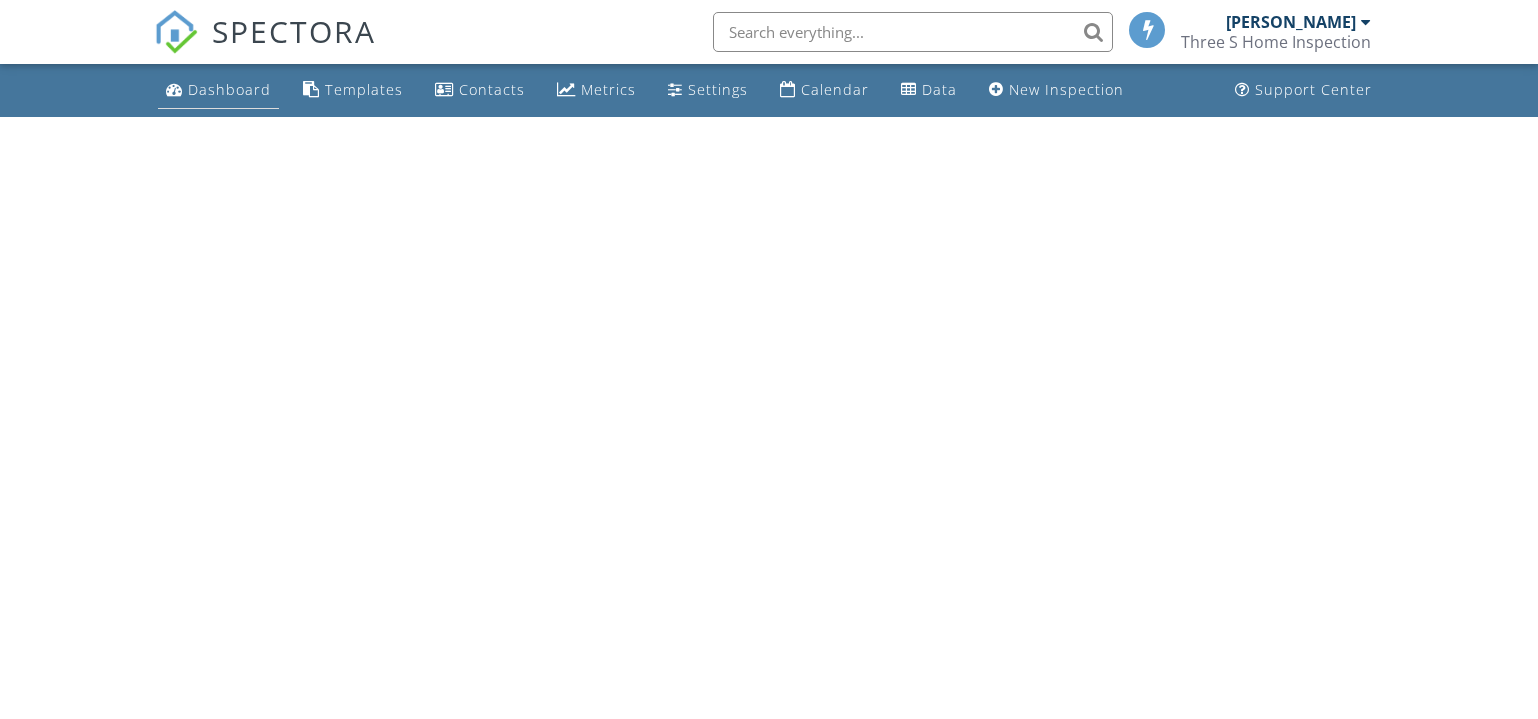 scroll, scrollTop: 0, scrollLeft: 0, axis: both 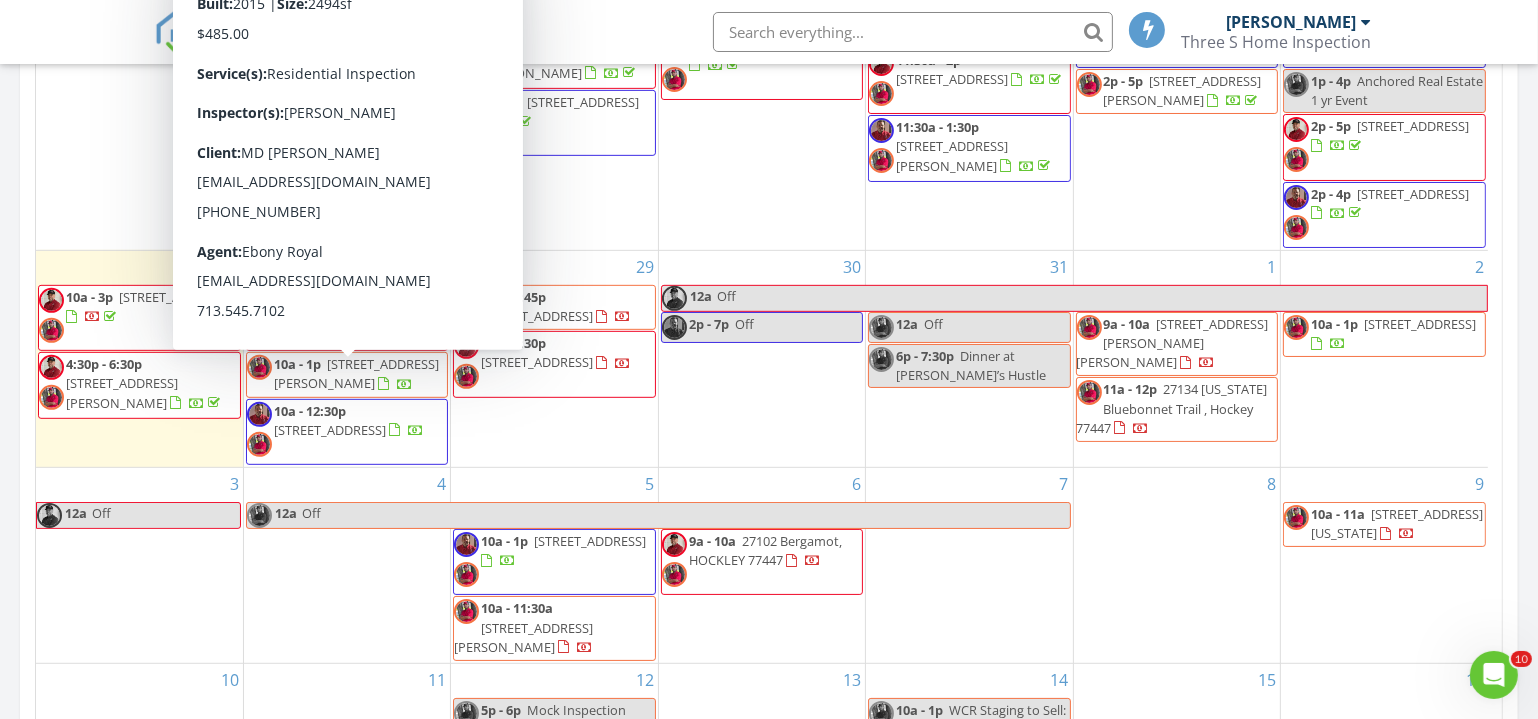 click on "[STREET_ADDRESS][PERSON_NAME]" at bounding box center (356, 373) 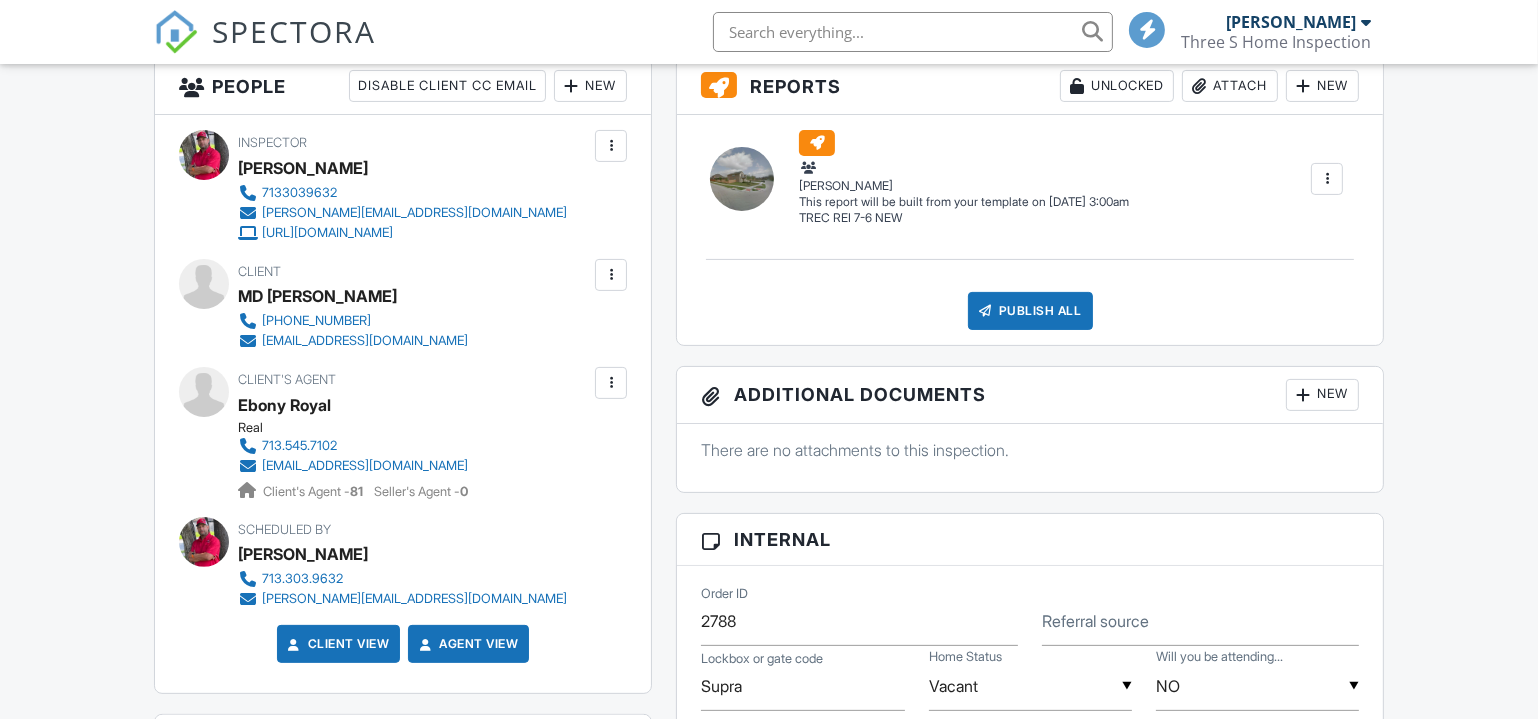 scroll, scrollTop: 0, scrollLeft: 0, axis: both 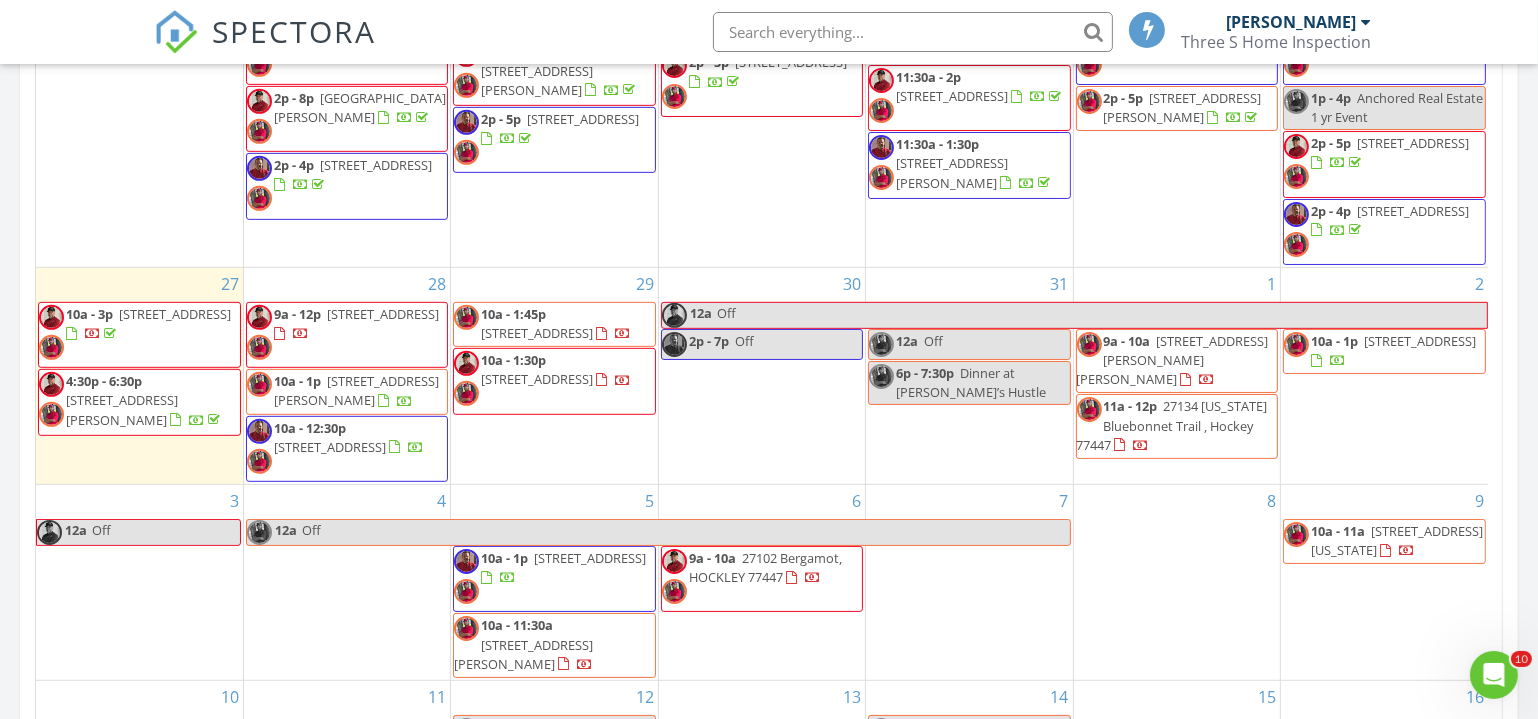 click on "5708 Honey Grove Ave , Rosharon 77583" at bounding box center (330, 447) 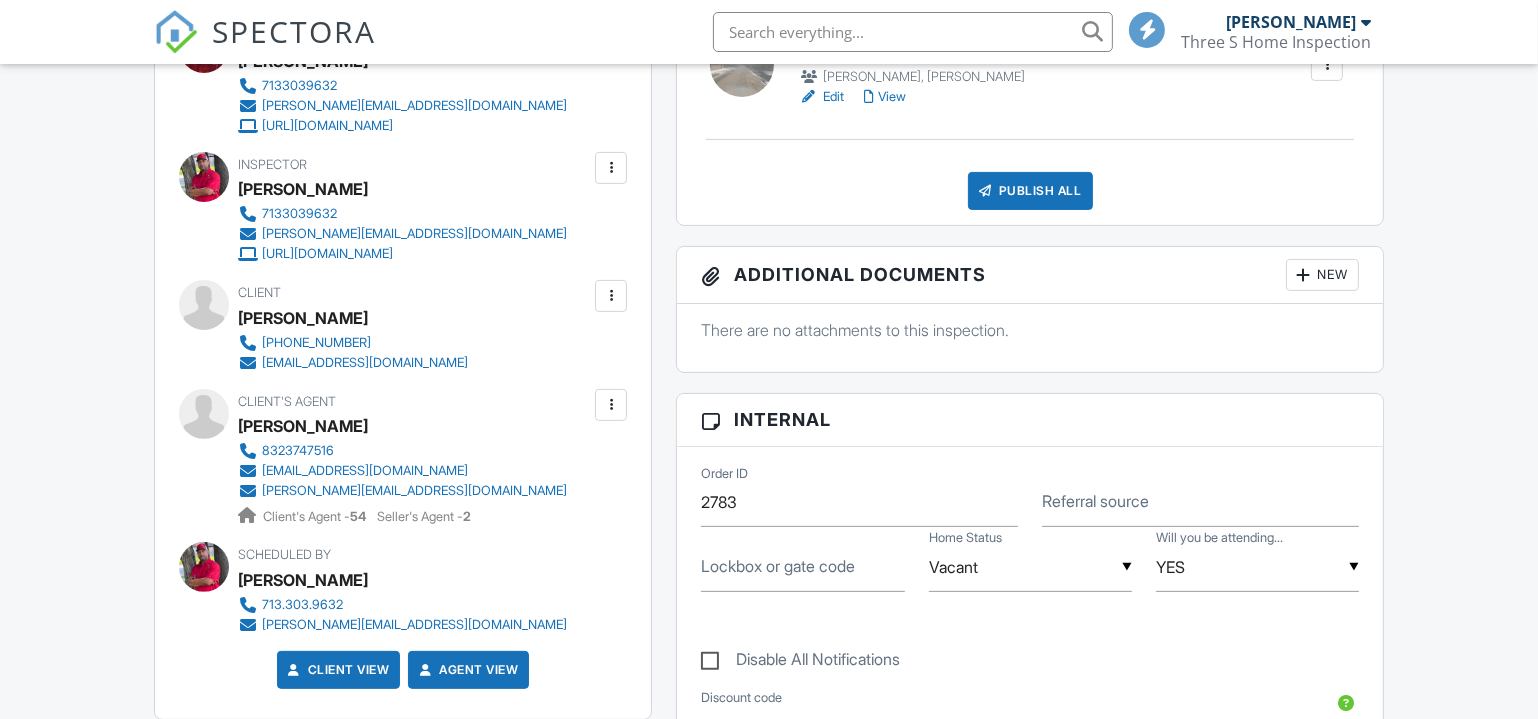scroll, scrollTop: 636, scrollLeft: 0, axis: vertical 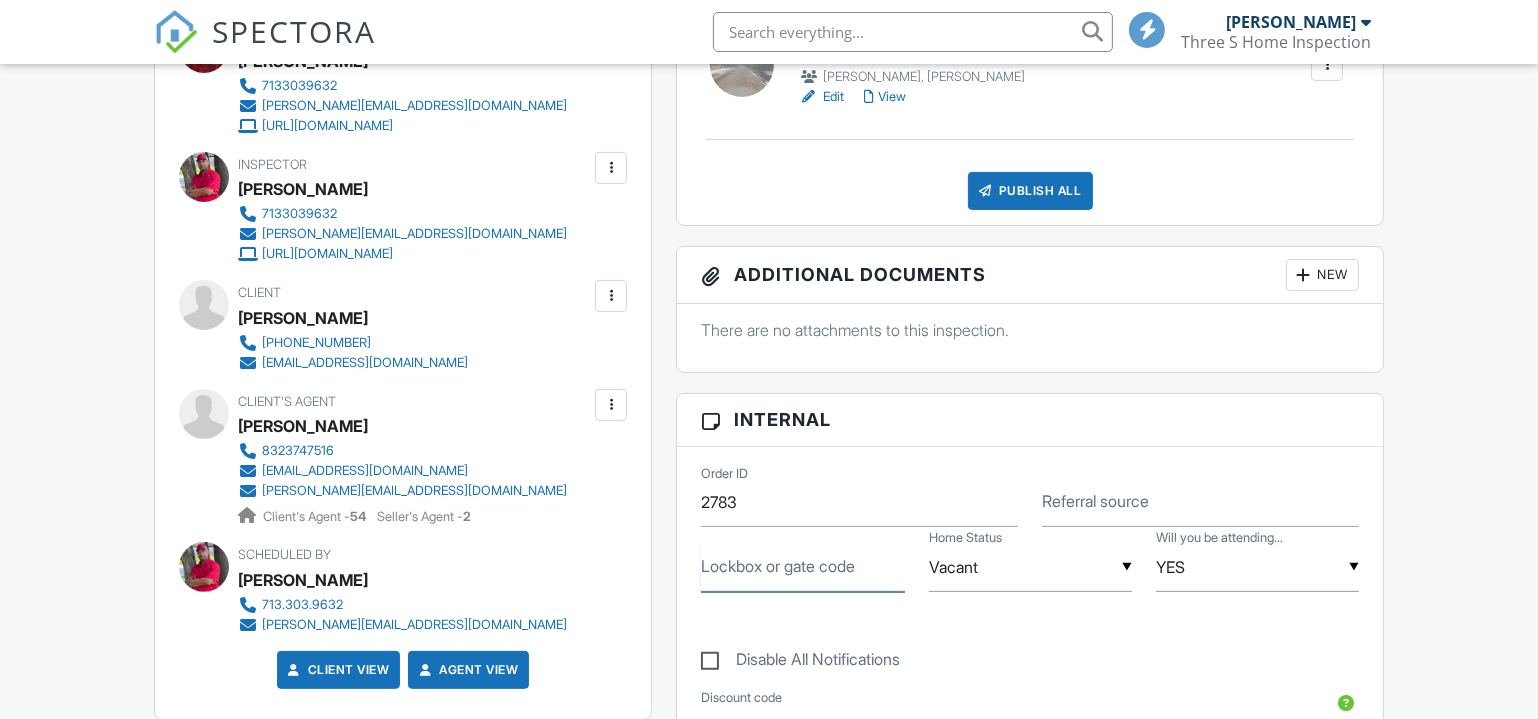 click on "Lockbox or gate code" at bounding box center (802, 567) 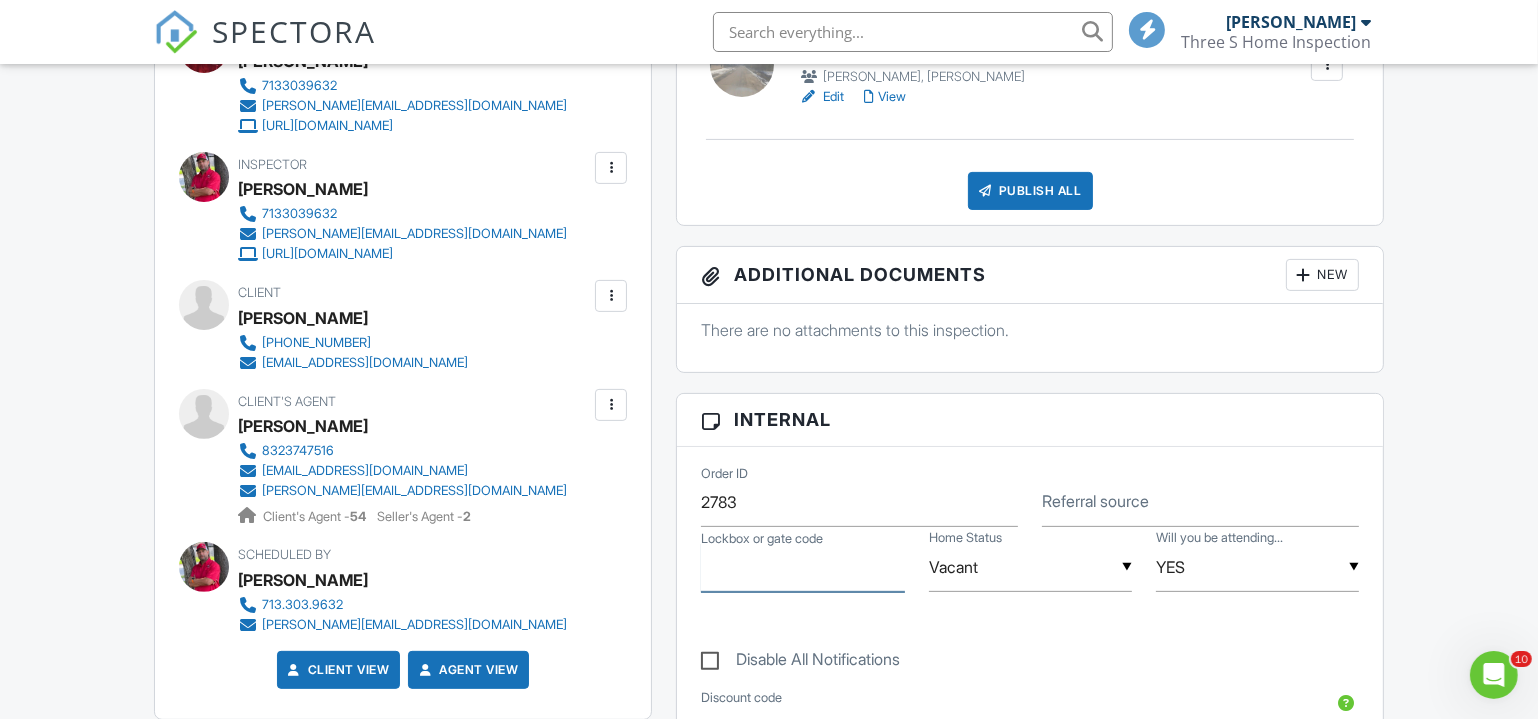 scroll, scrollTop: 0, scrollLeft: 0, axis: both 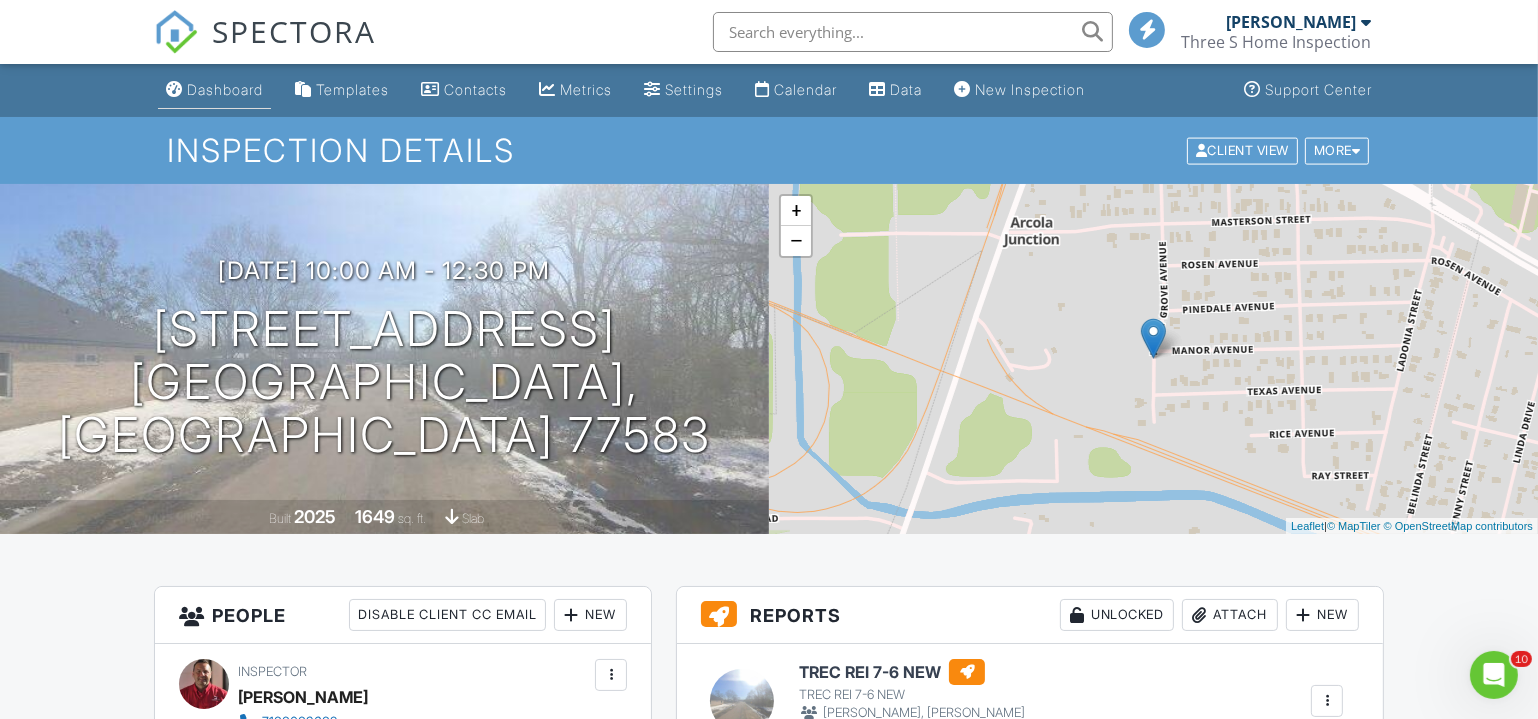 click on "Dashboard" at bounding box center (225, 89) 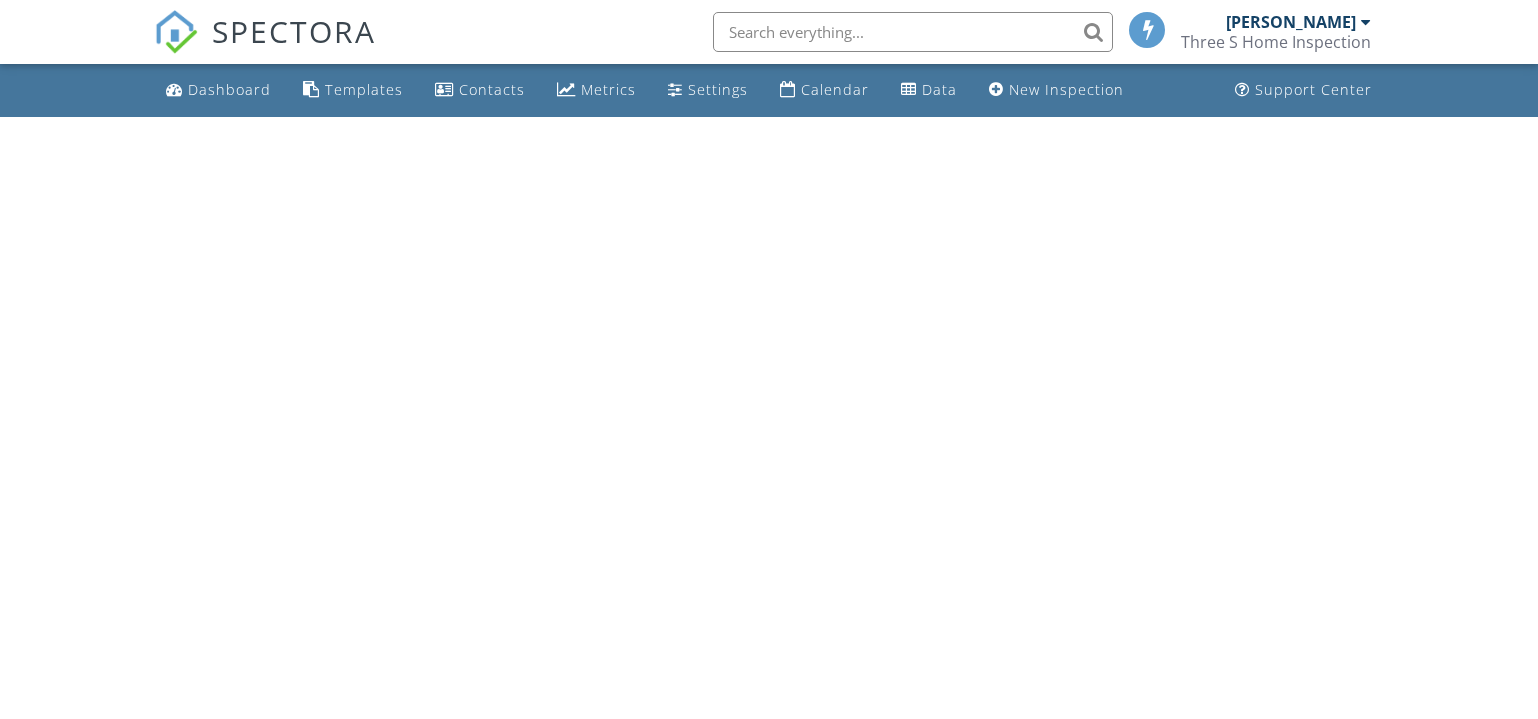 scroll, scrollTop: 0, scrollLeft: 0, axis: both 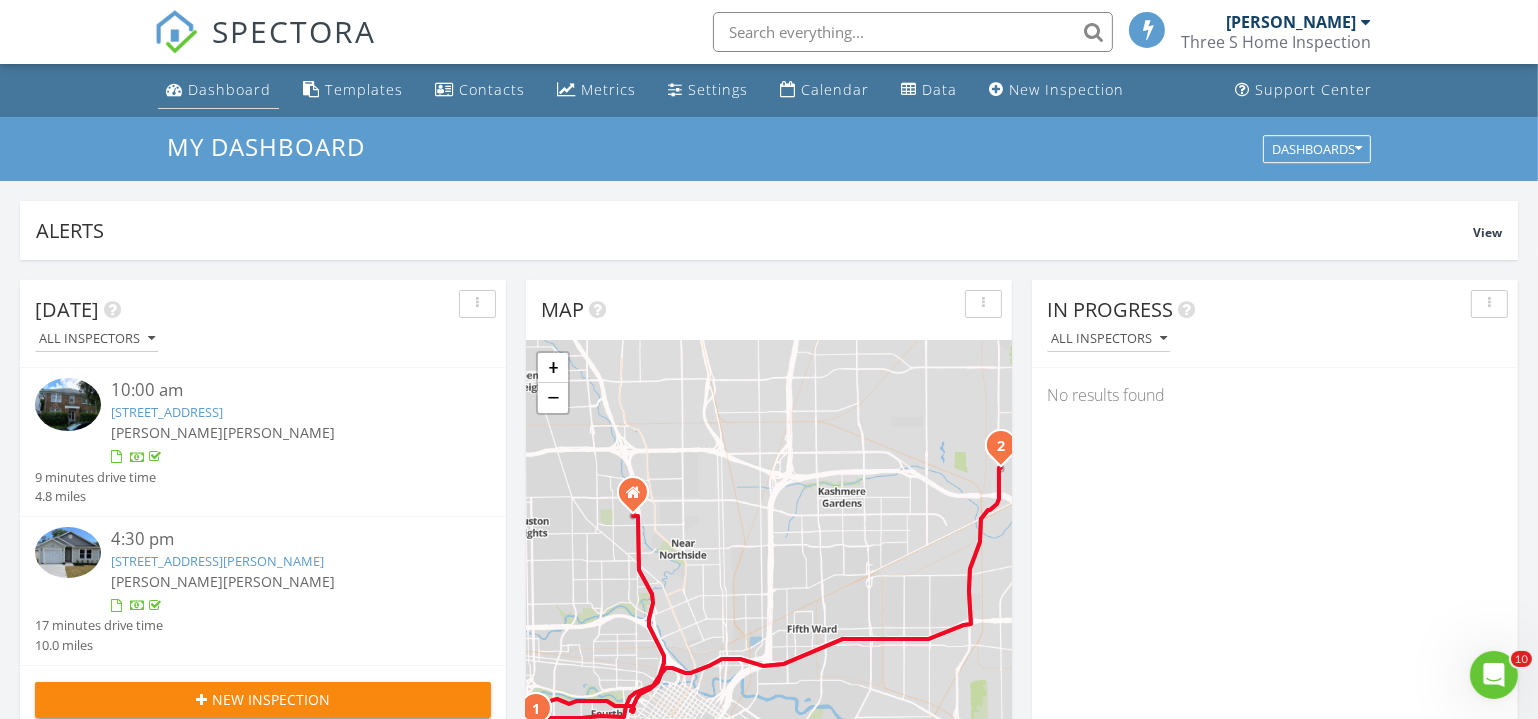 click on "Dashboard" at bounding box center (229, 89) 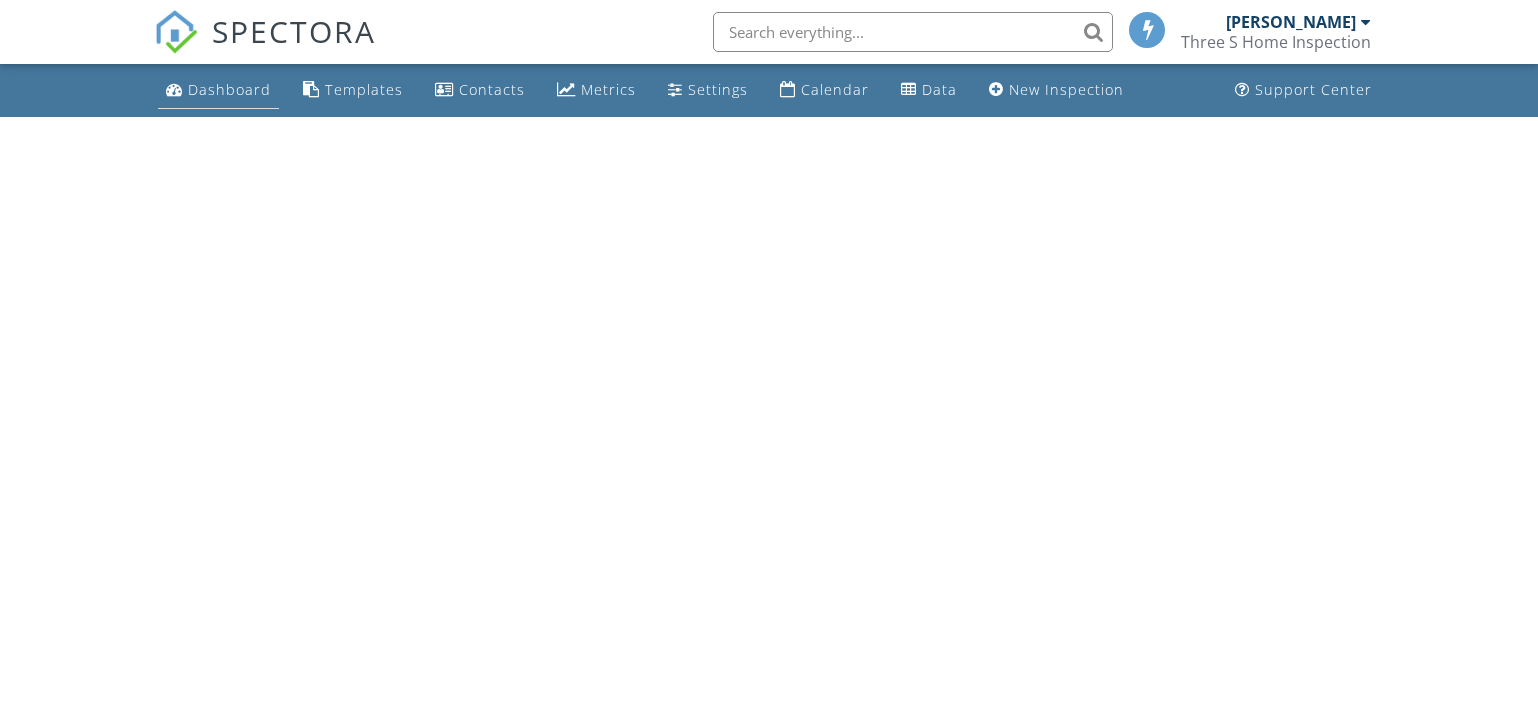 scroll, scrollTop: 0, scrollLeft: 0, axis: both 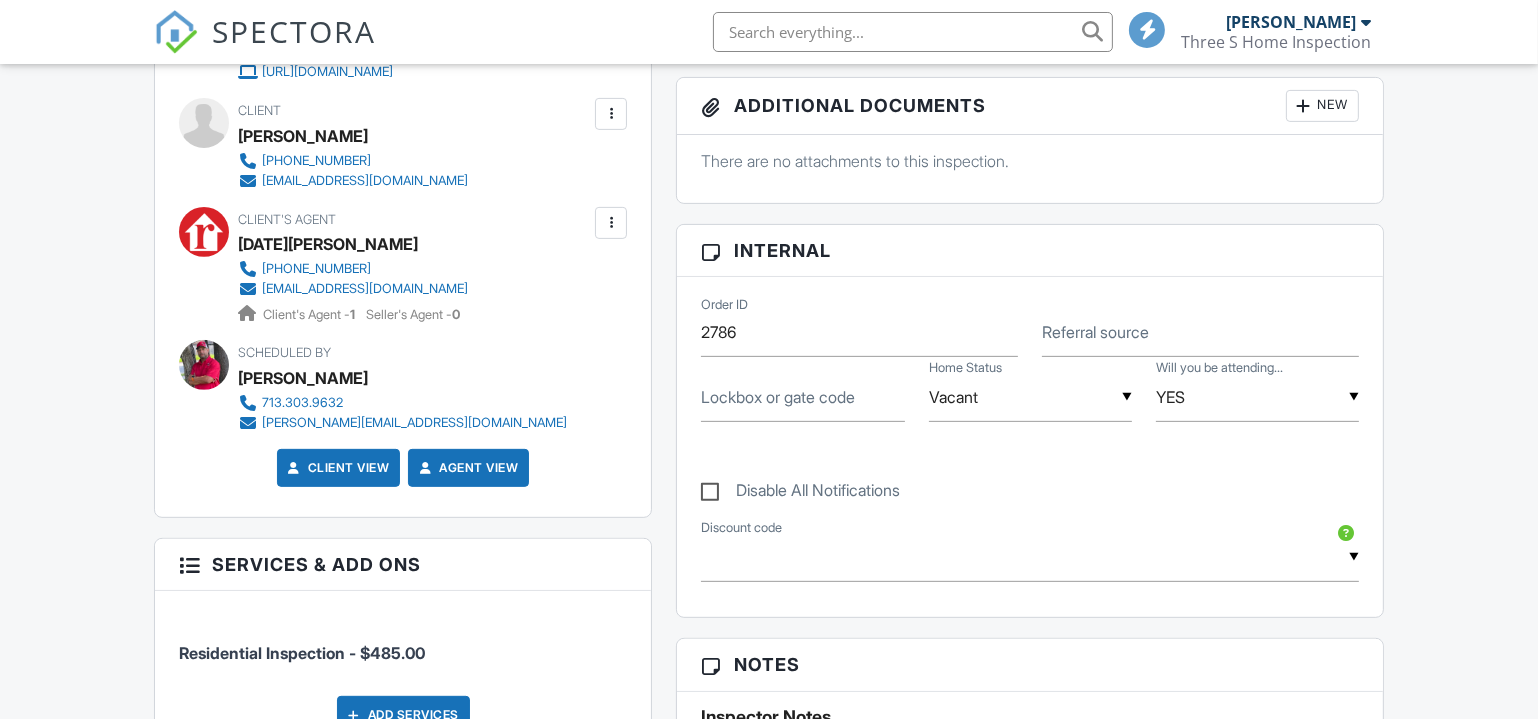 click on "Lockbox or gate code
▼ Vacant Vacant Occupied
Vacant
Occupied
Home Status
▼ YES YES NO
YES
NO
Will you be attending..." at bounding box center [1030, 399] 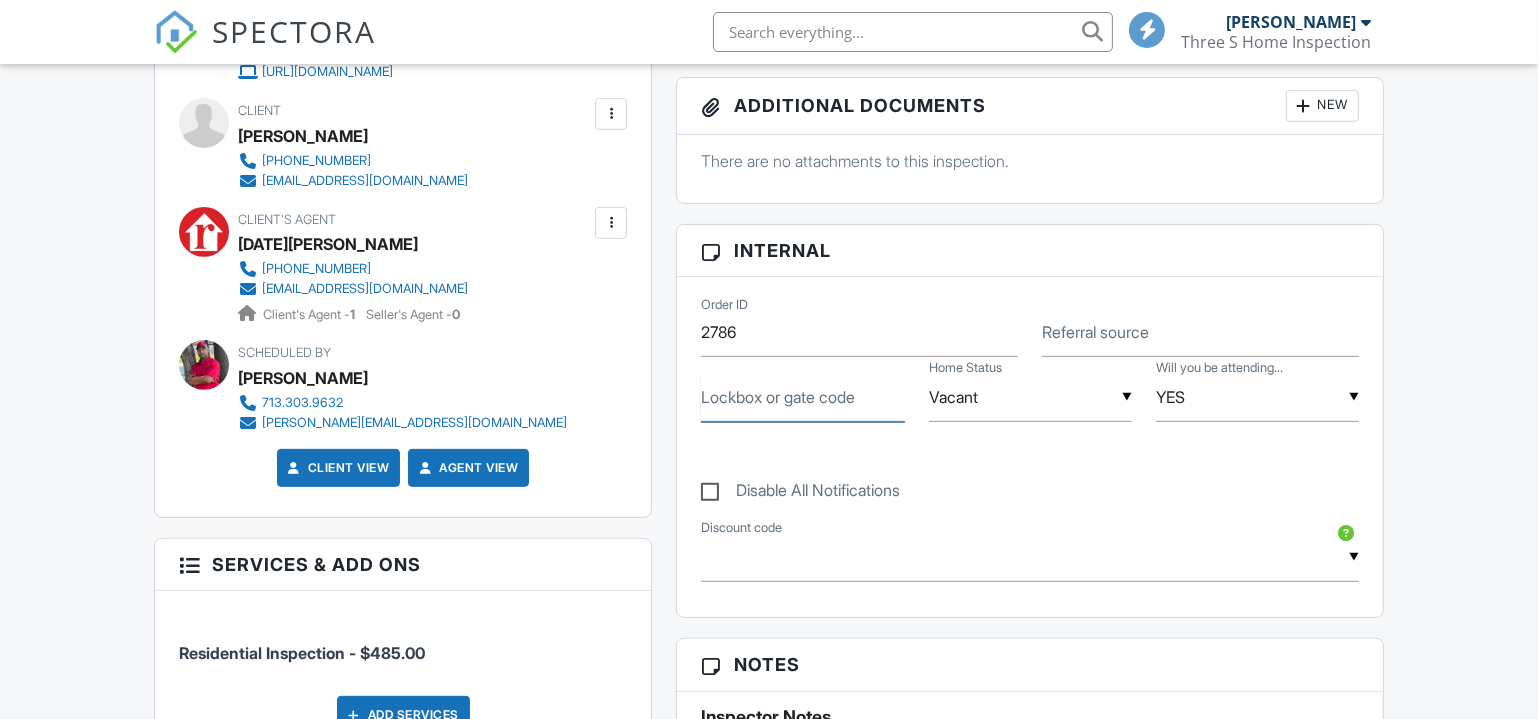 click on "Lockbox or gate code" at bounding box center [802, 397] 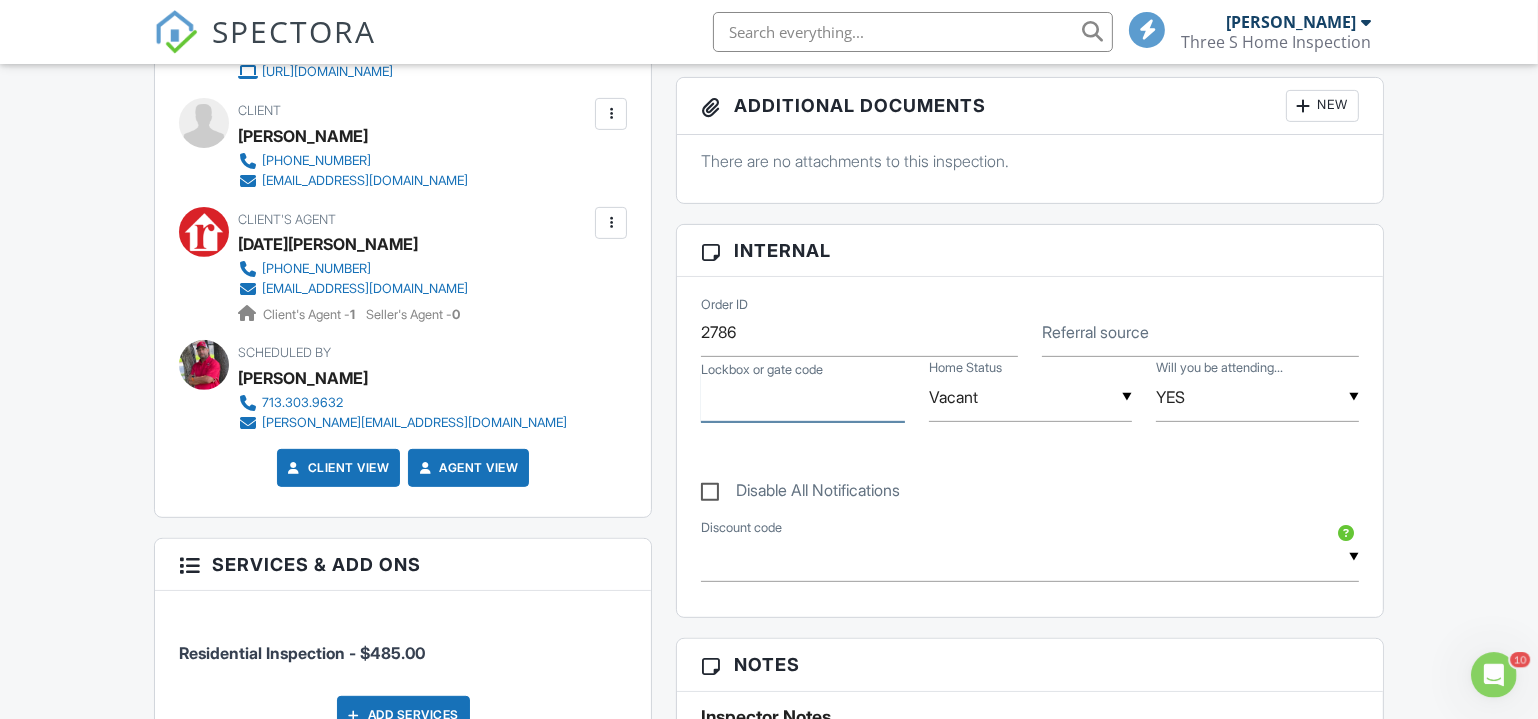 click on "Lockbox or gate code" at bounding box center (802, 397) 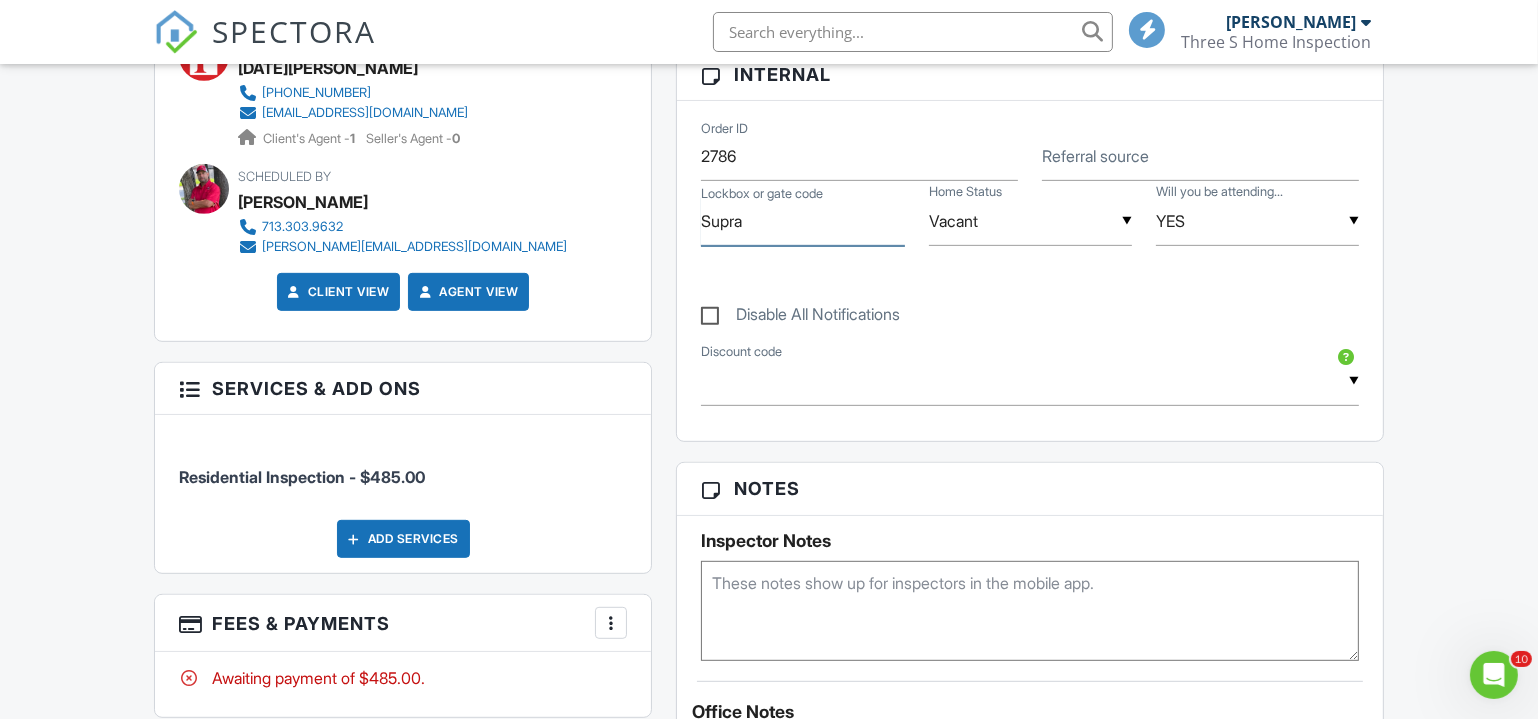 scroll, scrollTop: 999, scrollLeft: 0, axis: vertical 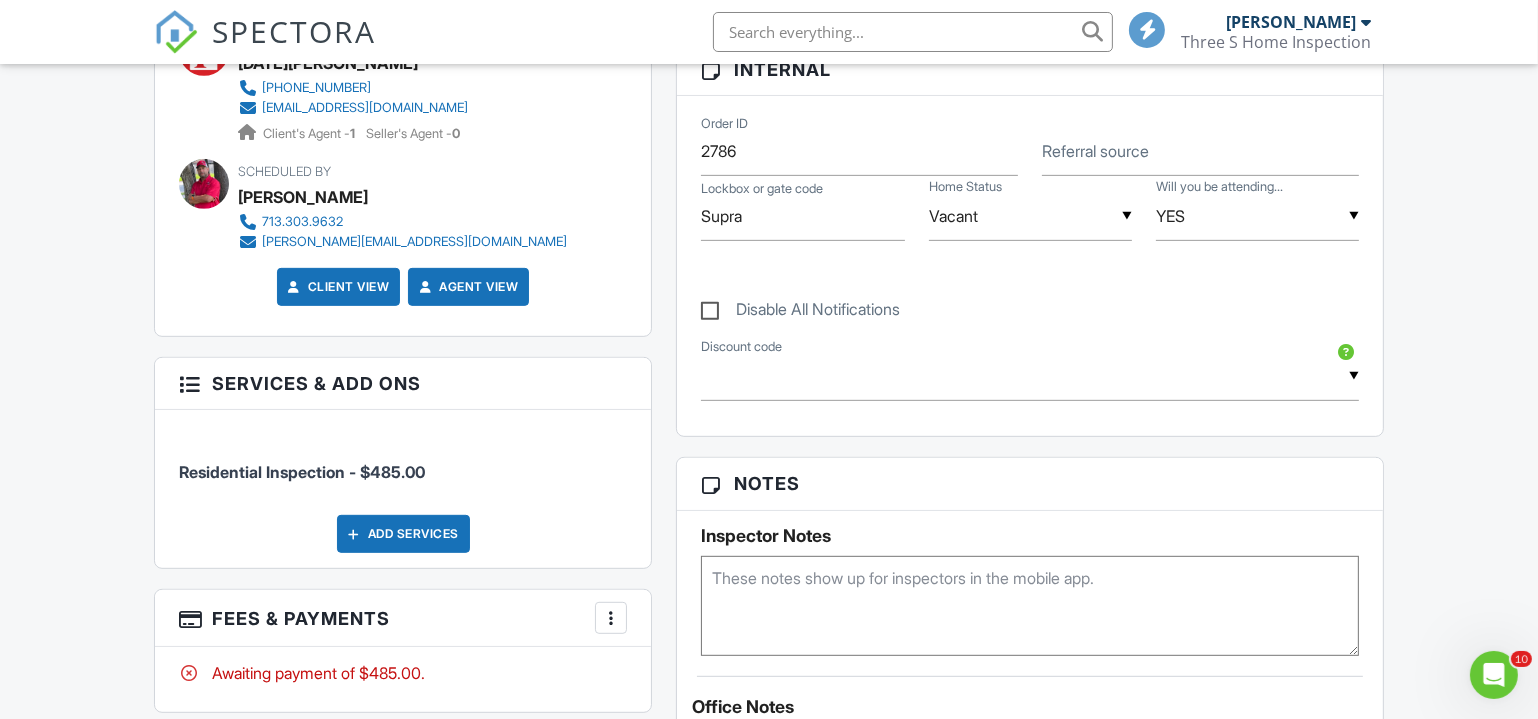 click on "Dashboard
Templates
Contacts
Metrics
Settings
Calendar
Data
New Inspection
Support Center
Inspection Details
Client View
More
Property Details
Reschedule
Reorder / Copy
Share
Cancel
Delete
Print Order
Convert to V9
Enable Pass on CC Fees
View Change Log
07/28/2025  9:00 am
- 12:00 pm
18606 Atasca Oaks Dr
Humble, TX 77346
Built
2000
2166
sq. ft.
slab
Lot Size
4770
sq.ft.
4
bedrooms
3.0
bathrooms
+ − Leaflet  |  © MapTiler   © OpenStreetMap contributors
All emails and texts are disabled for this inspection!
Turn on emails and texts
Turn on and Requeue Notifications
Reports
Locked
Attach
New" at bounding box center (769, 638) 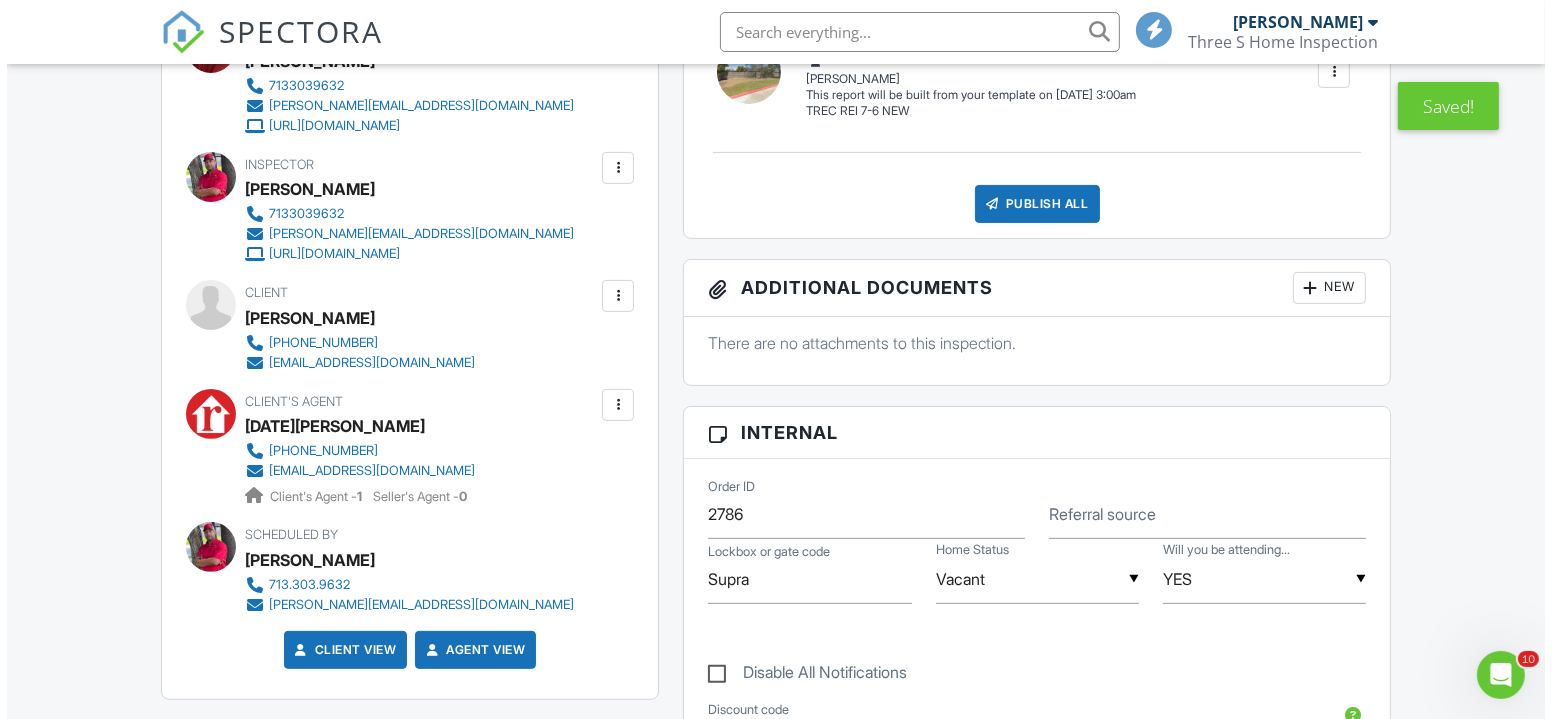scroll, scrollTop: 636, scrollLeft: 0, axis: vertical 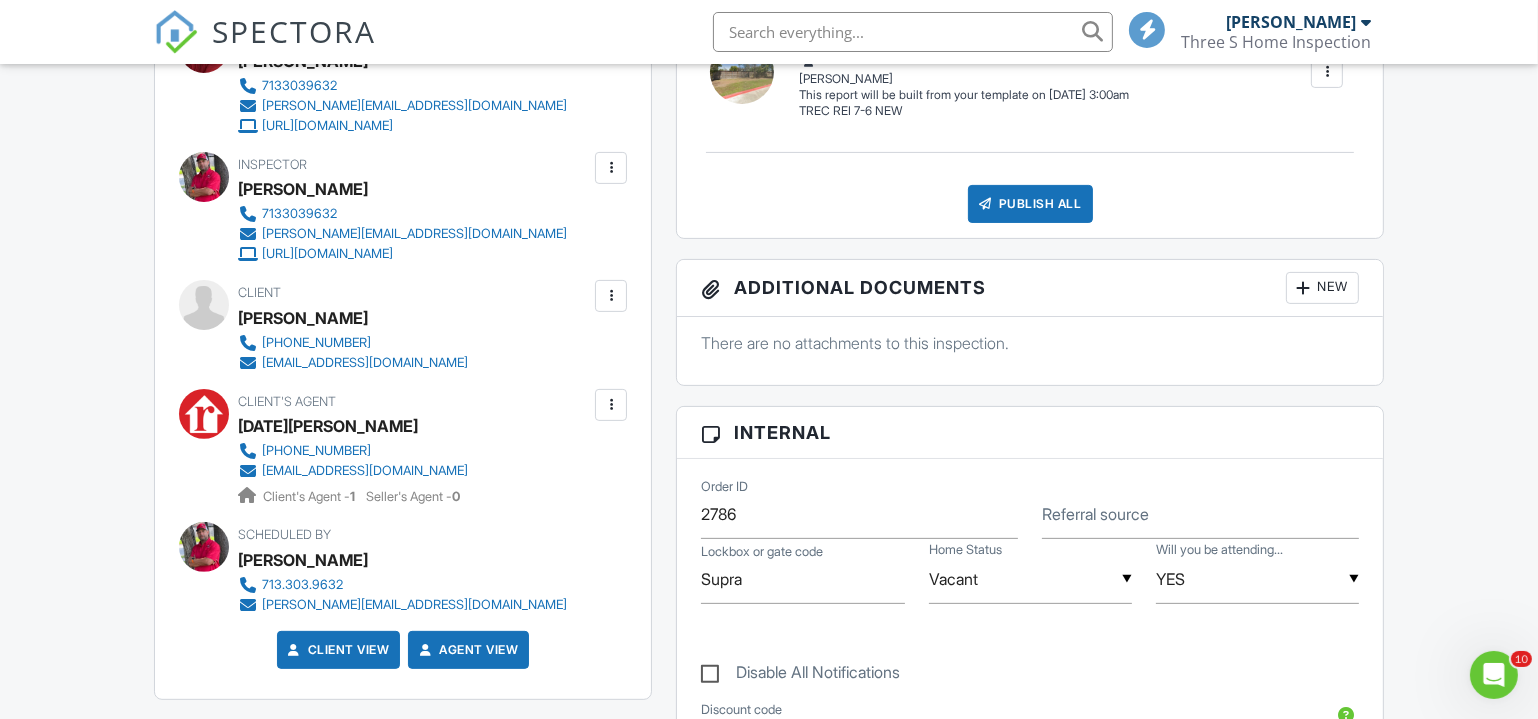 click at bounding box center (611, 296) 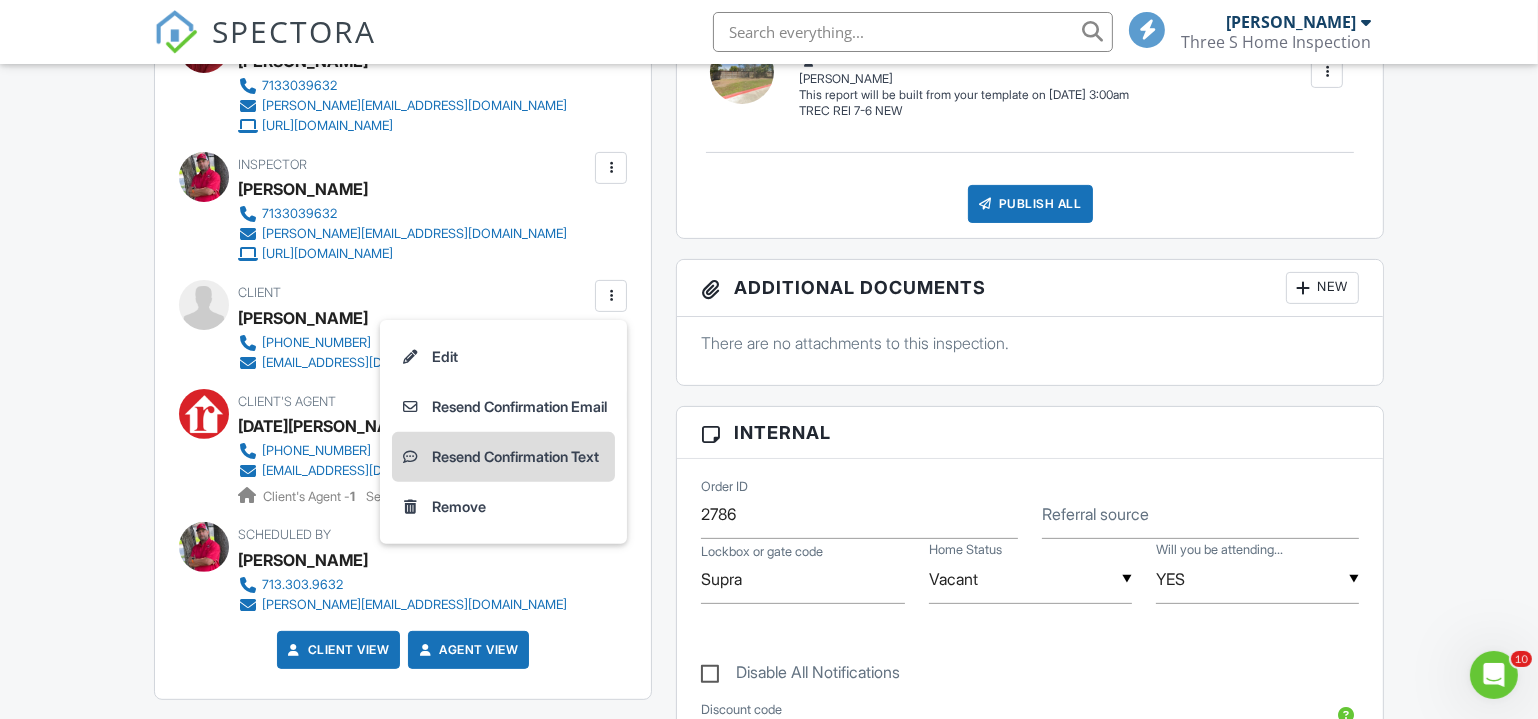click on "Resend Confirmation Text" at bounding box center (503, 457) 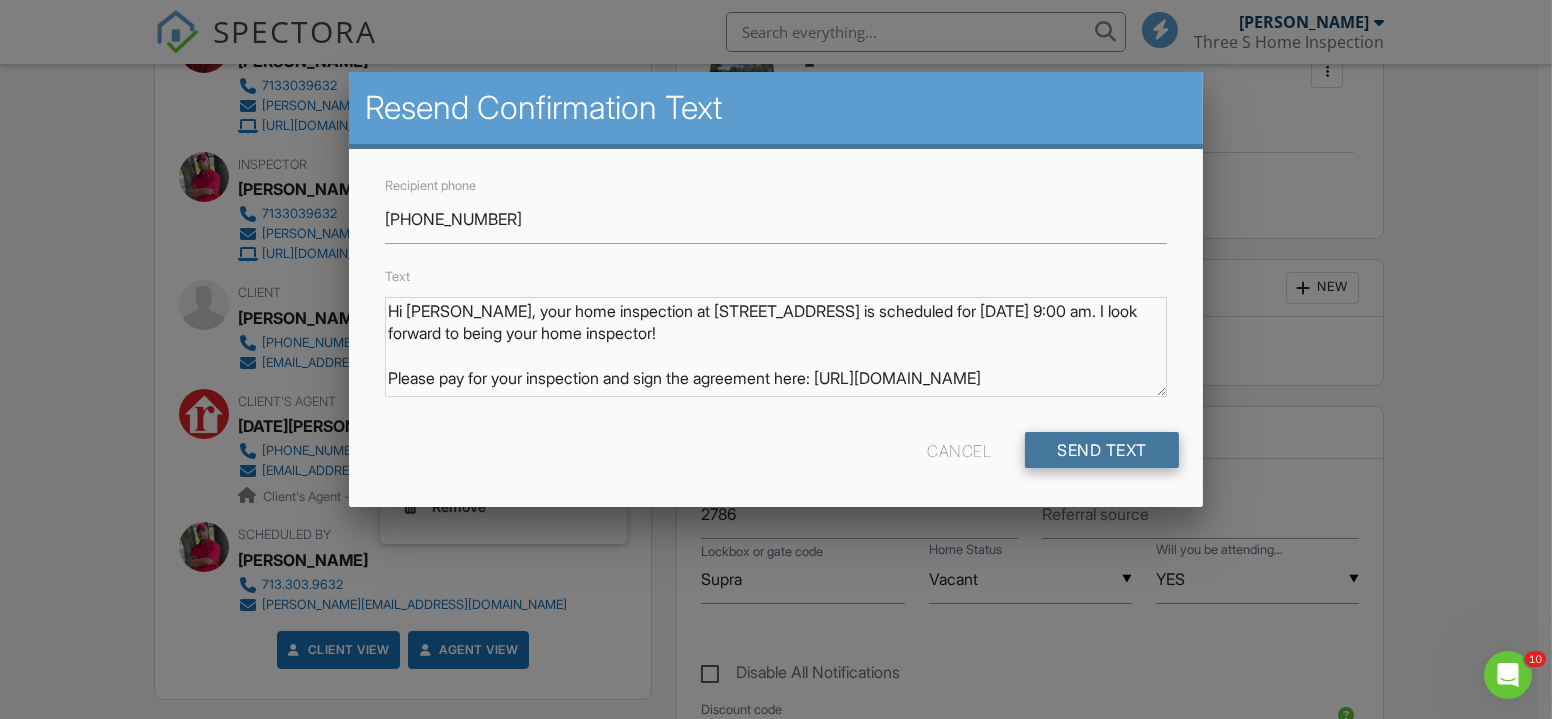 click on "Send Text" at bounding box center [1102, 450] 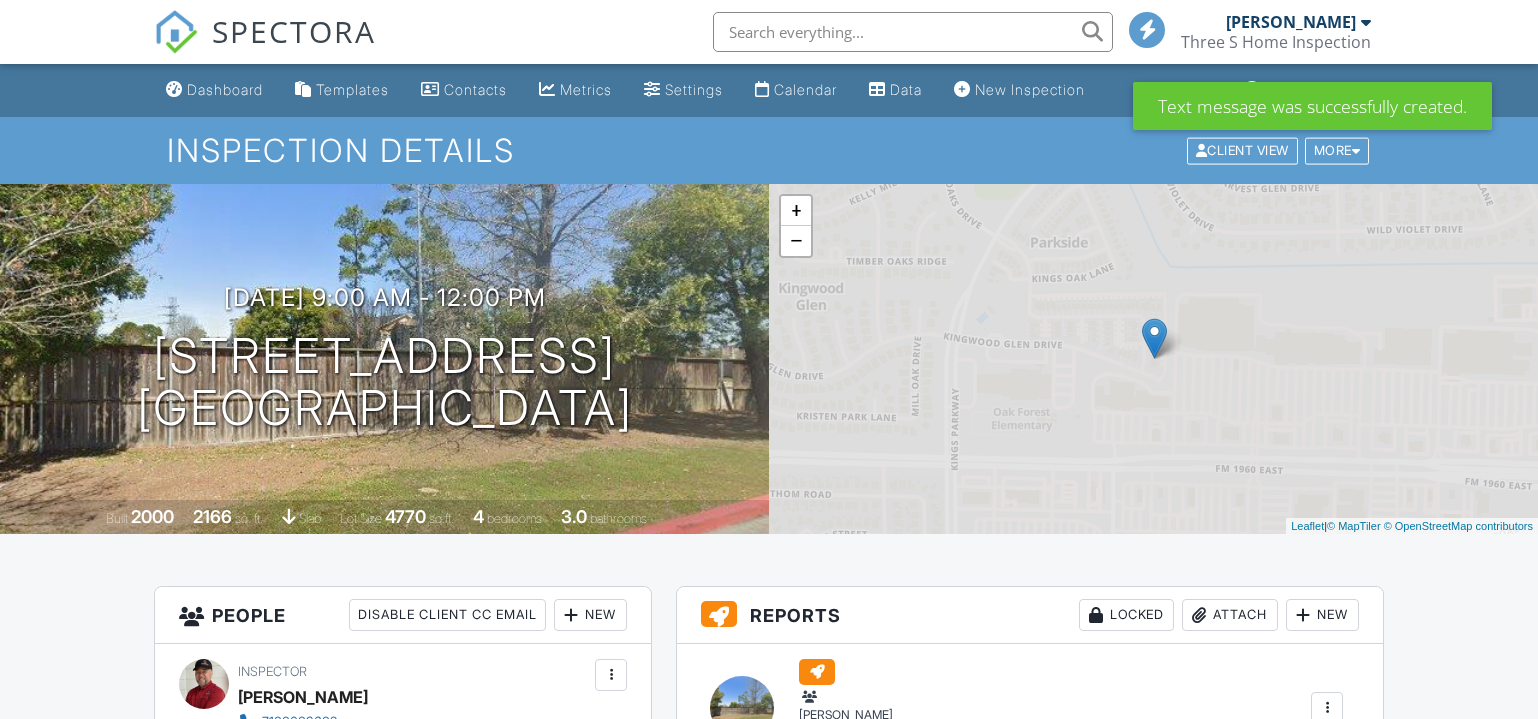scroll, scrollTop: 636, scrollLeft: 0, axis: vertical 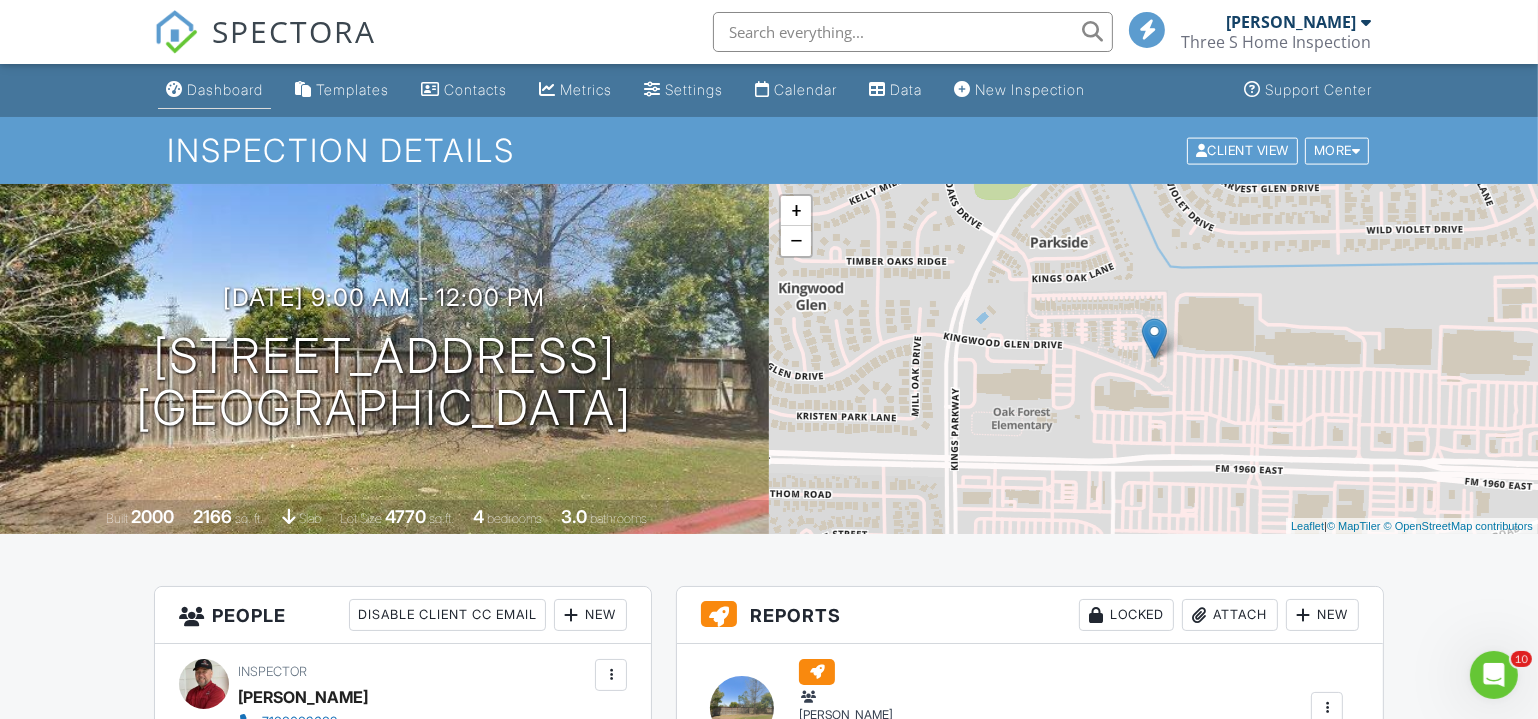 click on "Dashboard" at bounding box center (214, 90) 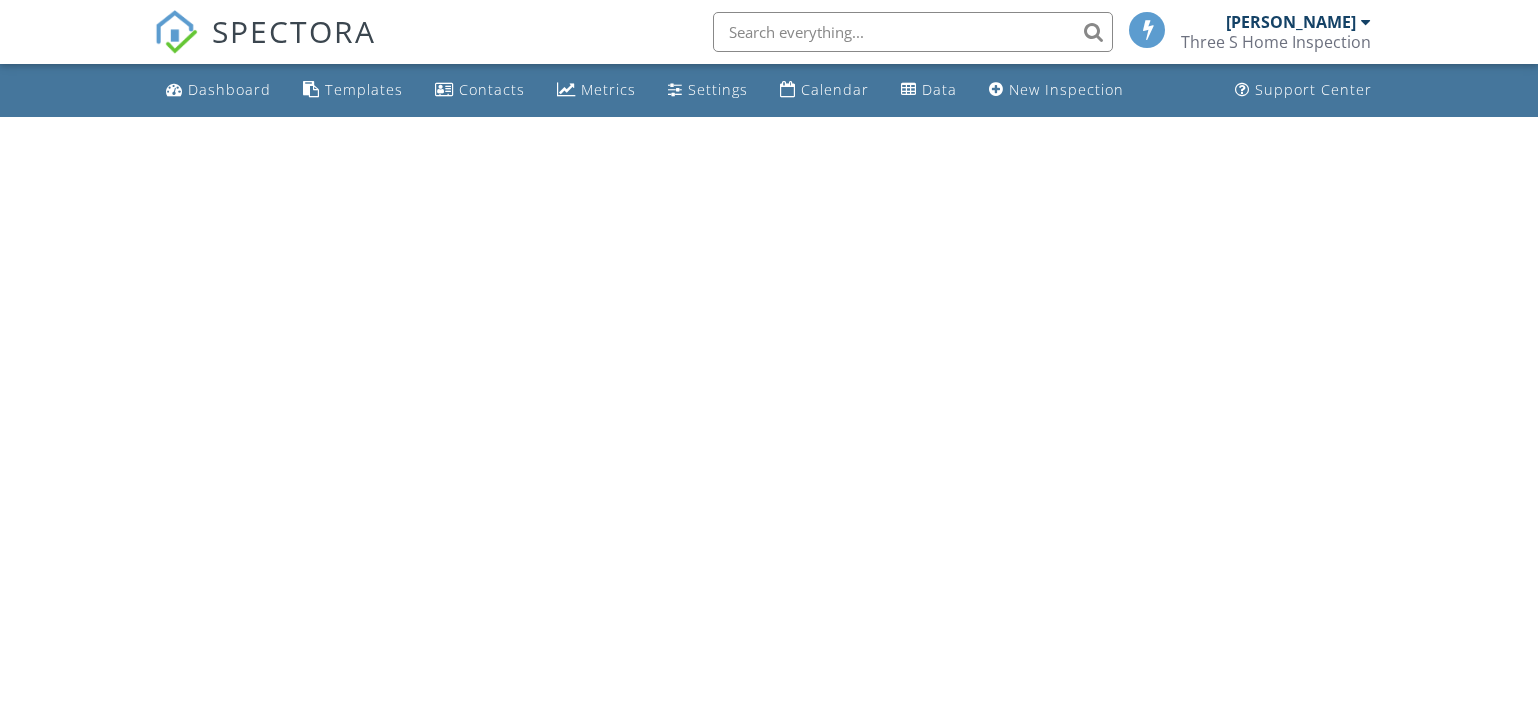 scroll, scrollTop: 0, scrollLeft: 0, axis: both 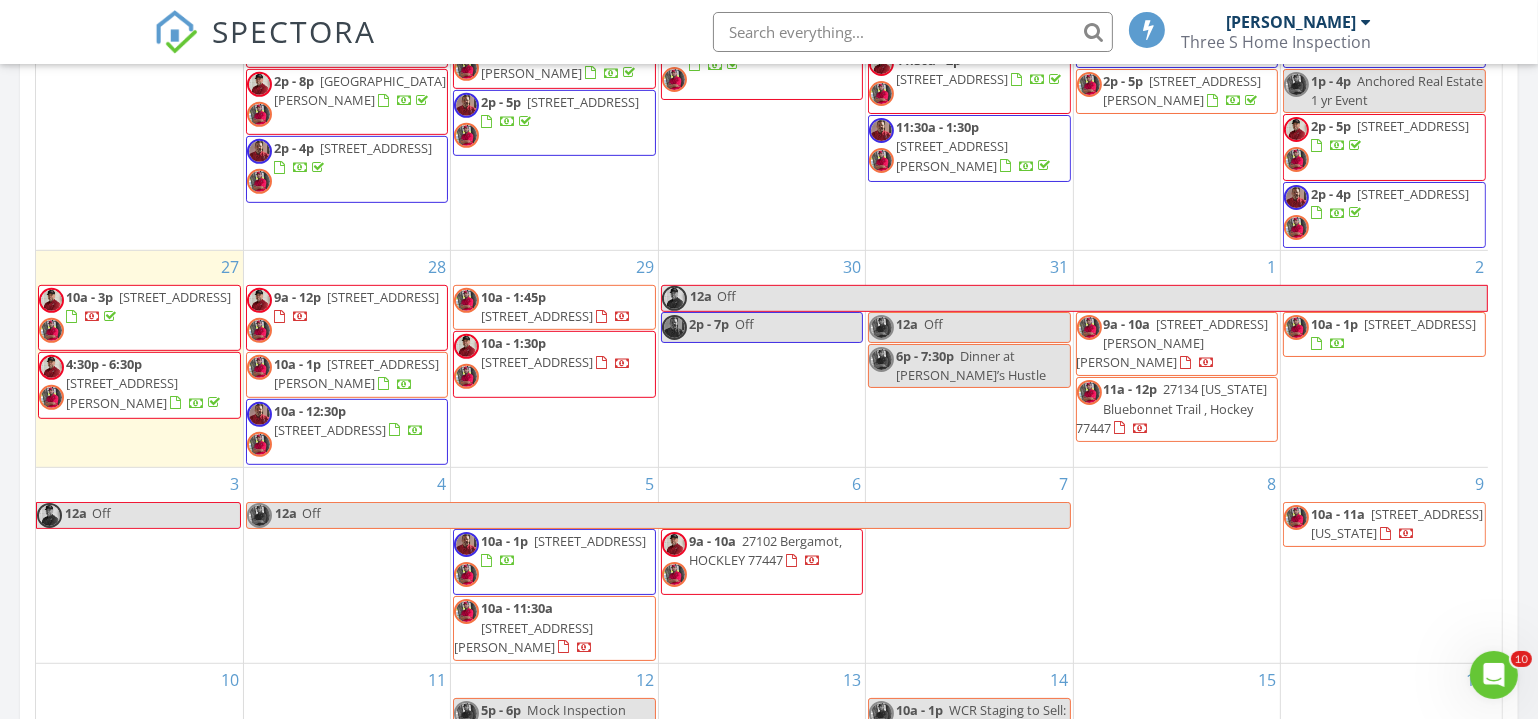 click on "[STREET_ADDRESS][PERSON_NAME]" at bounding box center [356, 373] 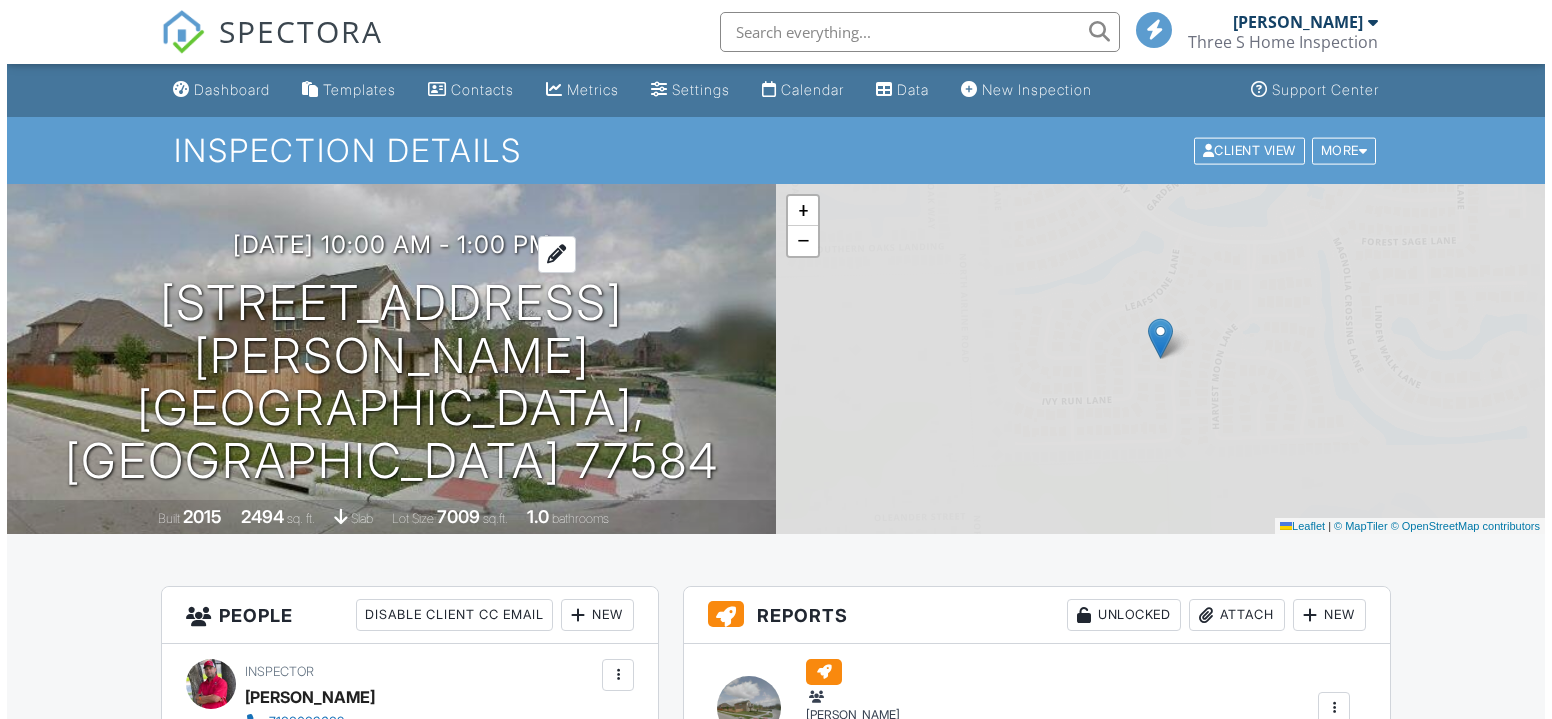 scroll, scrollTop: 0, scrollLeft: 0, axis: both 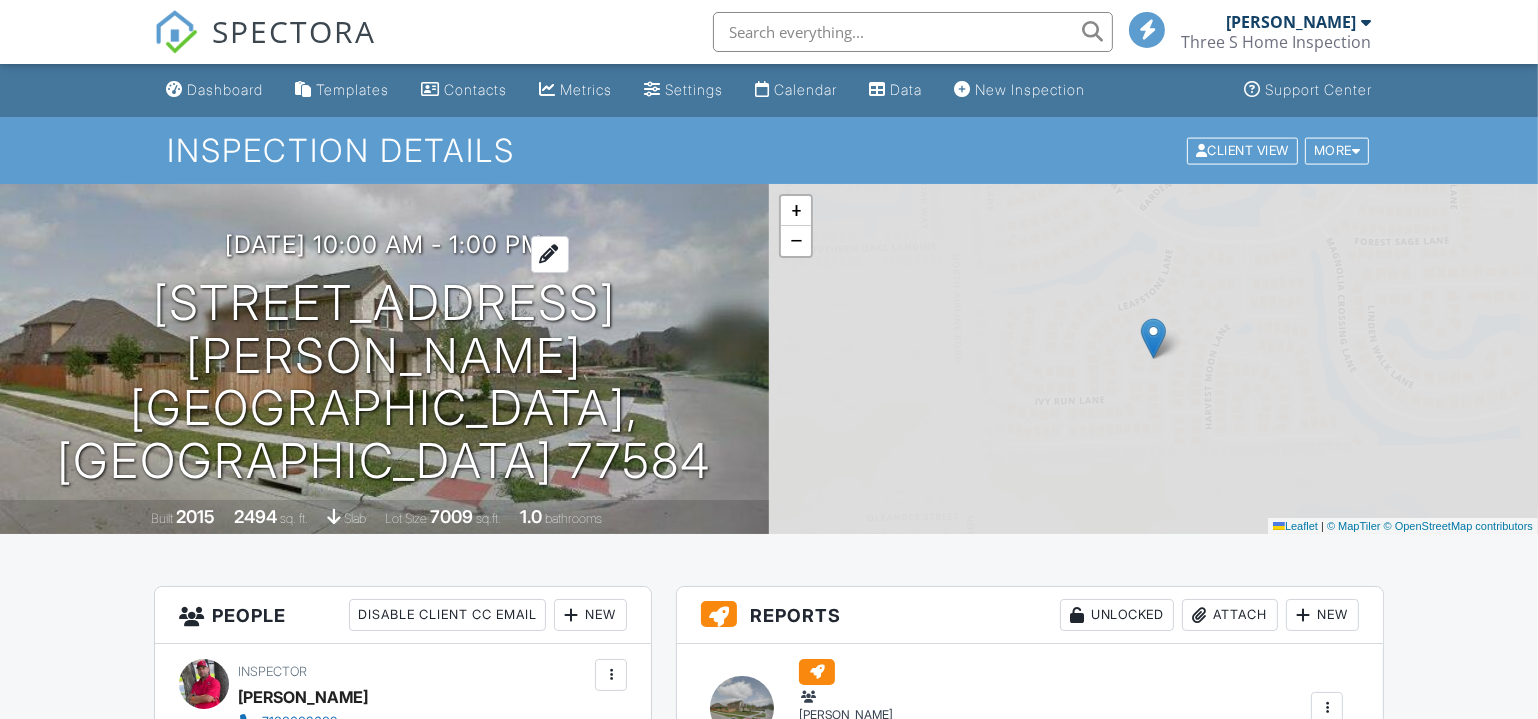 click on "07/28/2025 10:00 am
- 1:00 pm" at bounding box center (385, 244) 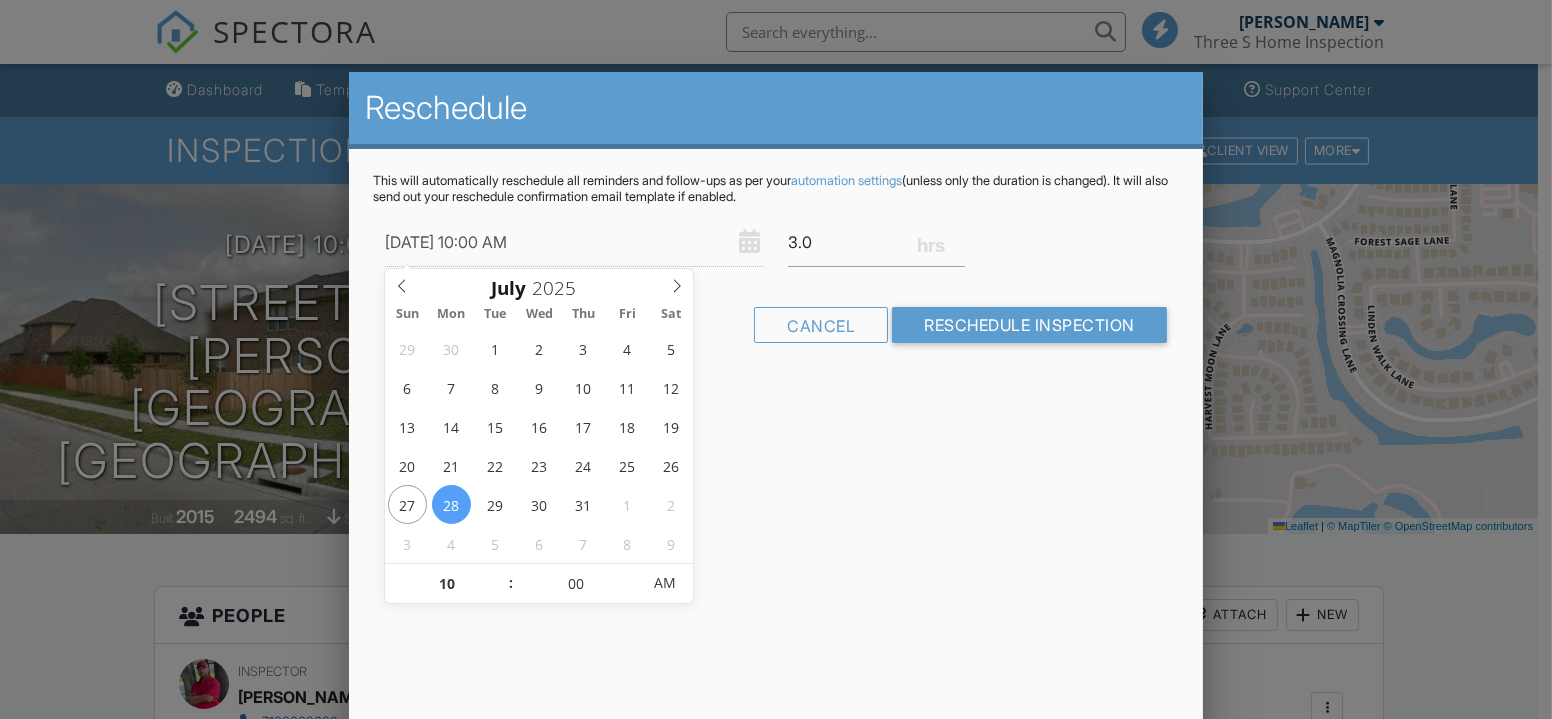 scroll, scrollTop: 0, scrollLeft: 0, axis: both 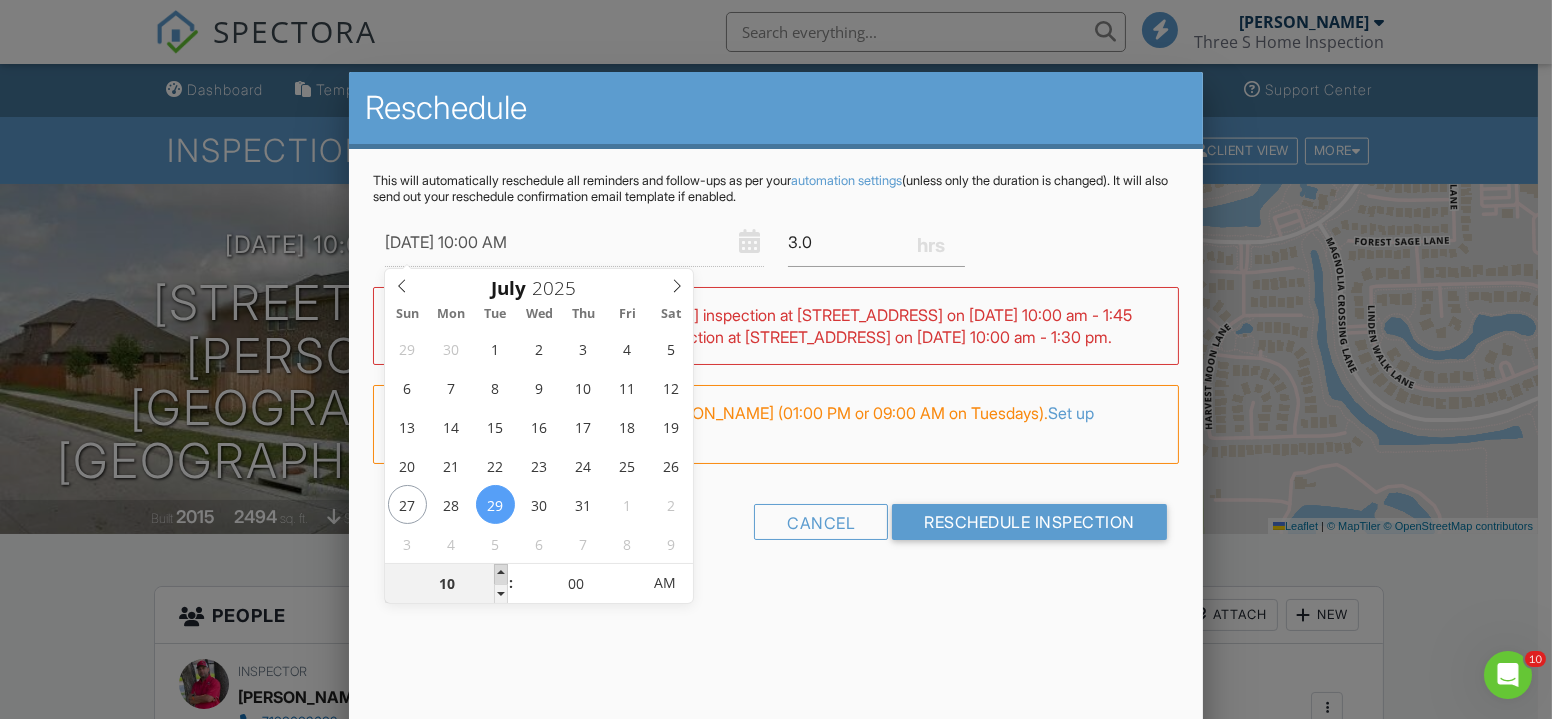 type on "07/29/2025 11:00 AM" 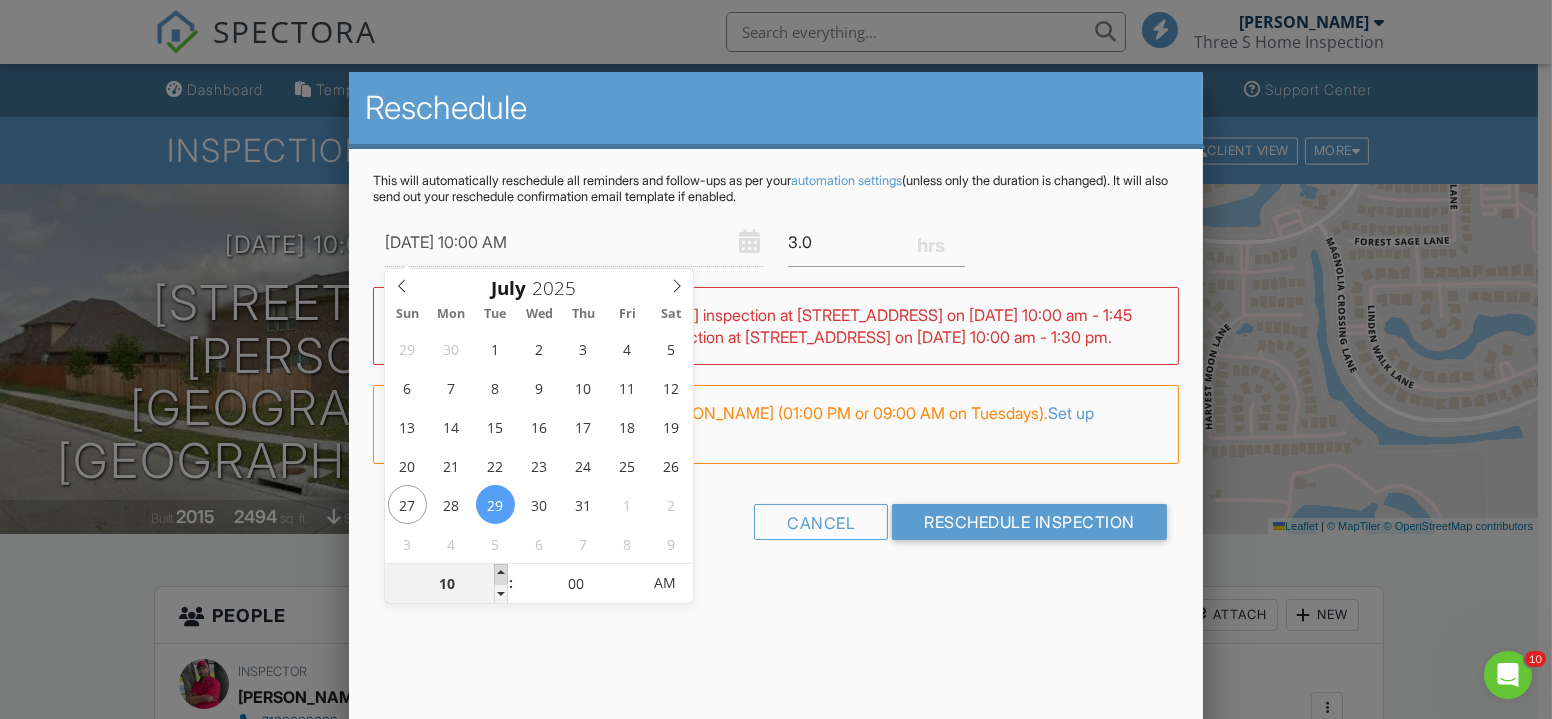 type on "11" 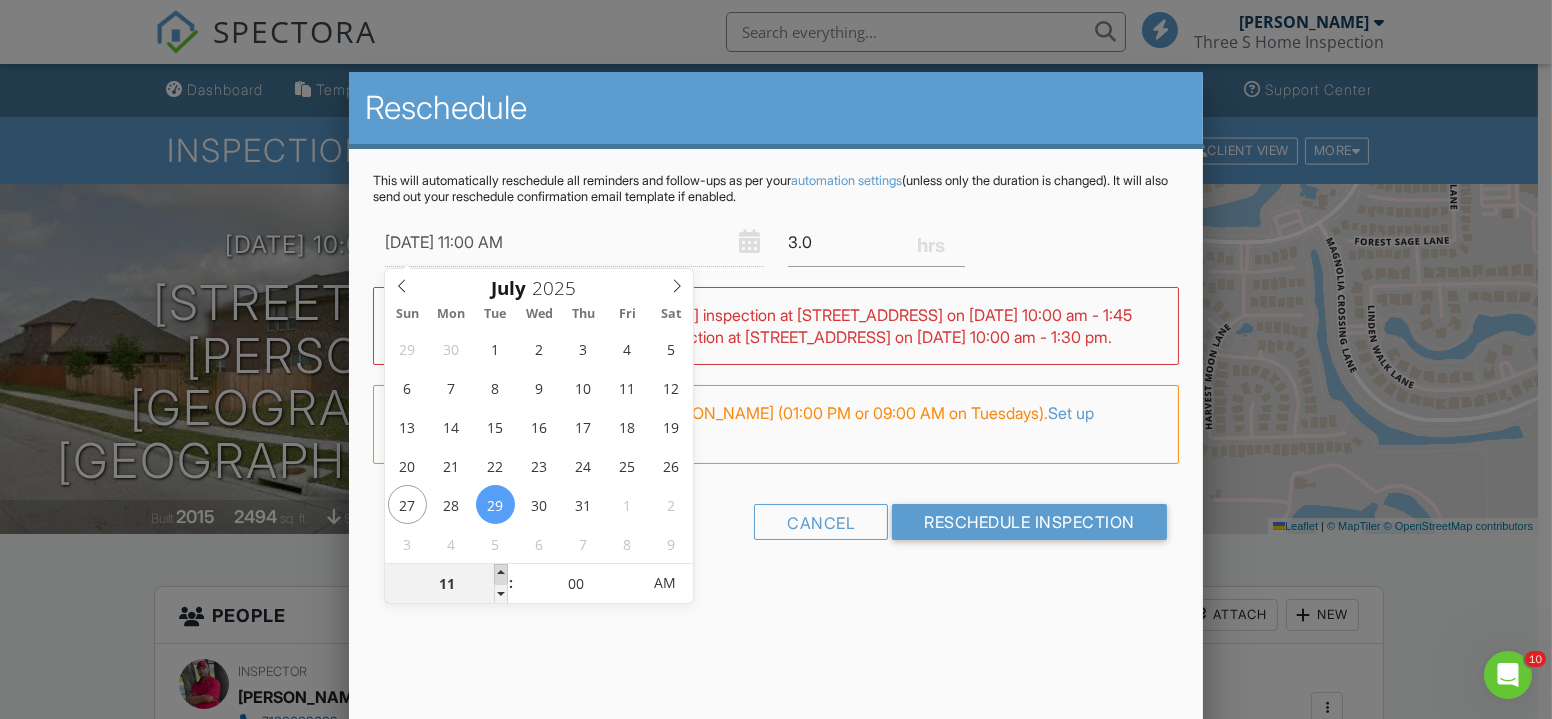 click at bounding box center (501, 574) 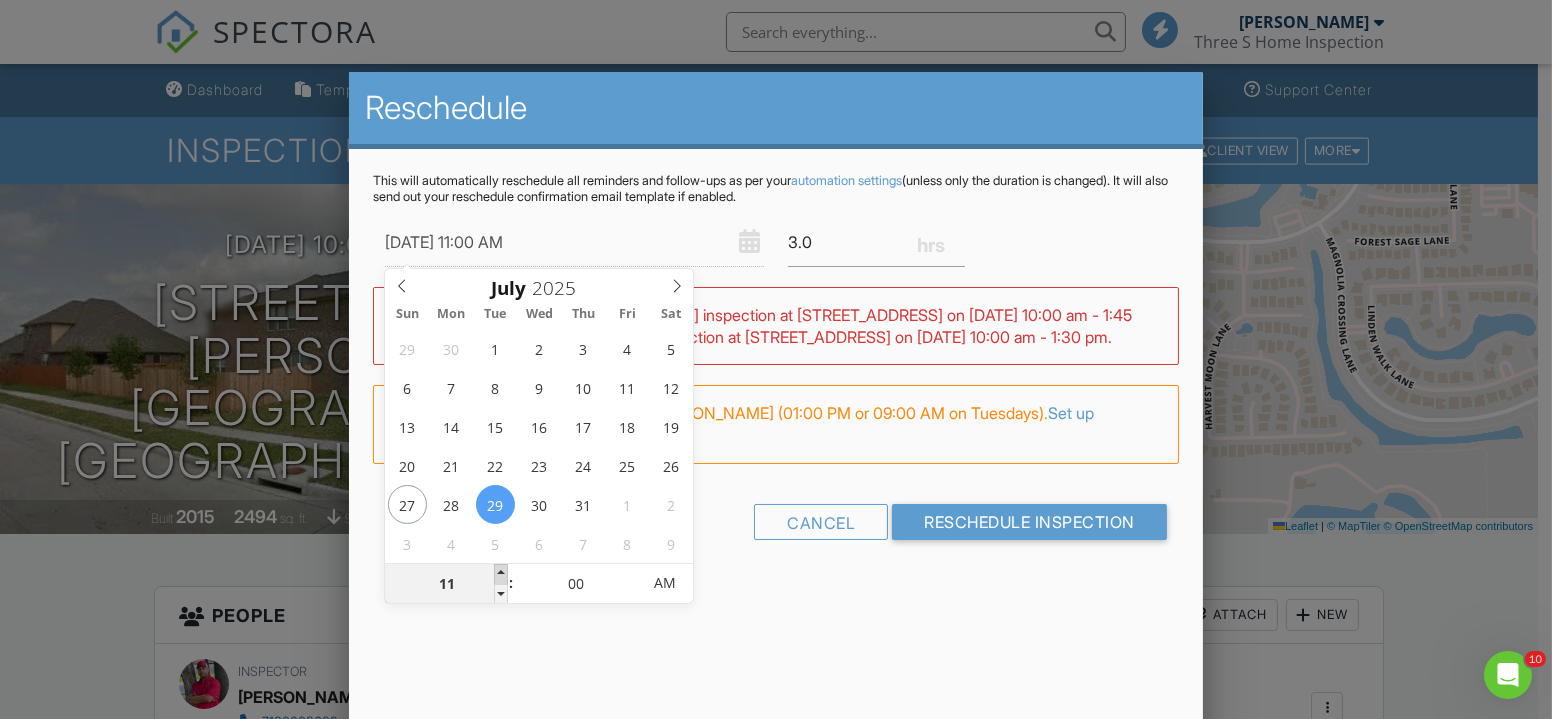 type on "07/29/2025 12:00 PM" 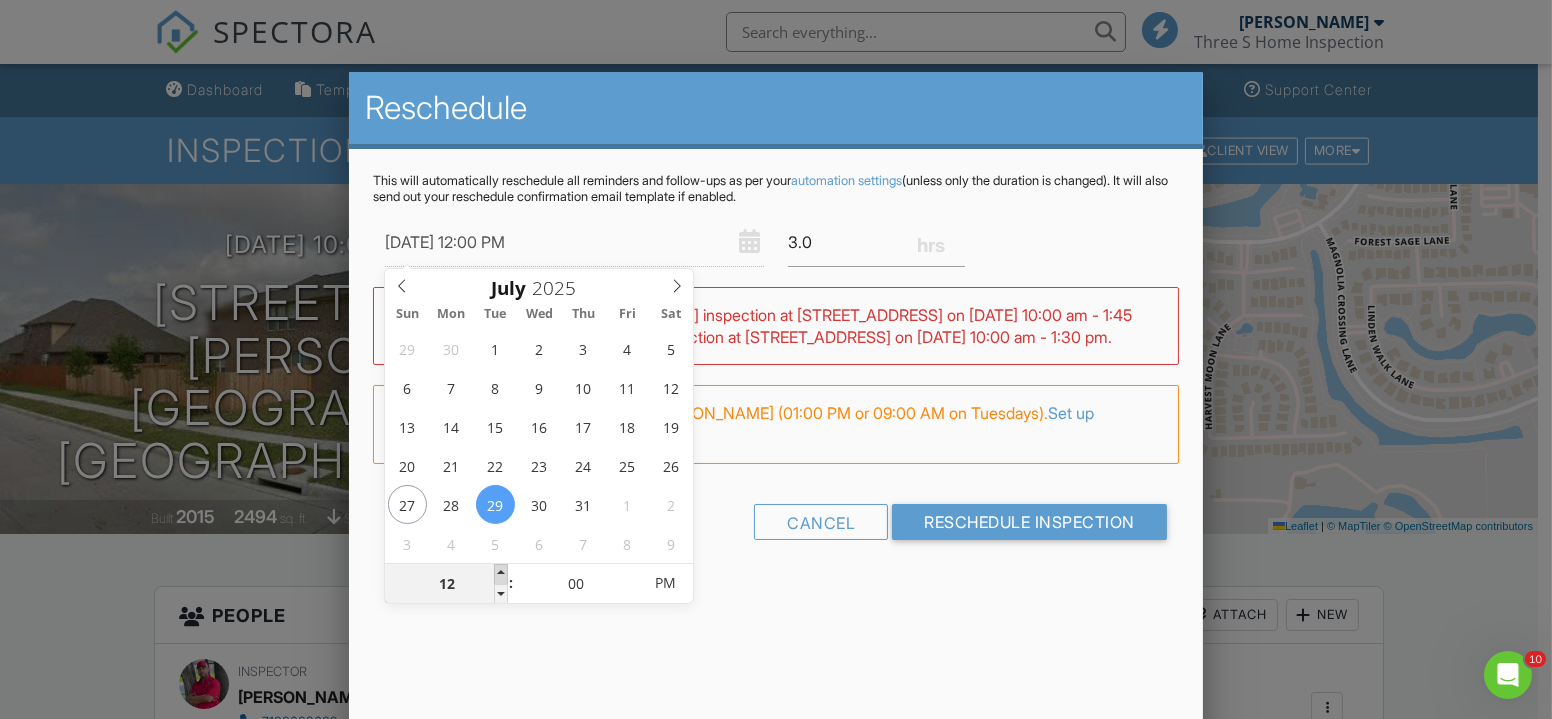 click at bounding box center [501, 574] 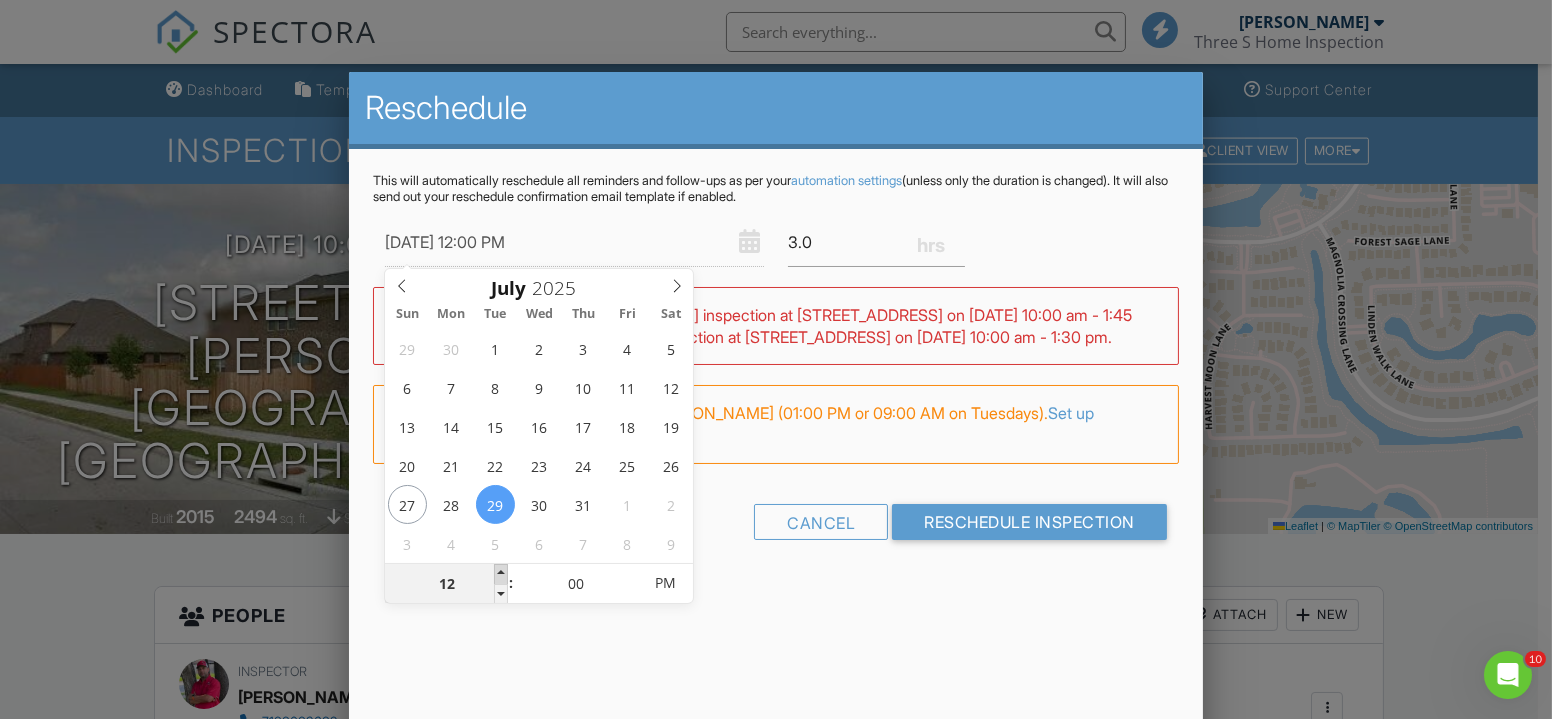 type on "01" 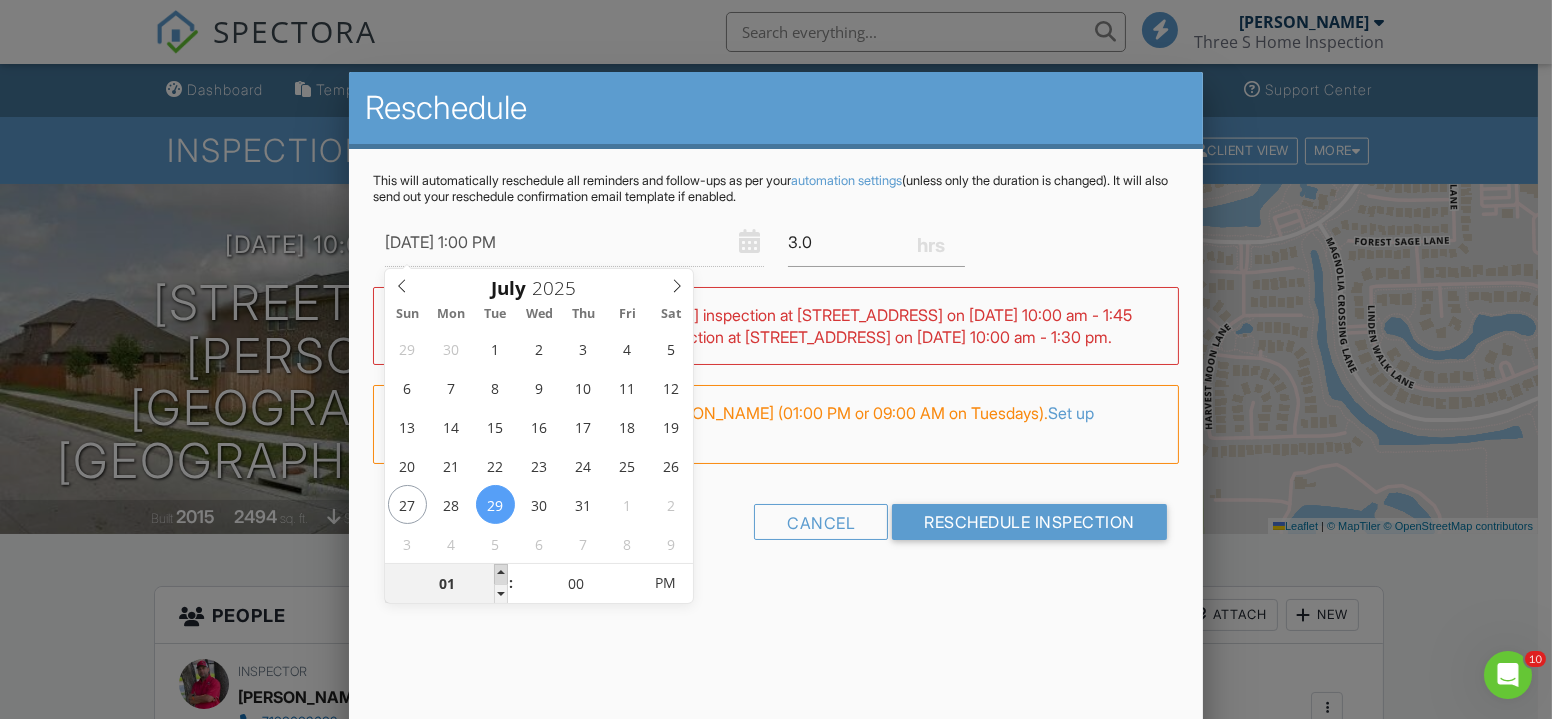 click at bounding box center [501, 574] 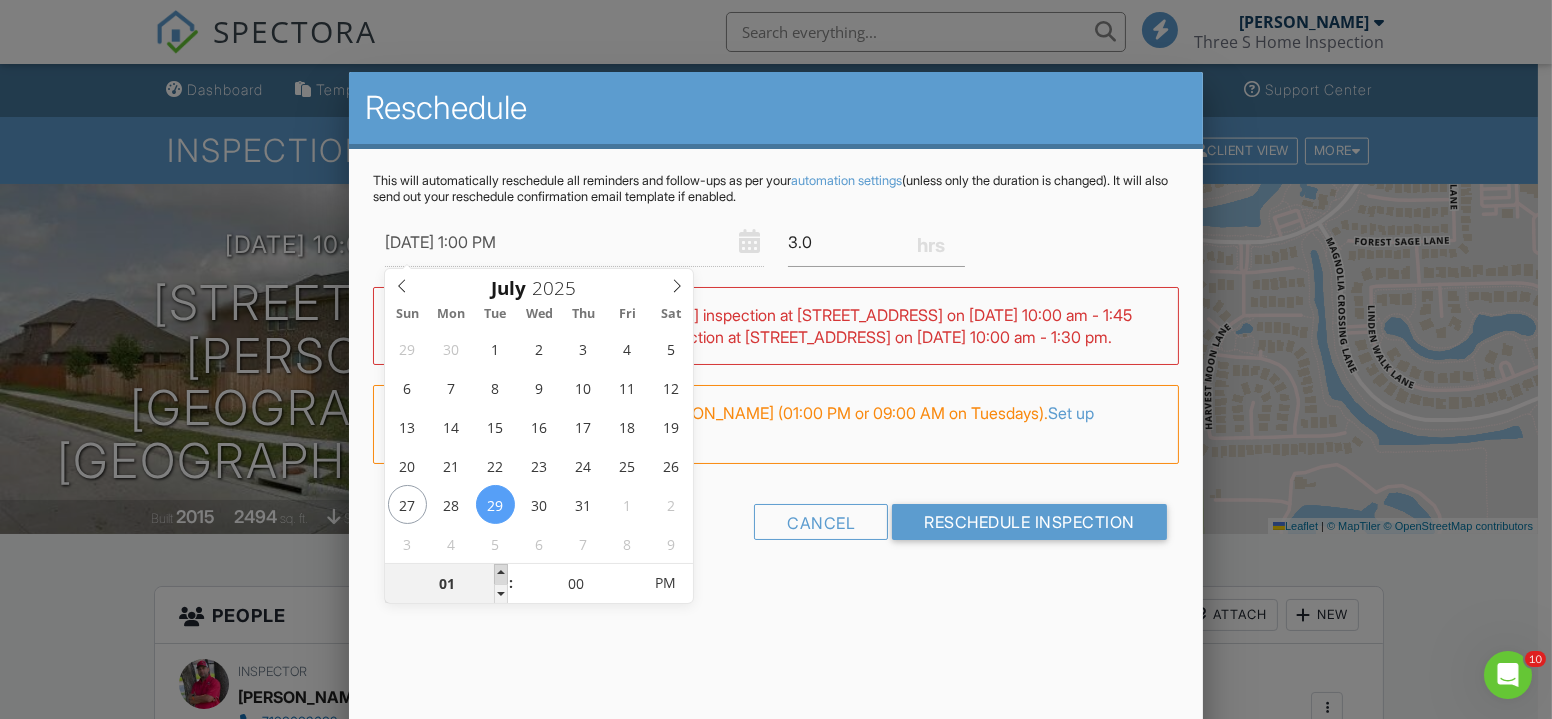 type on "07/29/2025 2:00 PM" 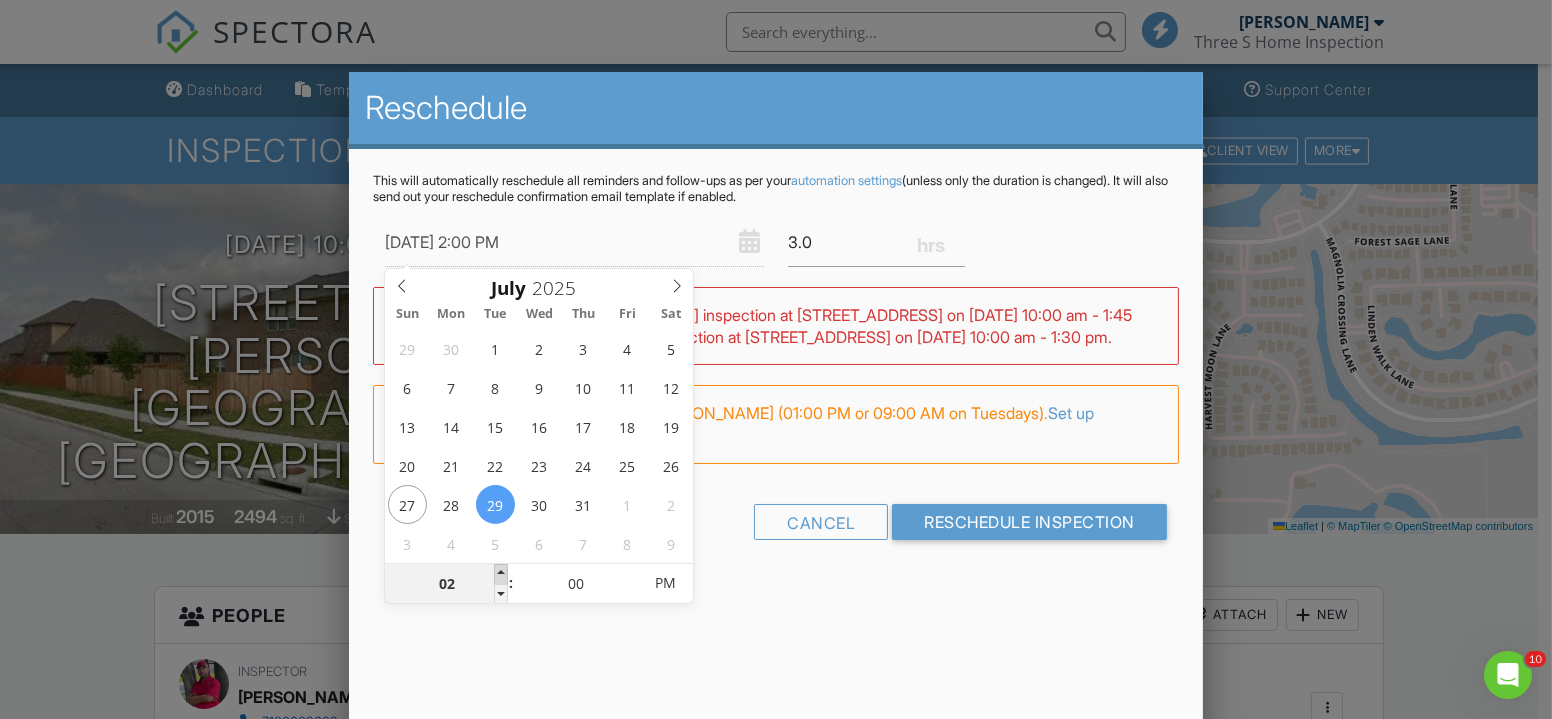 click at bounding box center (501, 574) 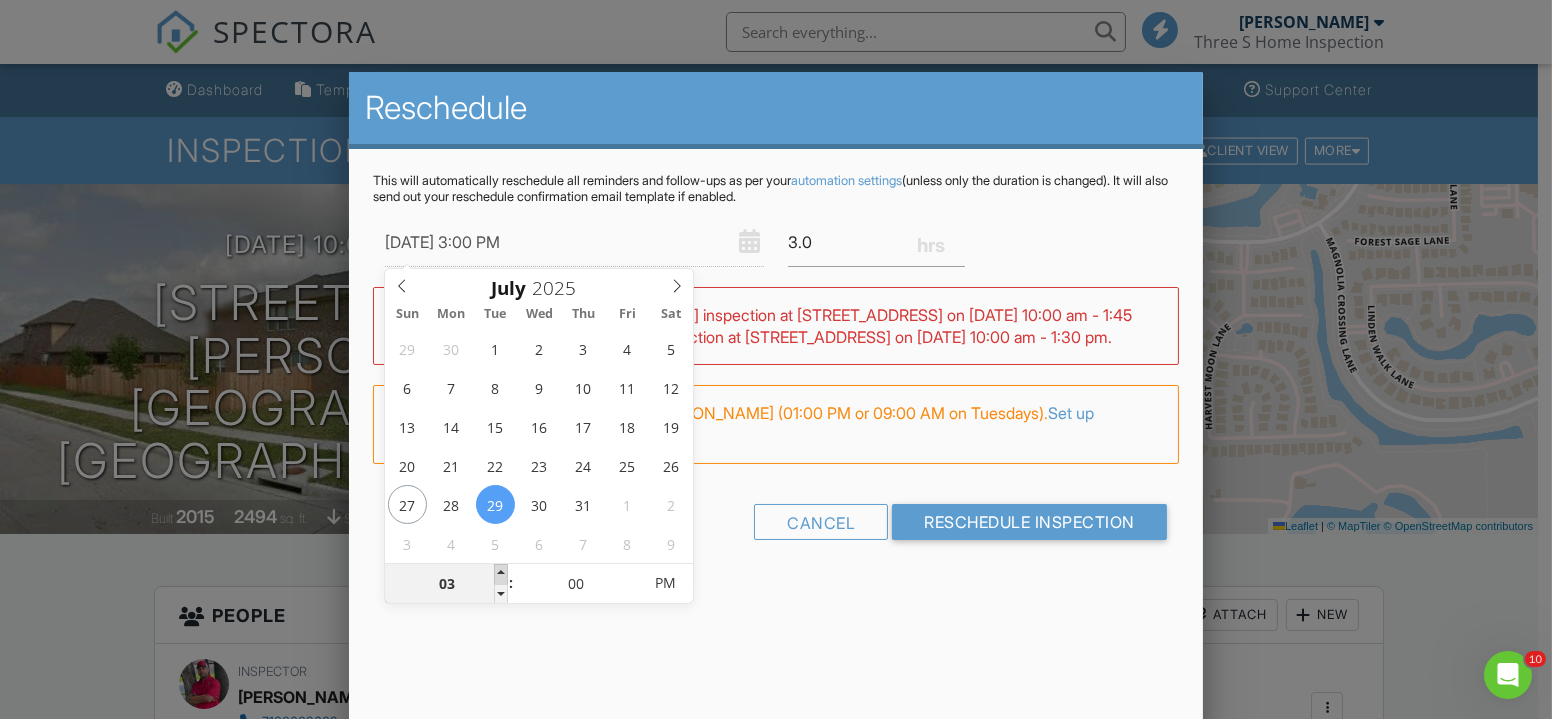click at bounding box center (501, 574) 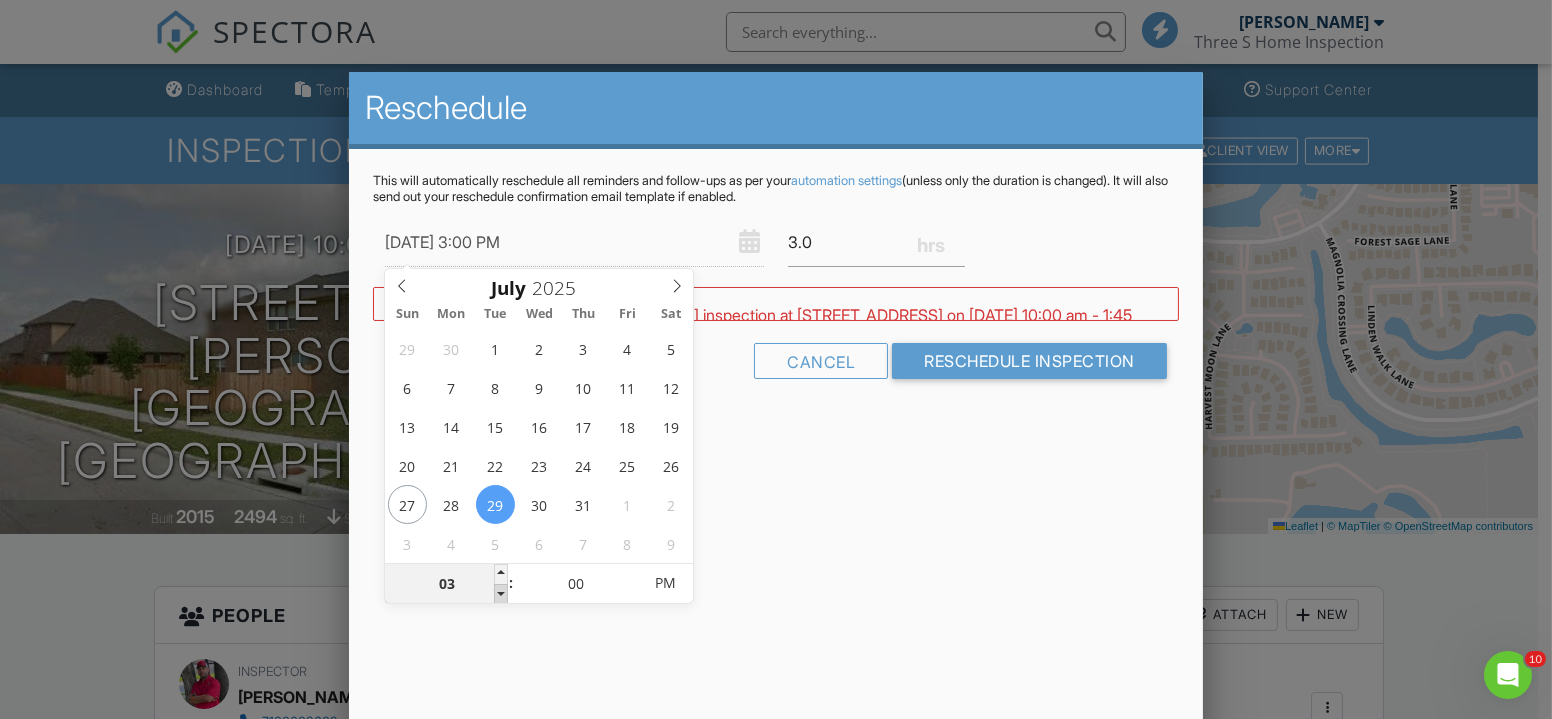 type on "07/29/2025 2:00 PM" 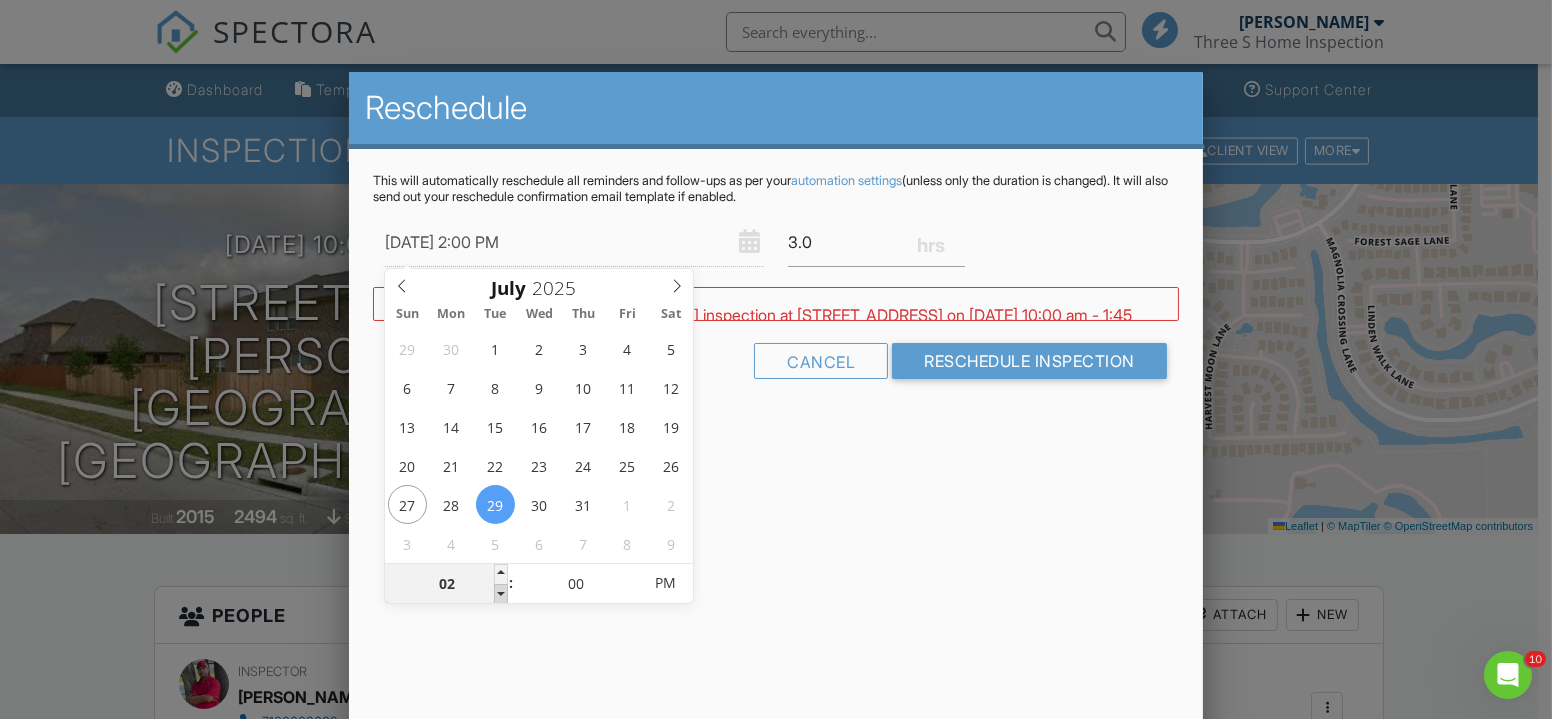 click at bounding box center (501, 594) 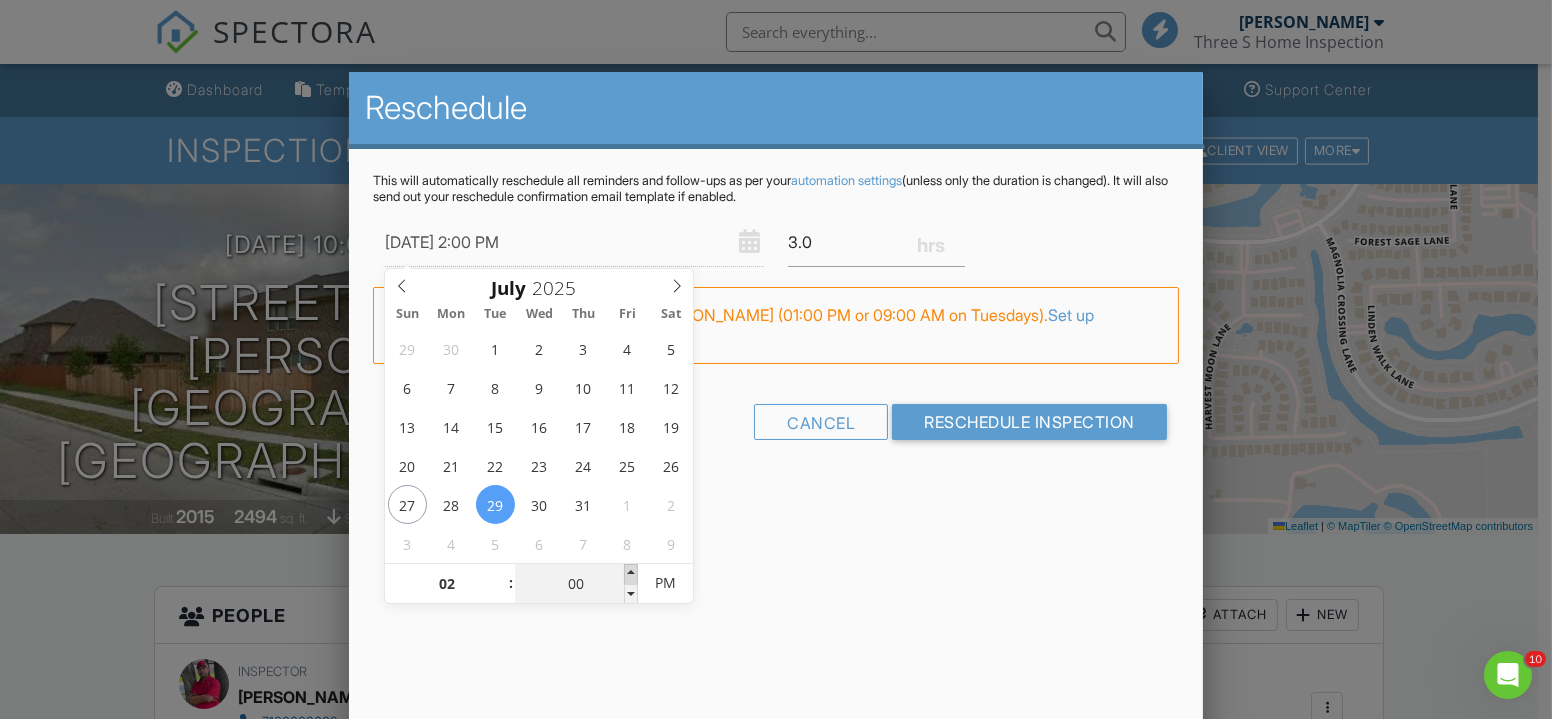 type on "07/29/2025 2:05 PM" 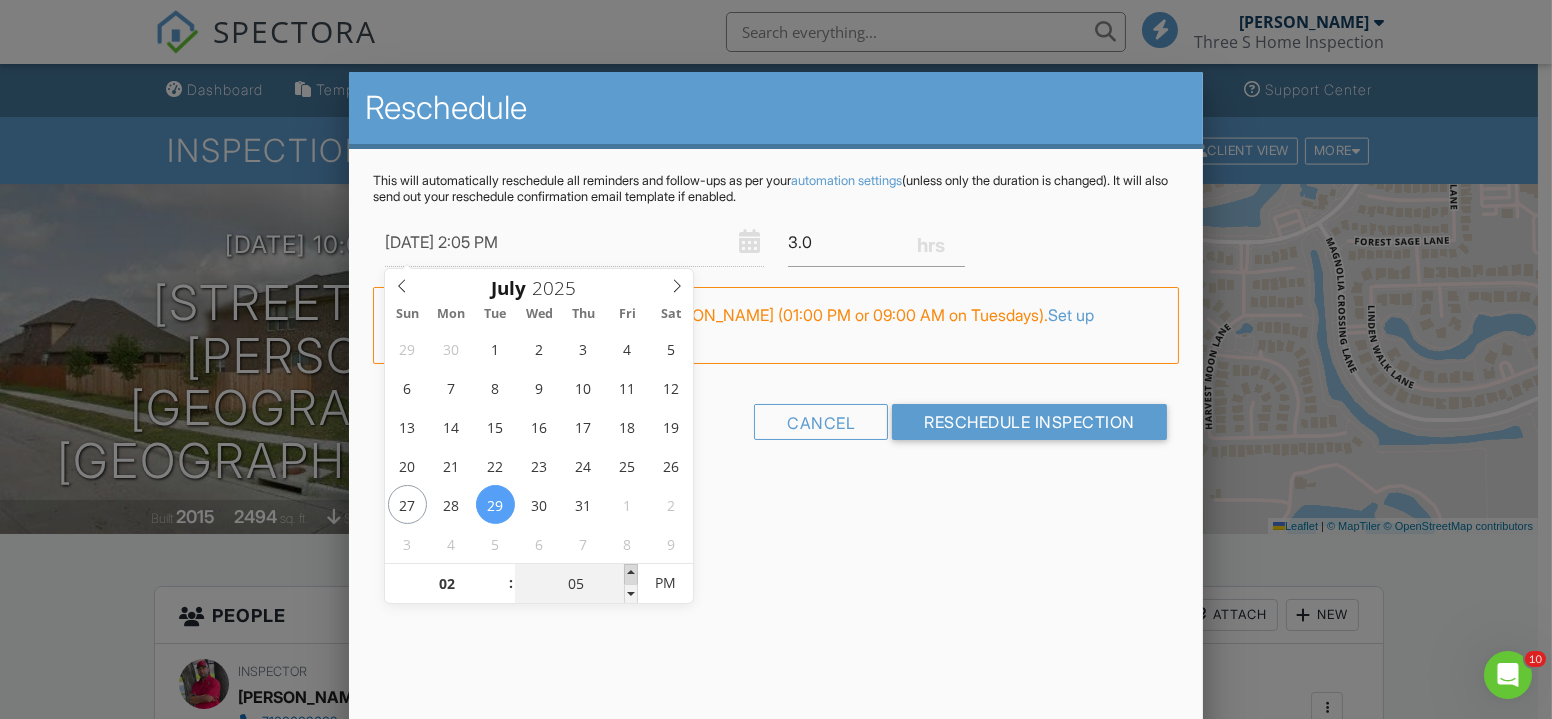 click at bounding box center (631, 574) 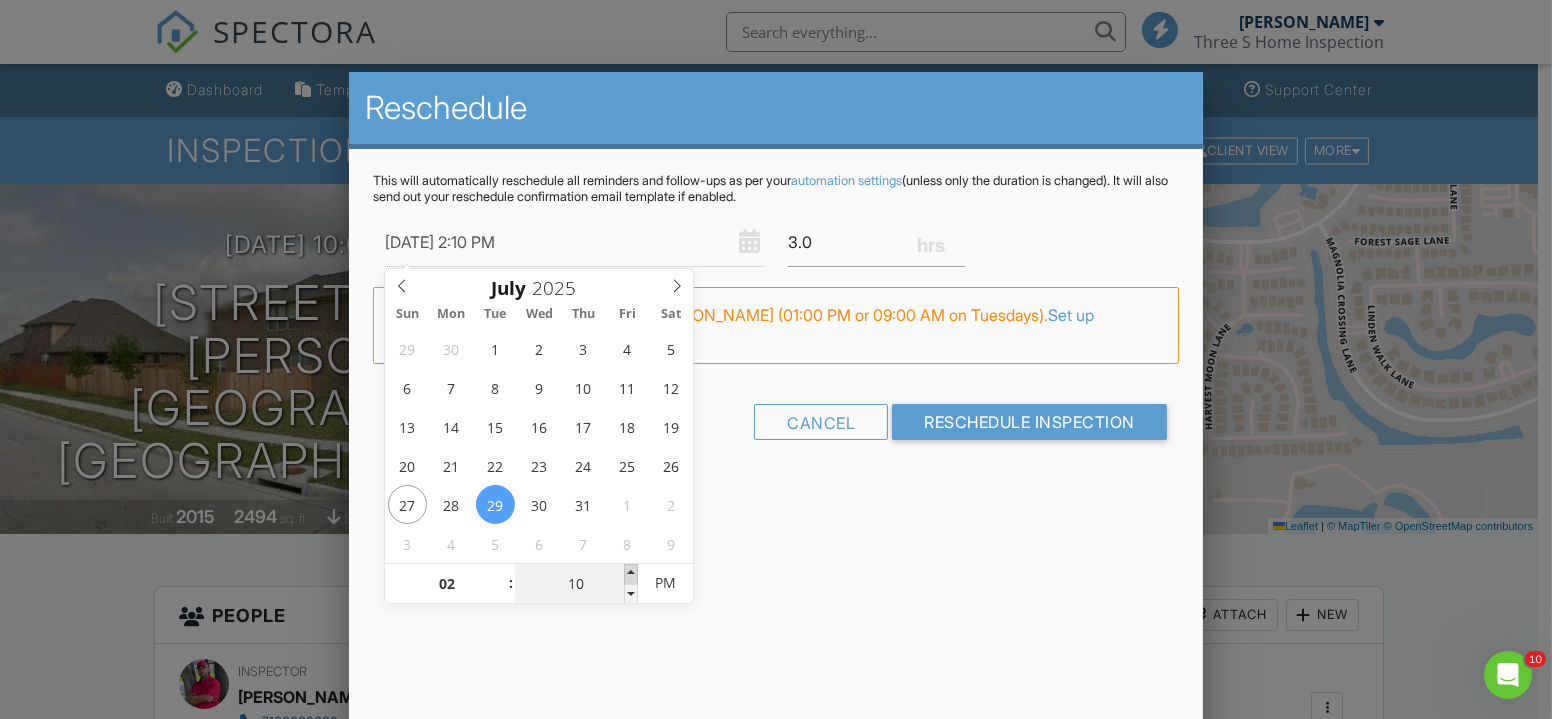 click at bounding box center [631, 574] 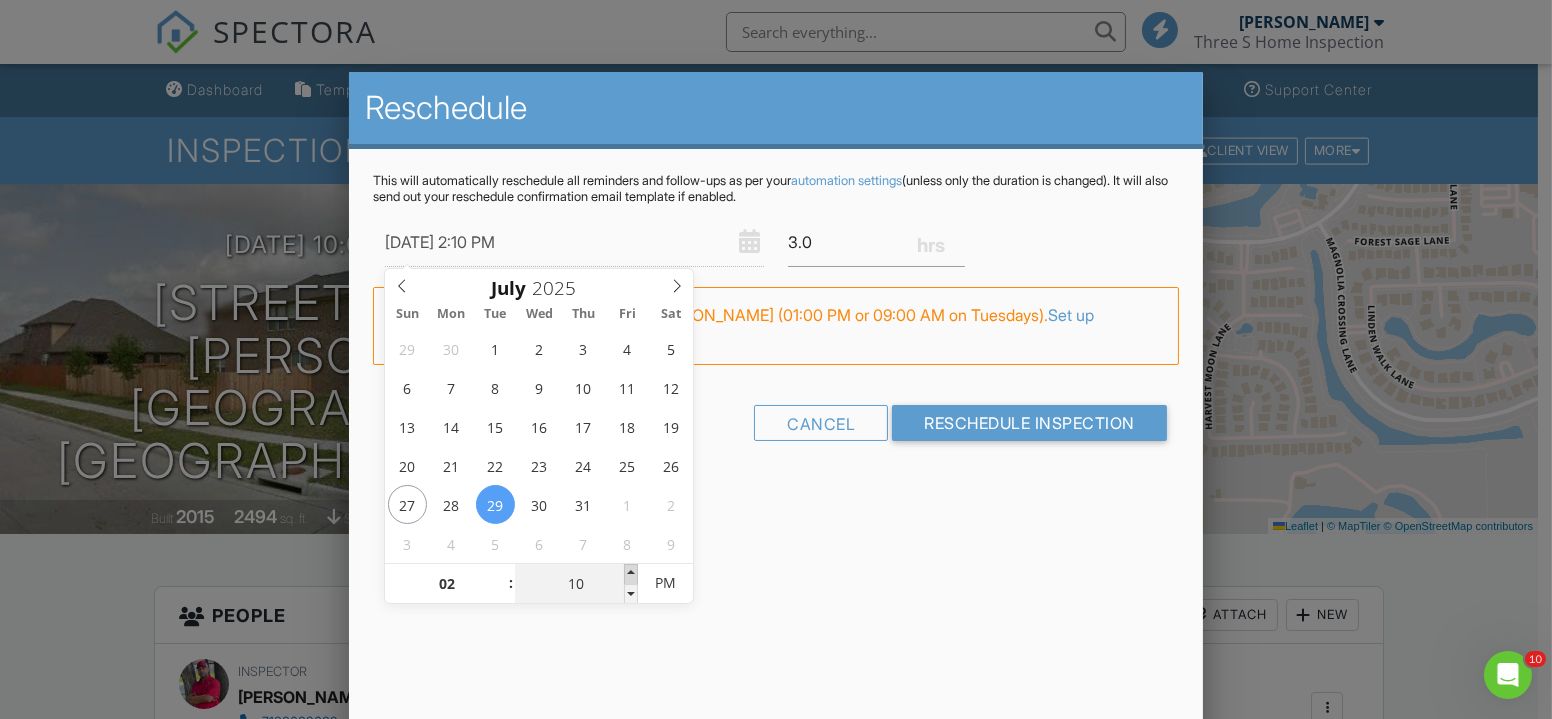 type on "07/29/2025 2:15 PM" 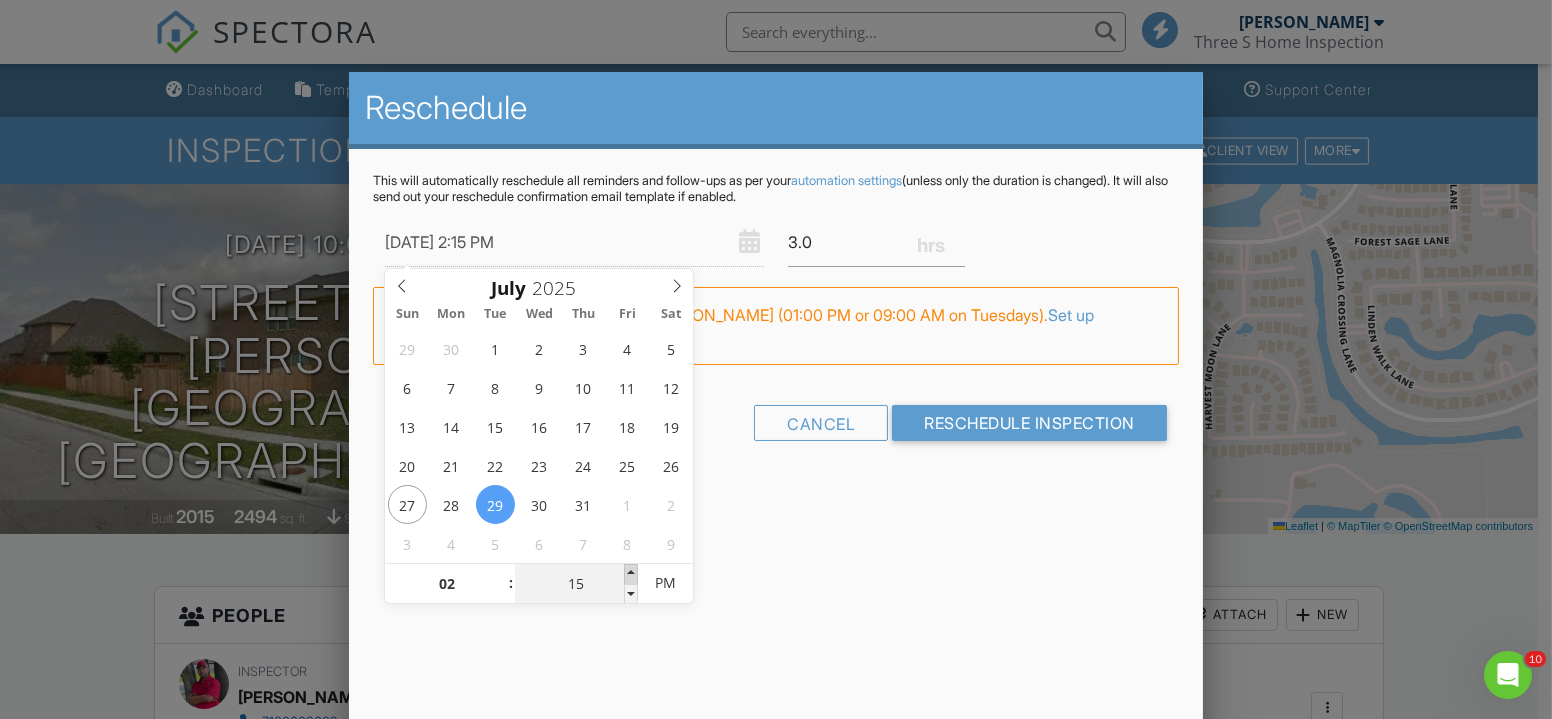 click at bounding box center [631, 574] 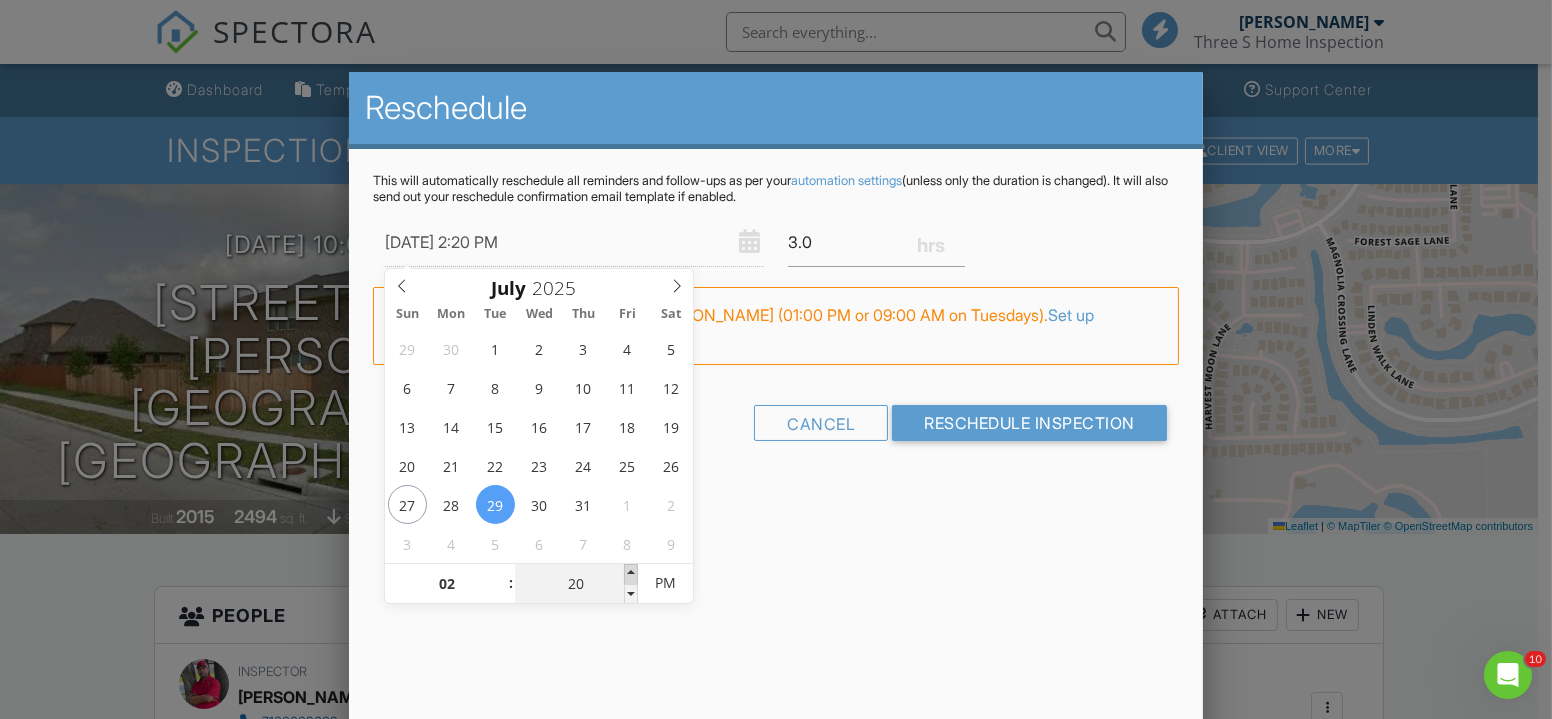 click at bounding box center (631, 574) 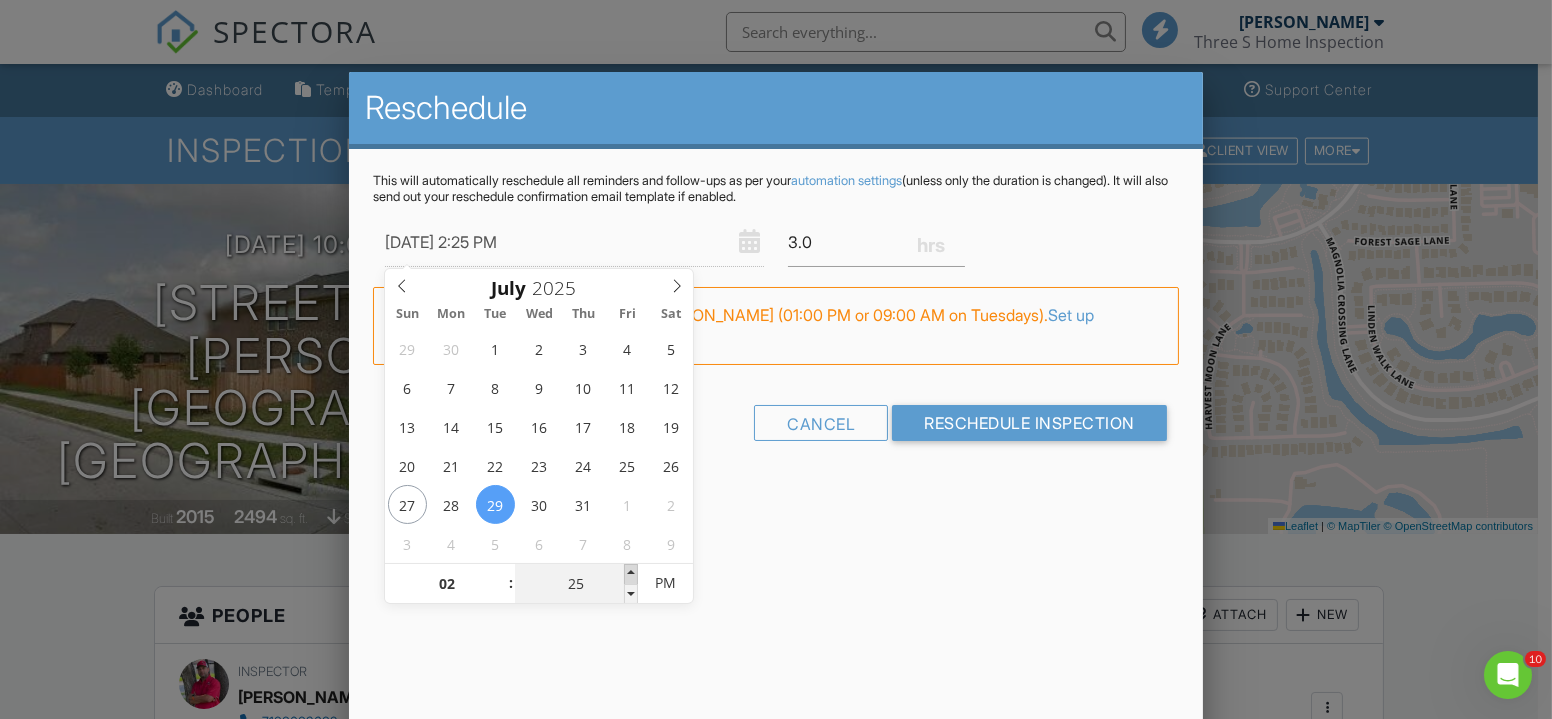 click at bounding box center (631, 574) 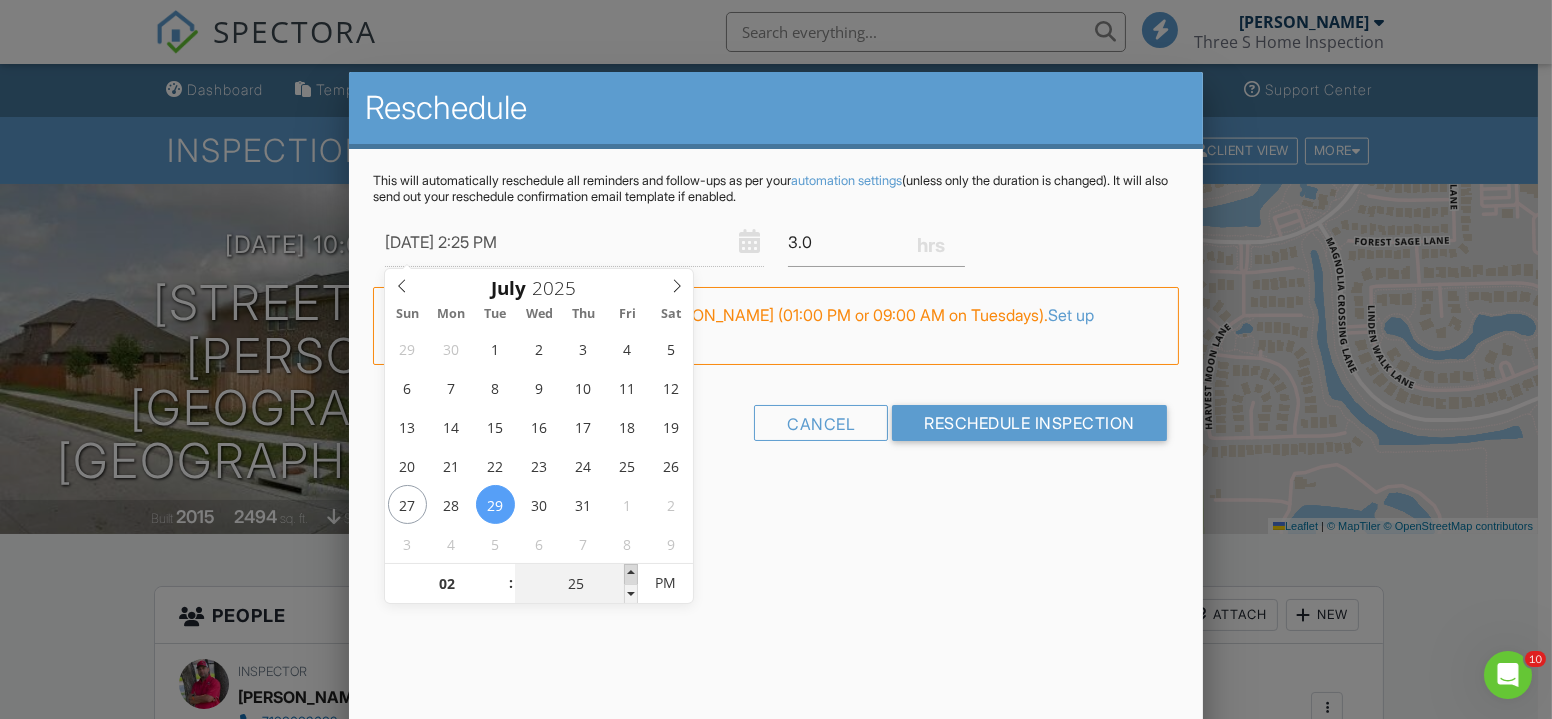 type on "07/29/2025 2:30 PM" 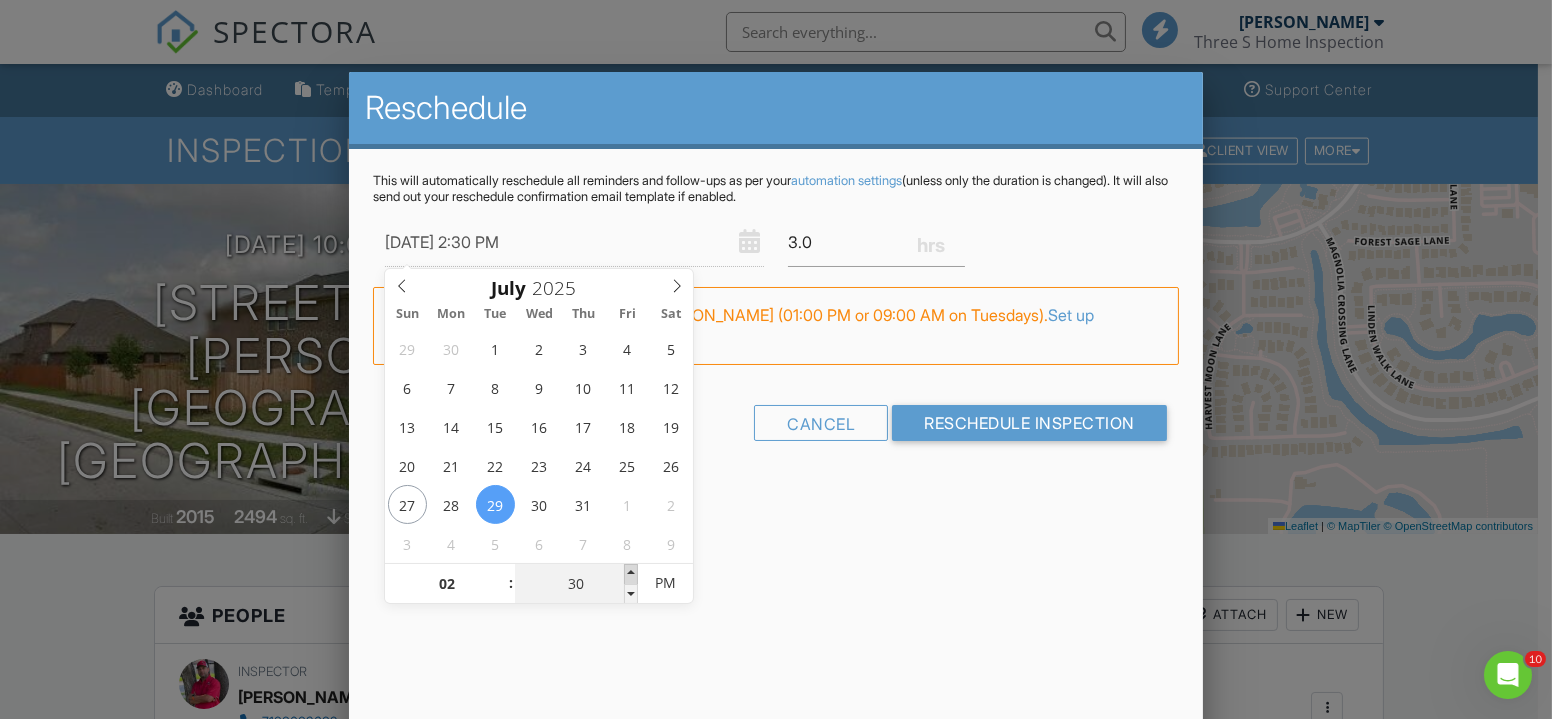 click at bounding box center [631, 574] 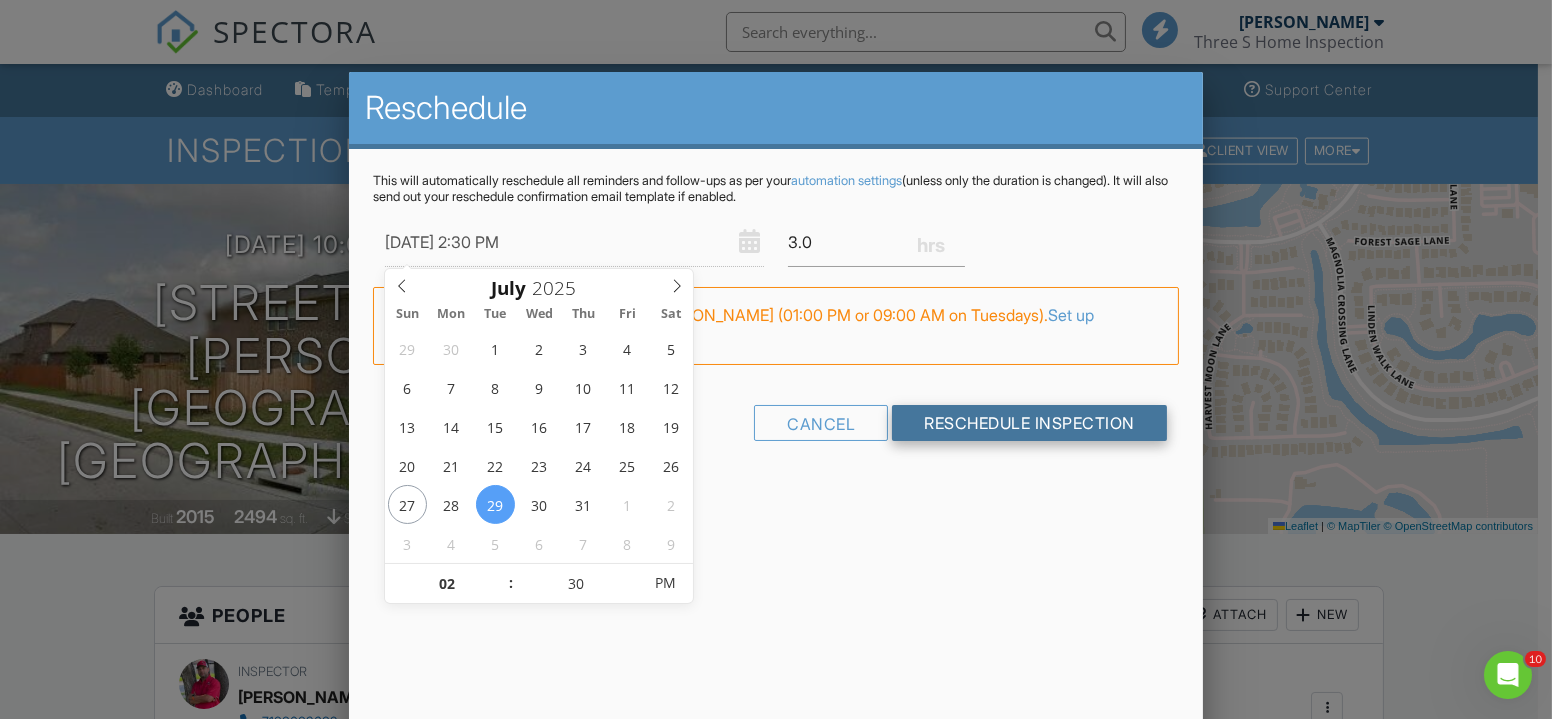 click on "Reschedule Inspection" at bounding box center [1029, 423] 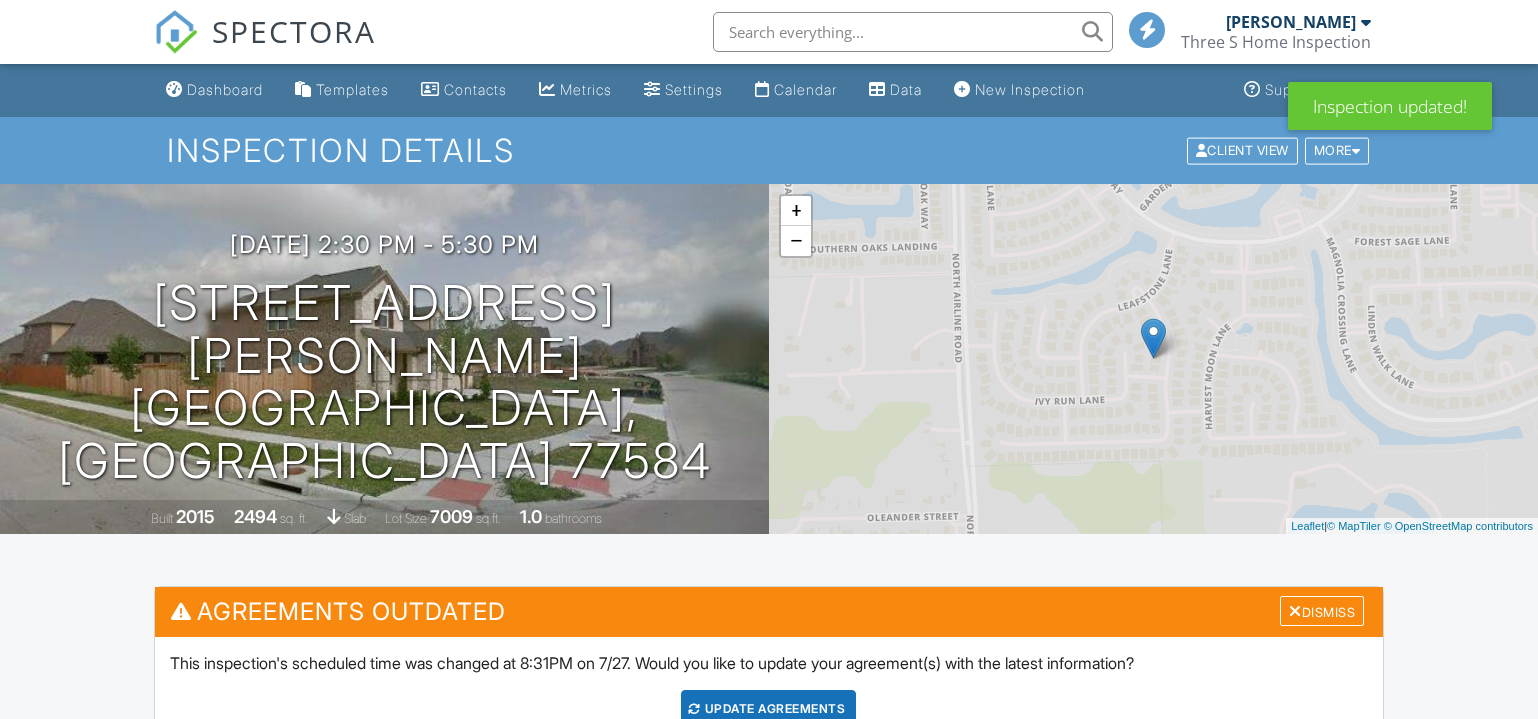 scroll, scrollTop: 272, scrollLeft: 0, axis: vertical 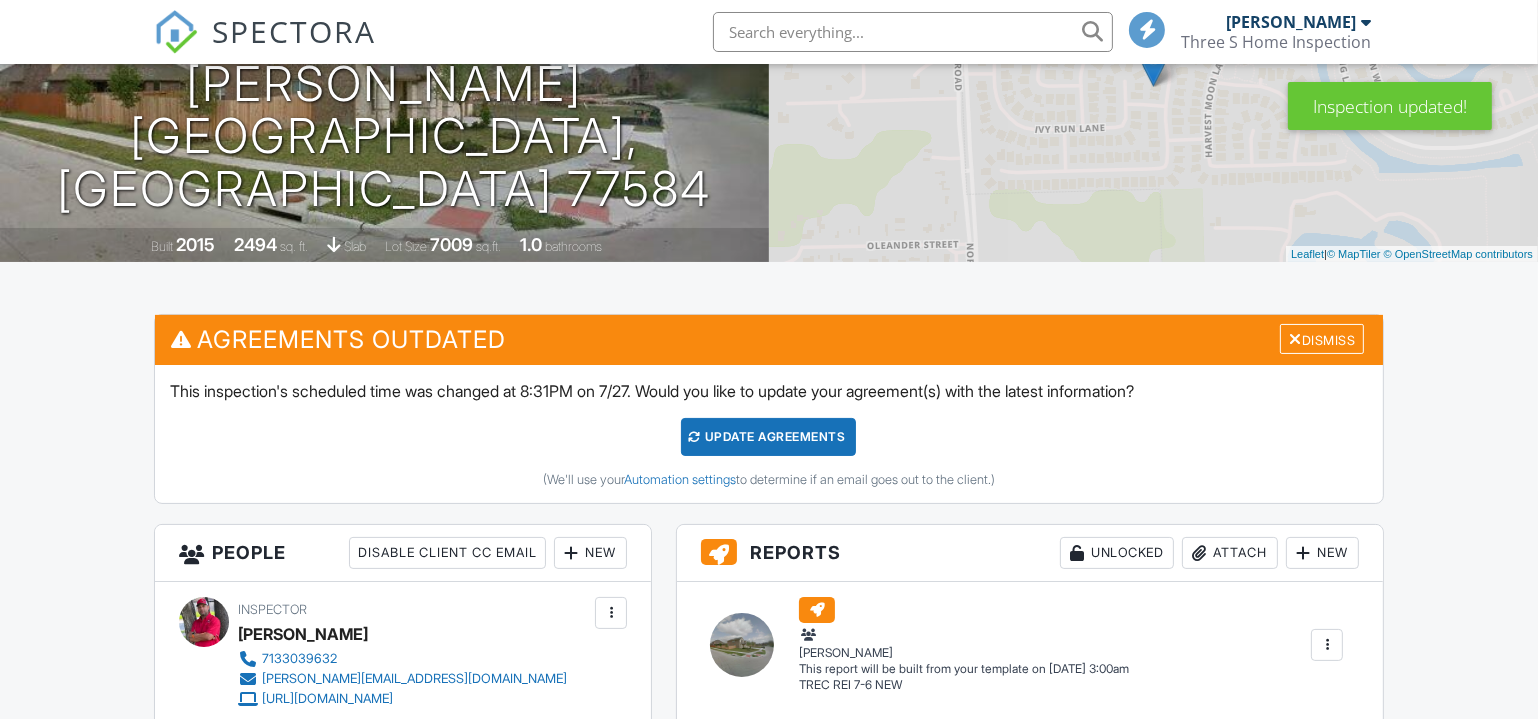 click on "Update Agreements" at bounding box center [768, 437] 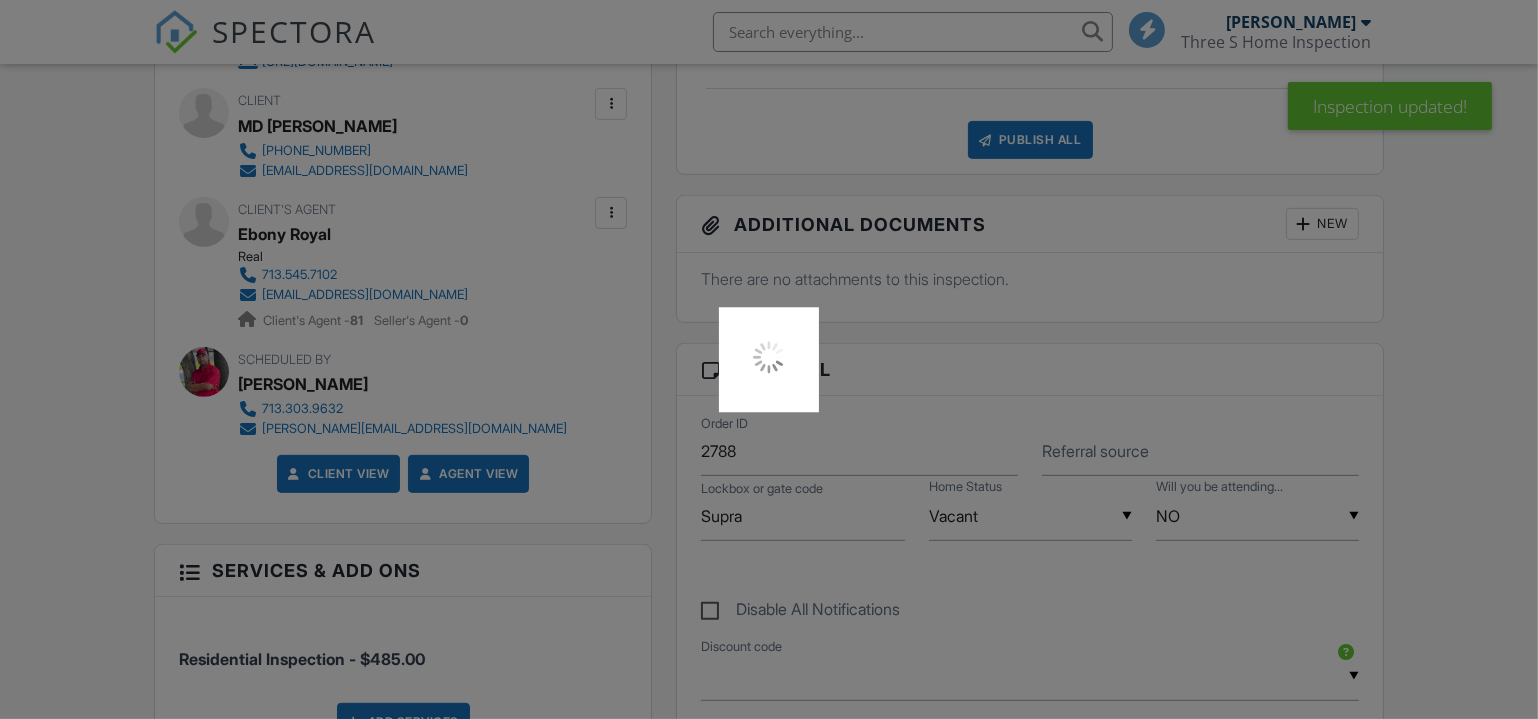 scroll, scrollTop: 929, scrollLeft: 0, axis: vertical 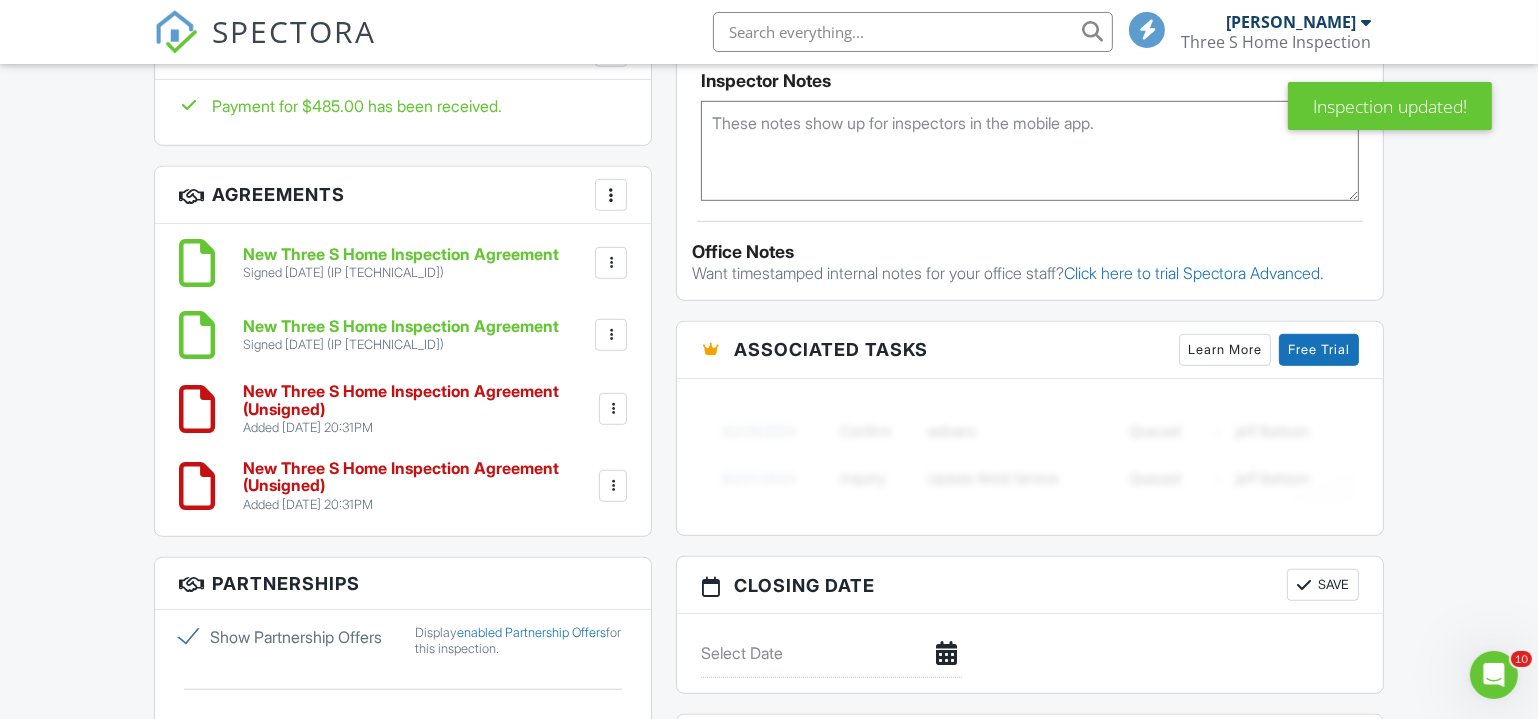 click at bounding box center (613, 409) 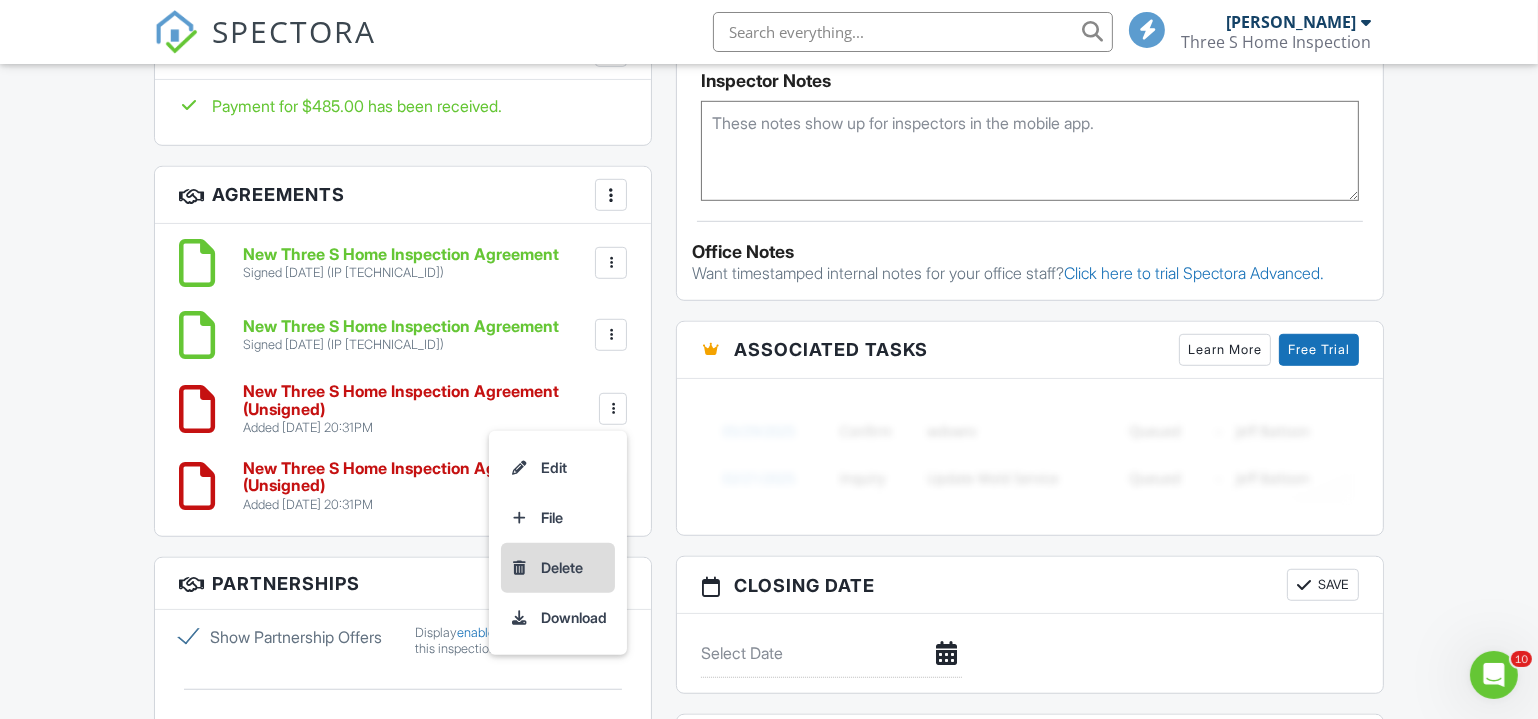 click on "Delete" at bounding box center [558, 568] 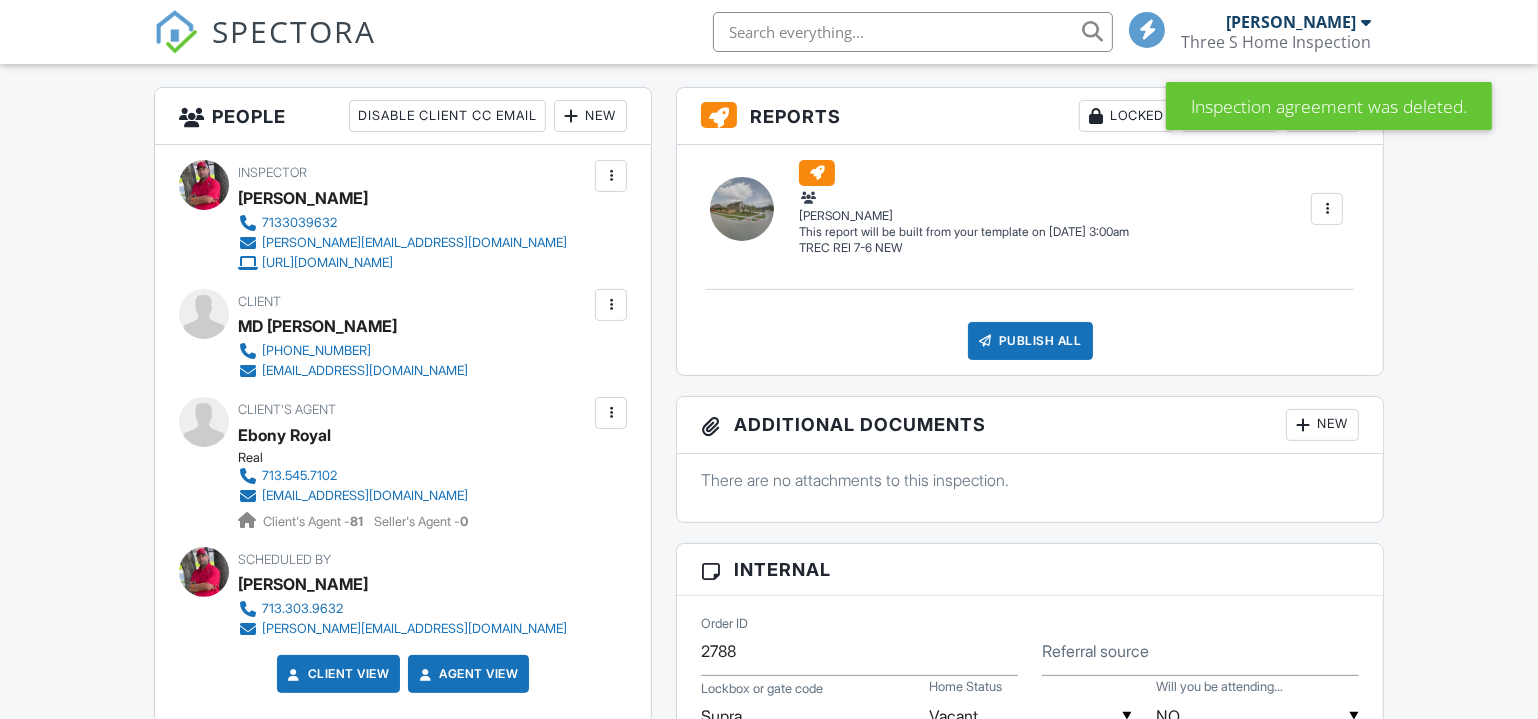 scroll, scrollTop: 909, scrollLeft: 0, axis: vertical 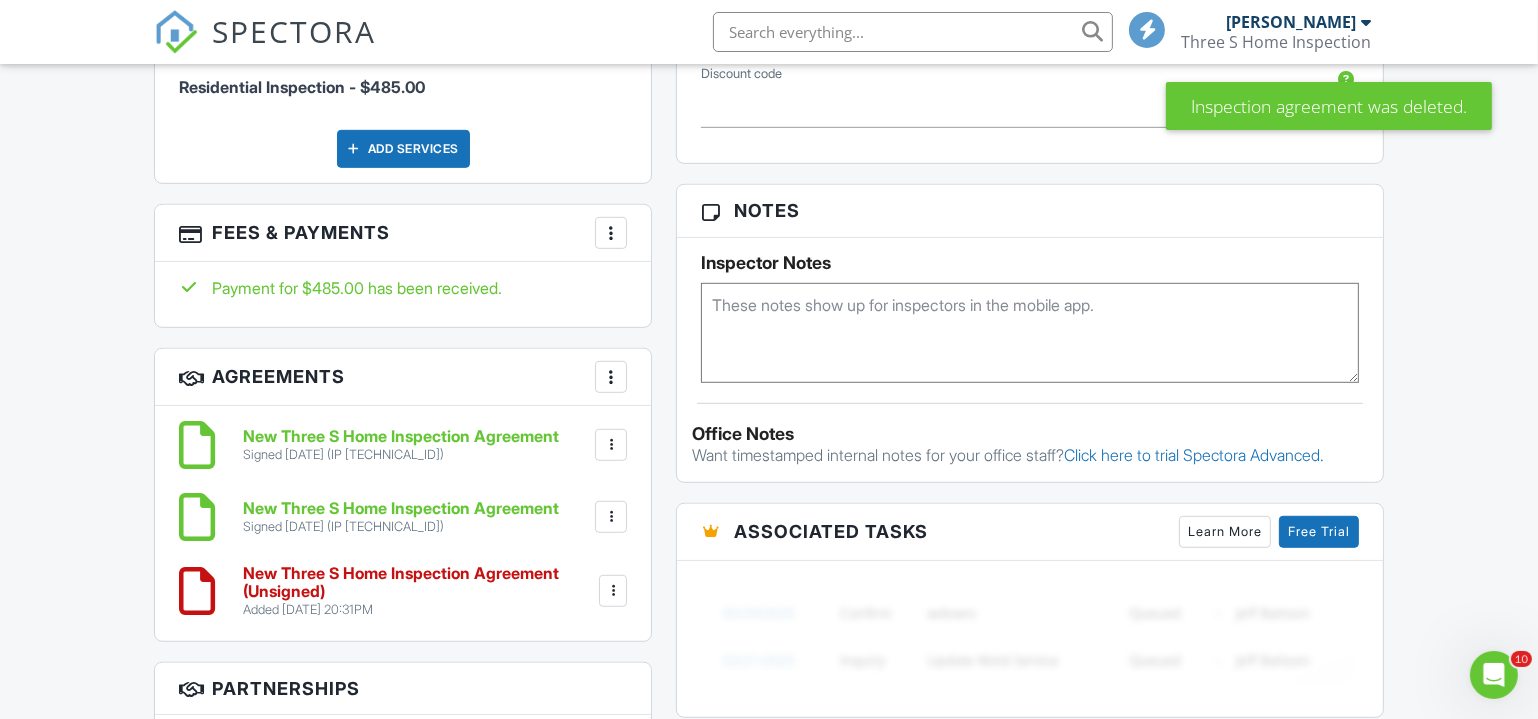 click at bounding box center [613, 591] 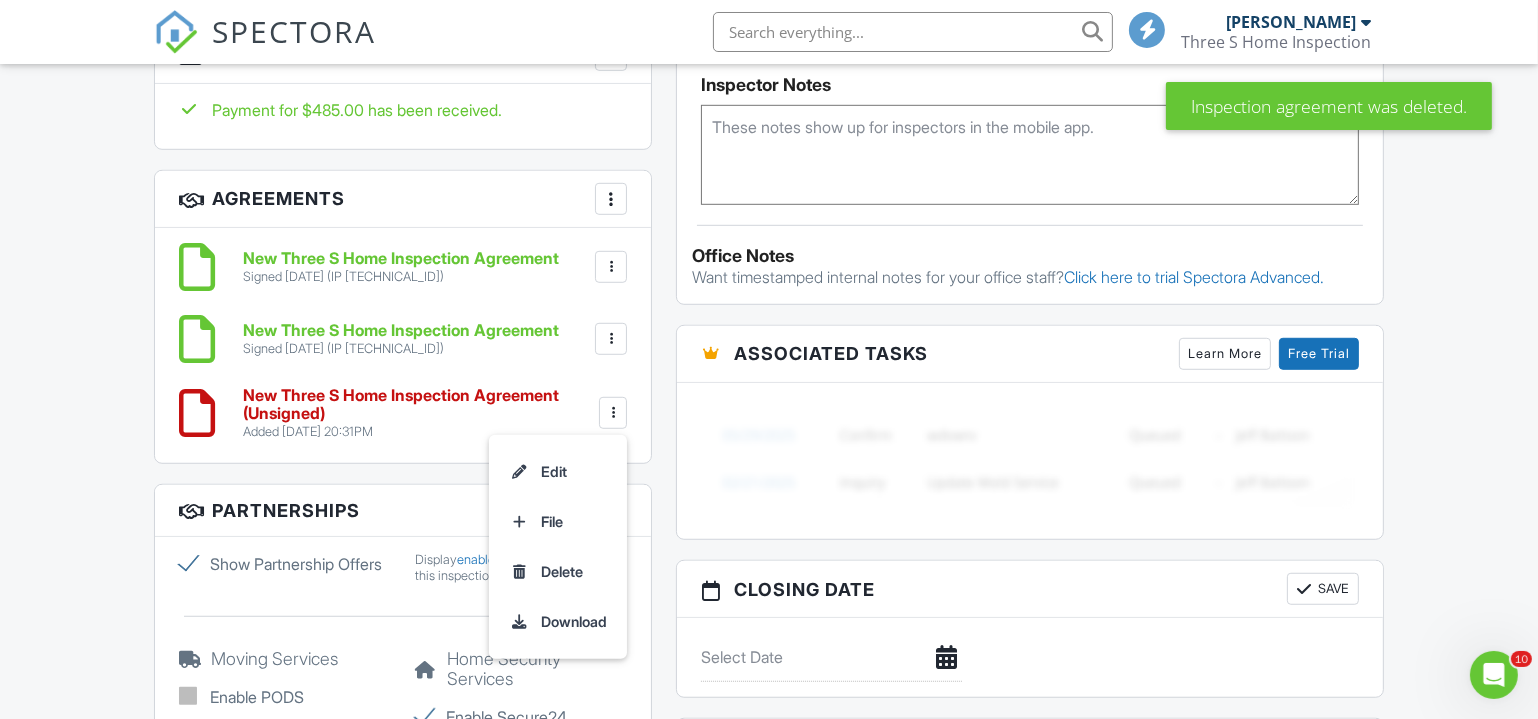 scroll, scrollTop: 1545, scrollLeft: 0, axis: vertical 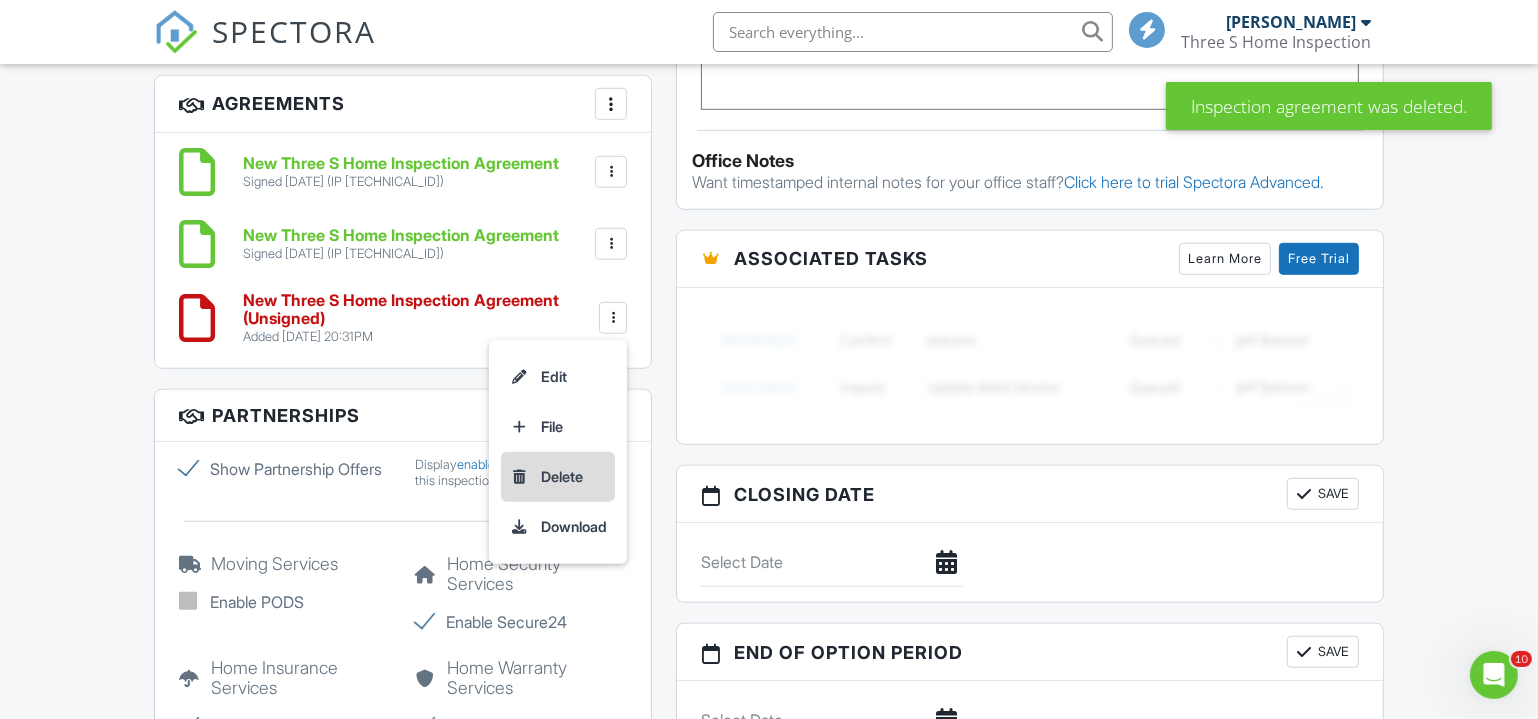 click on "Delete" at bounding box center (558, 477) 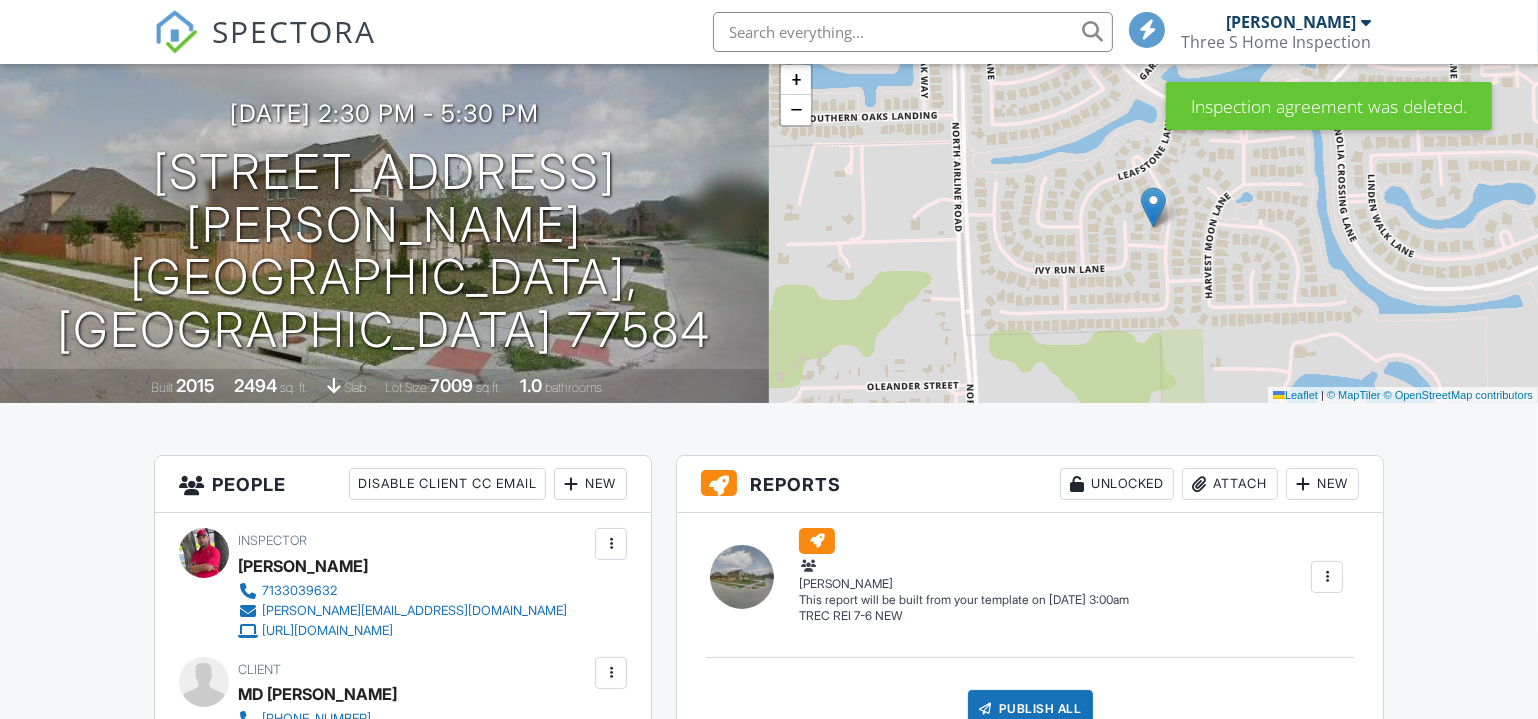 scroll, scrollTop: 181, scrollLeft: 0, axis: vertical 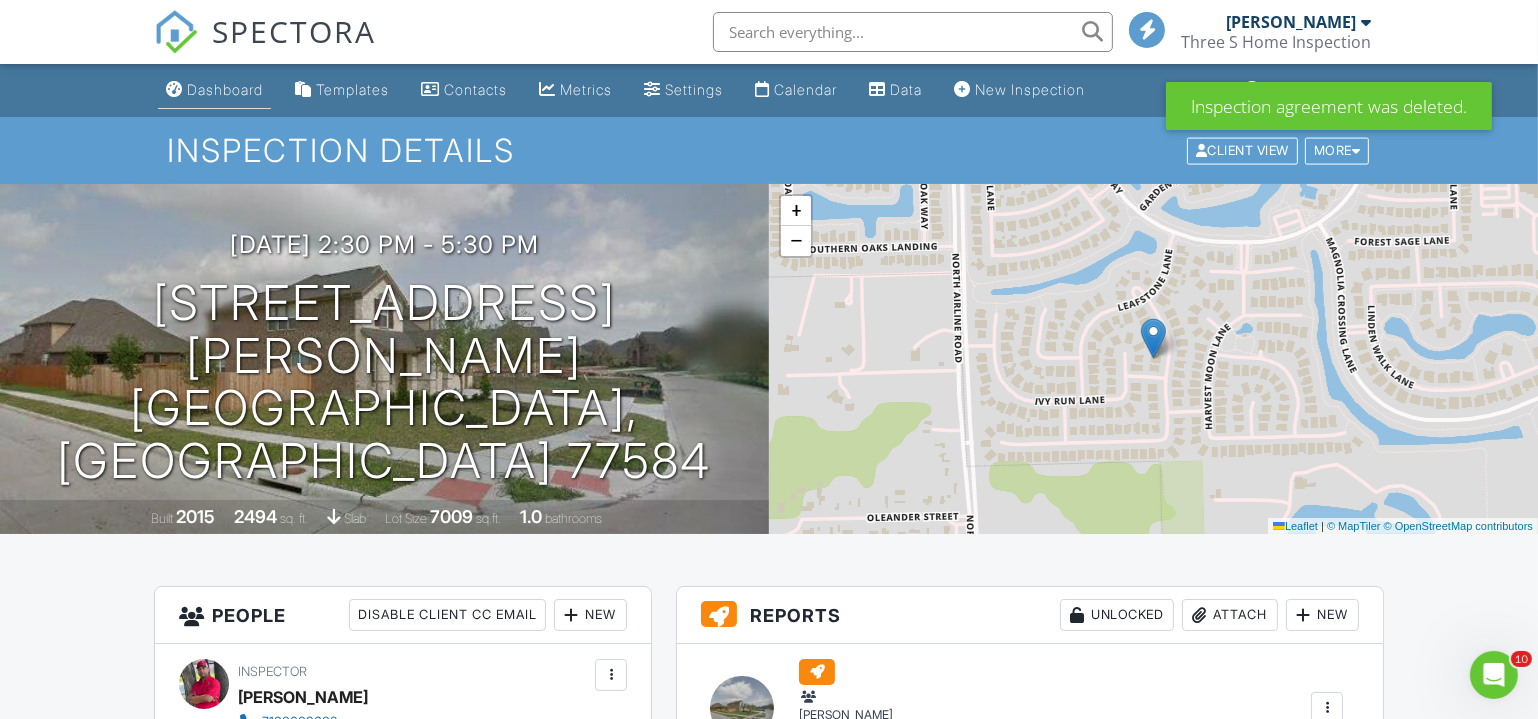 click on "Dashboard" at bounding box center (225, 89) 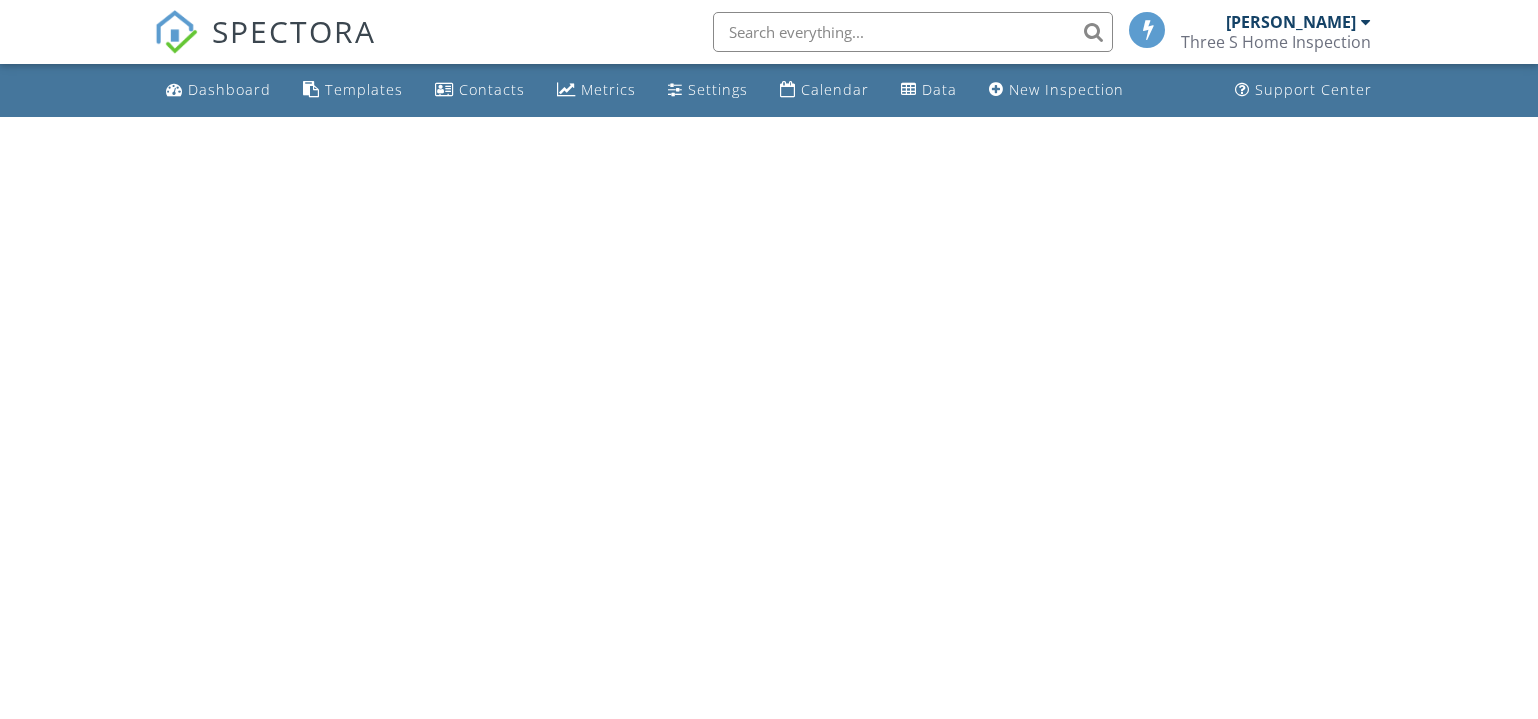 scroll, scrollTop: 0, scrollLeft: 0, axis: both 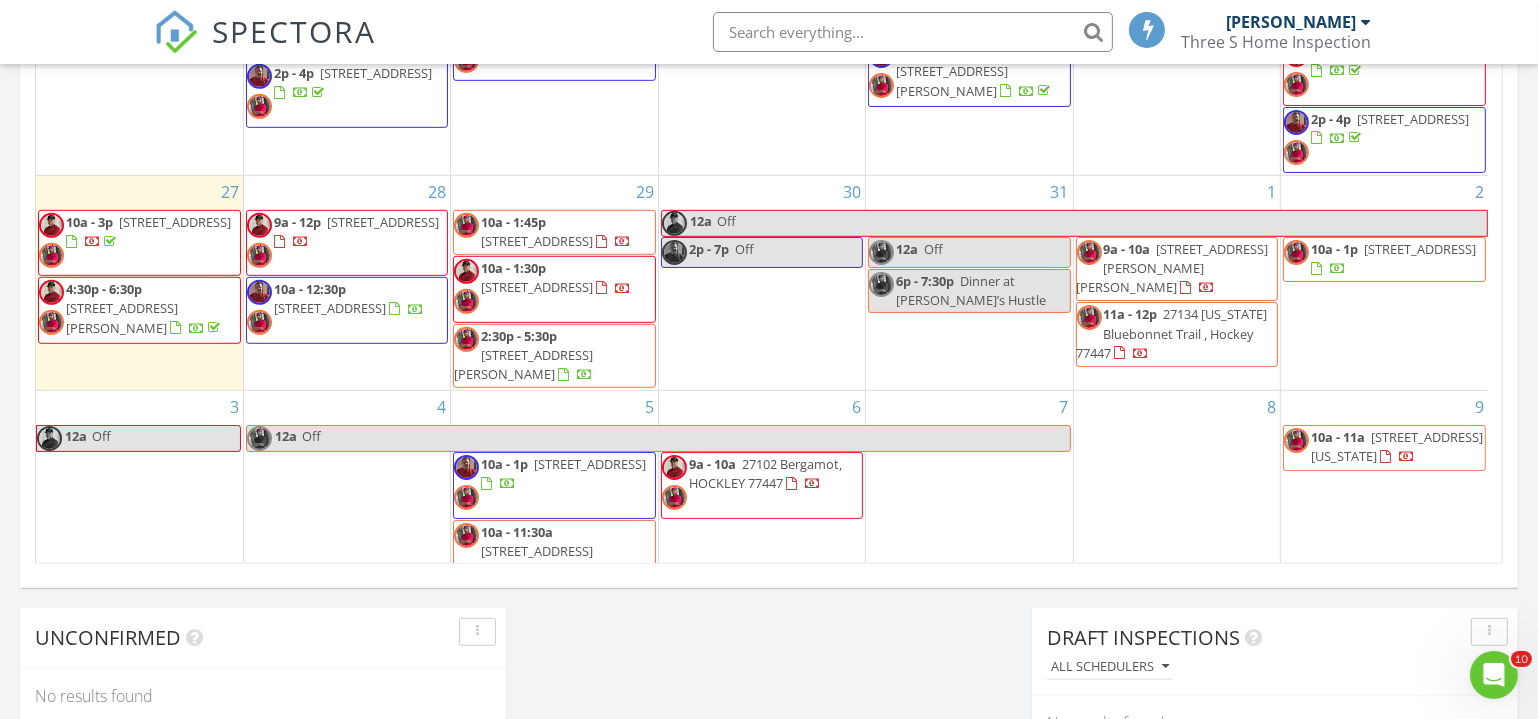 click on "[STREET_ADDRESS]" at bounding box center (537, 241) 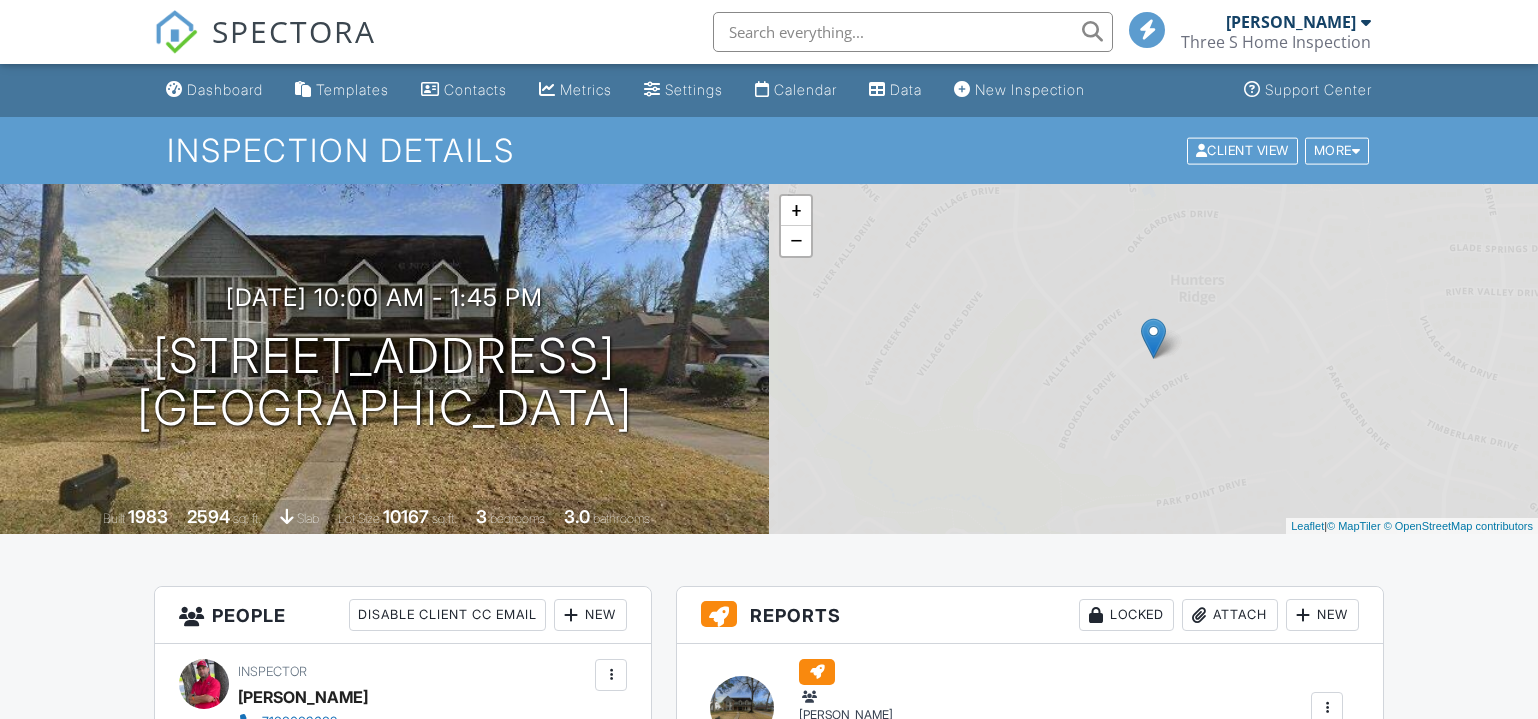 scroll, scrollTop: 0, scrollLeft: 0, axis: both 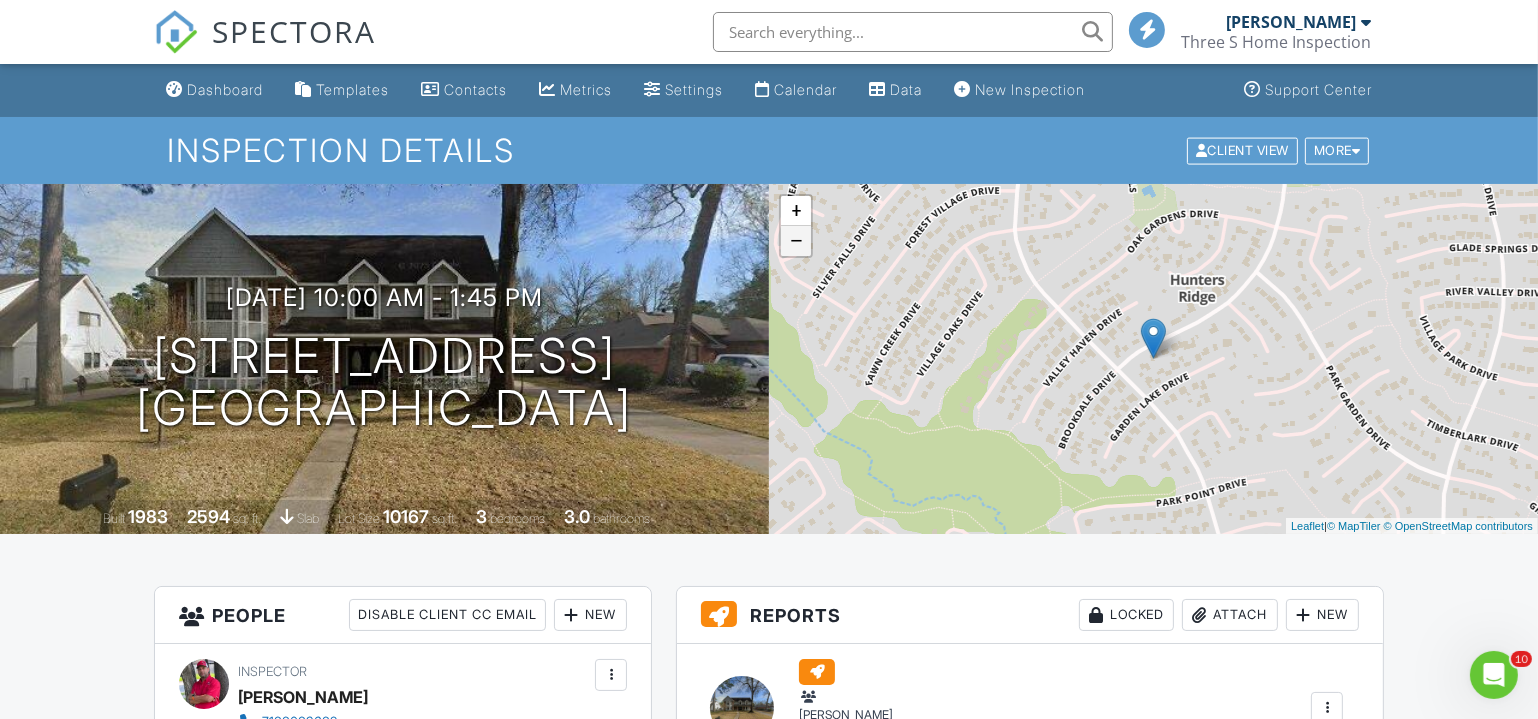 click on "−" at bounding box center [796, 241] 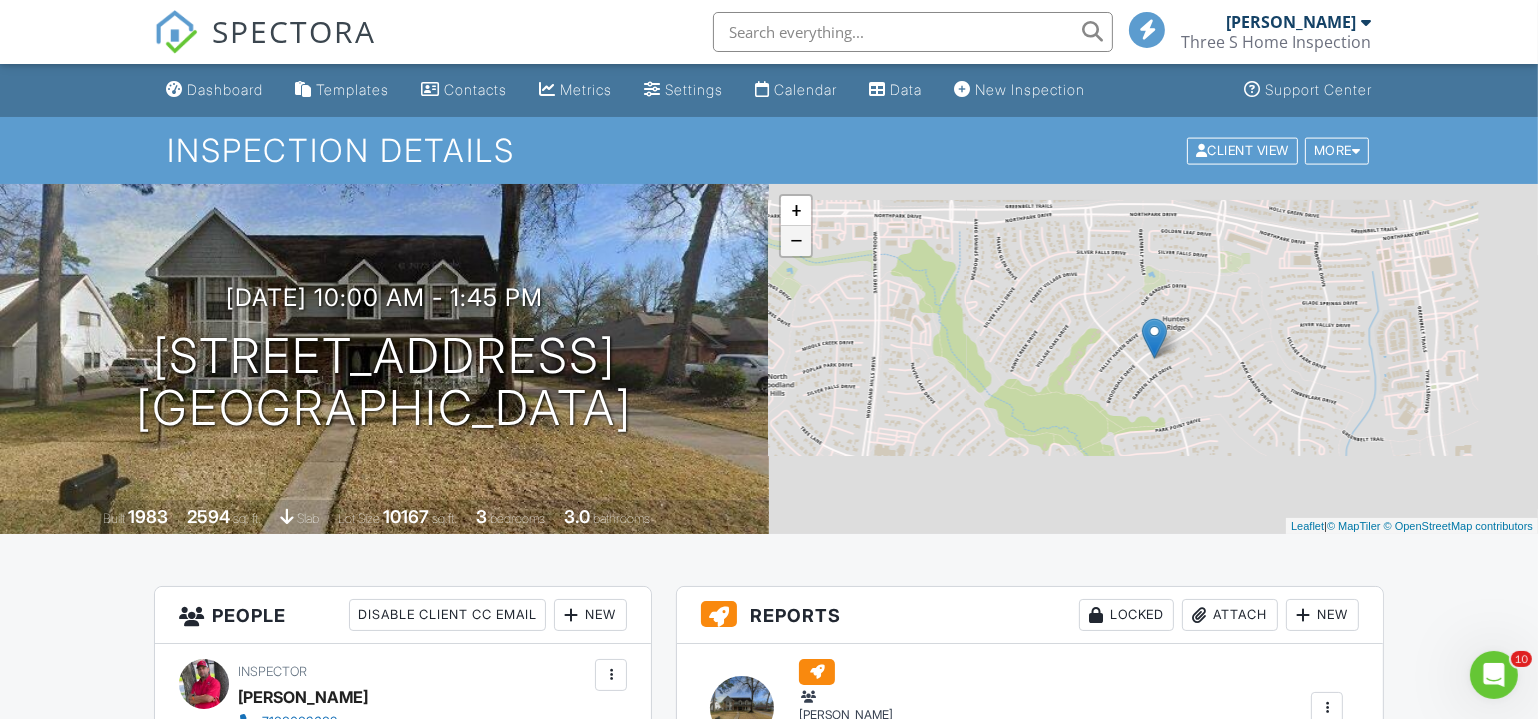click on "−" at bounding box center (796, 241) 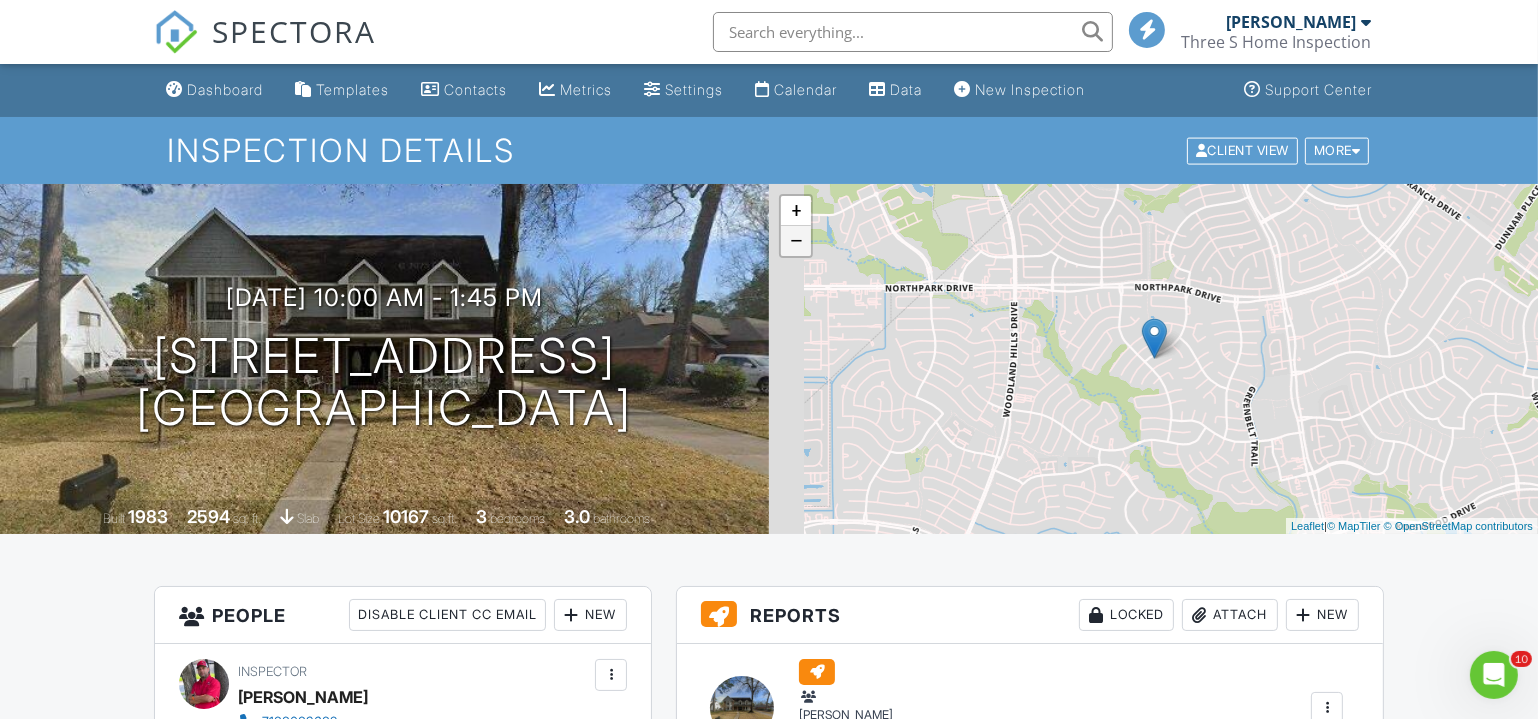 click on "−" at bounding box center (796, 241) 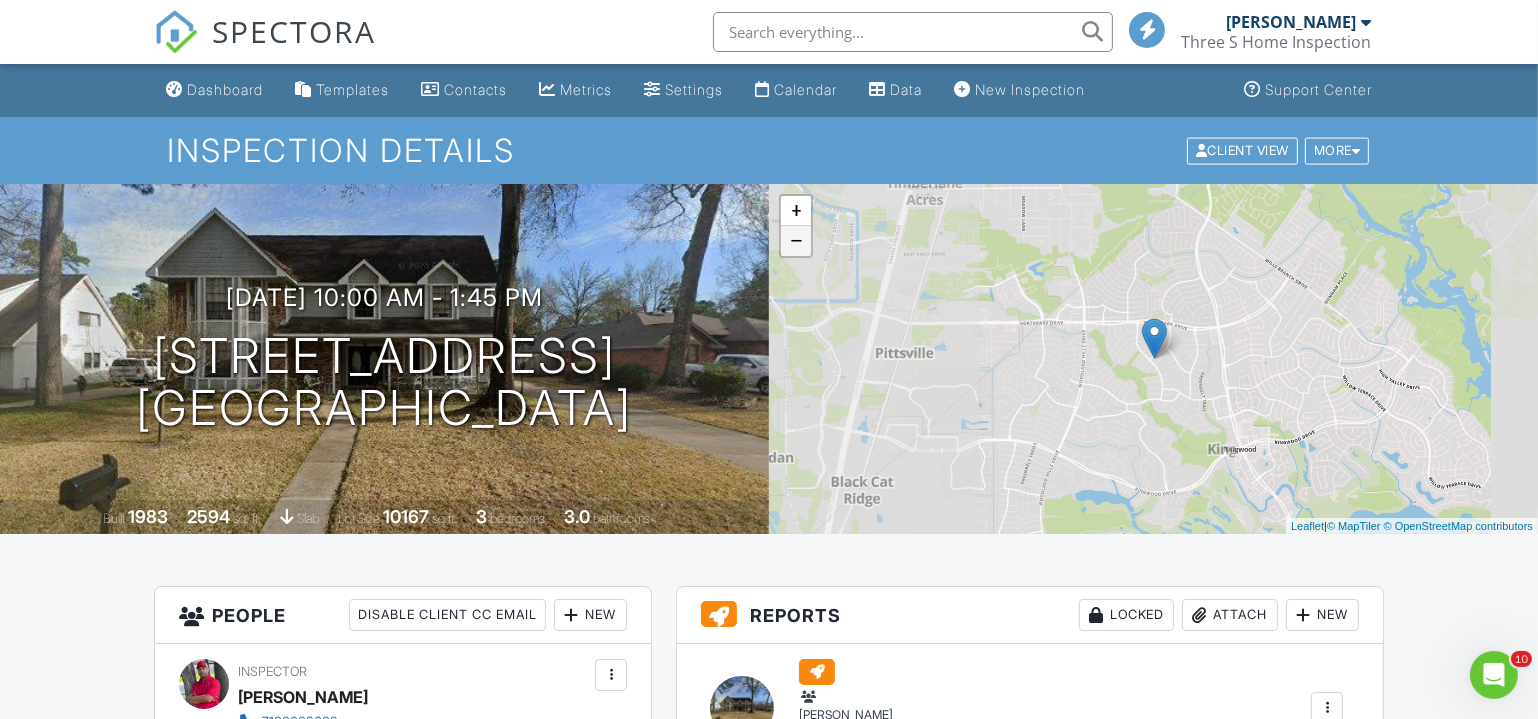 click on "−" at bounding box center (796, 241) 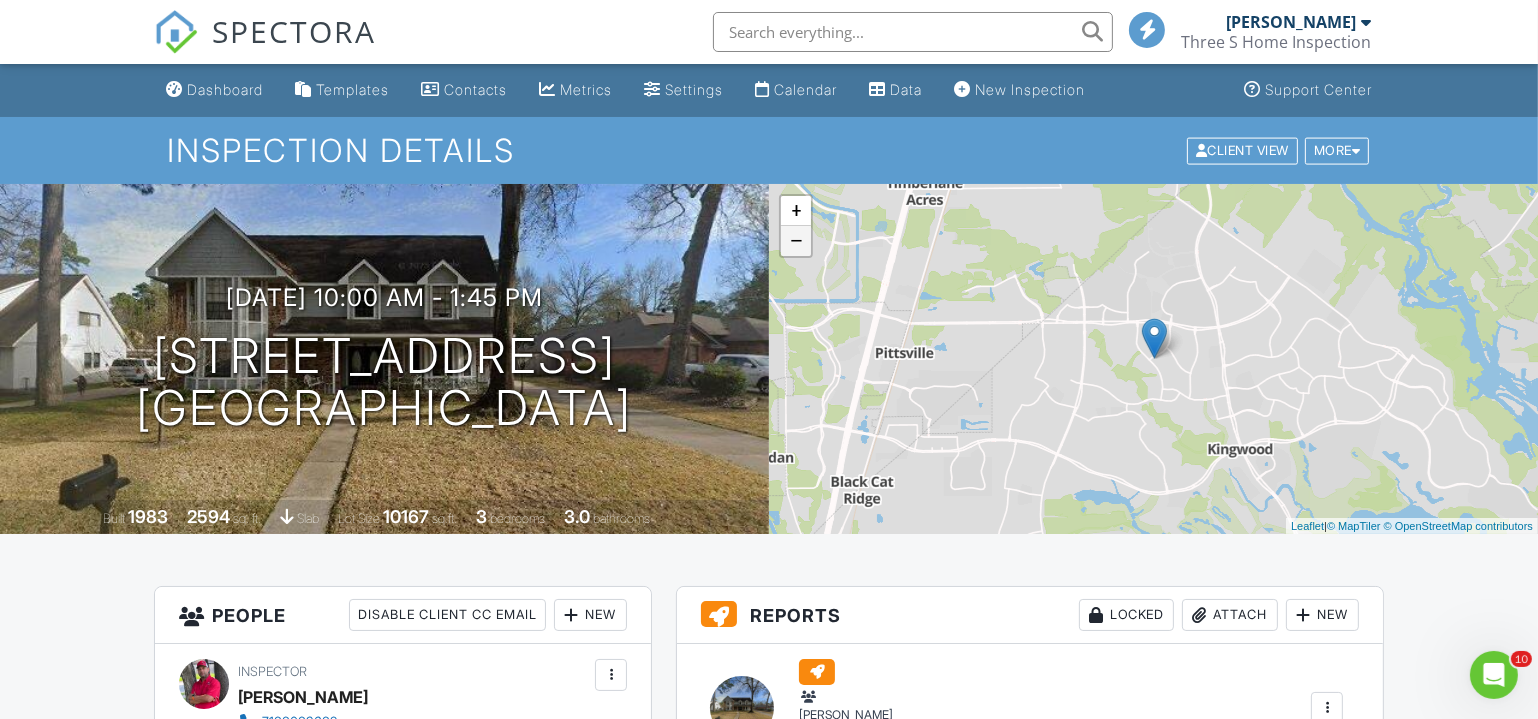 click on "−" at bounding box center (796, 241) 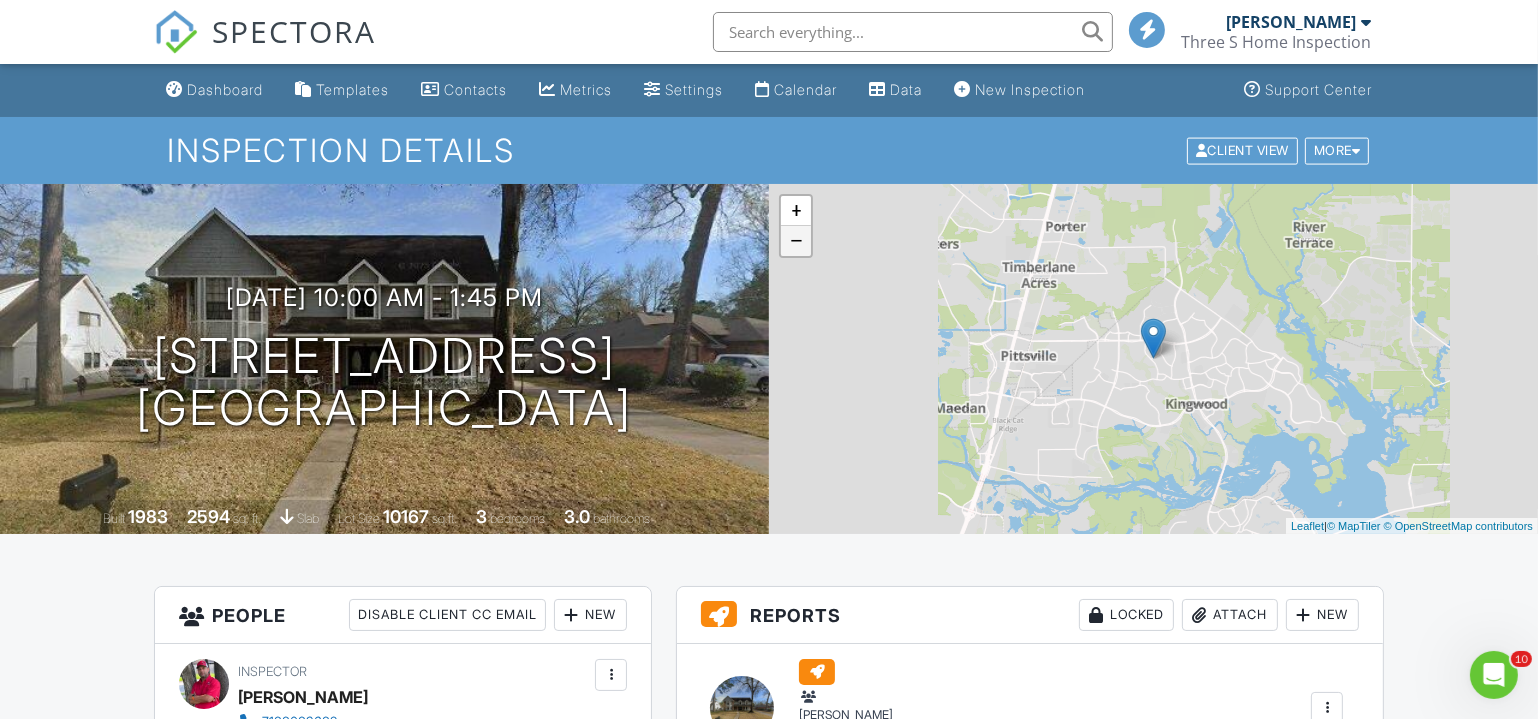 click on "−" at bounding box center (796, 241) 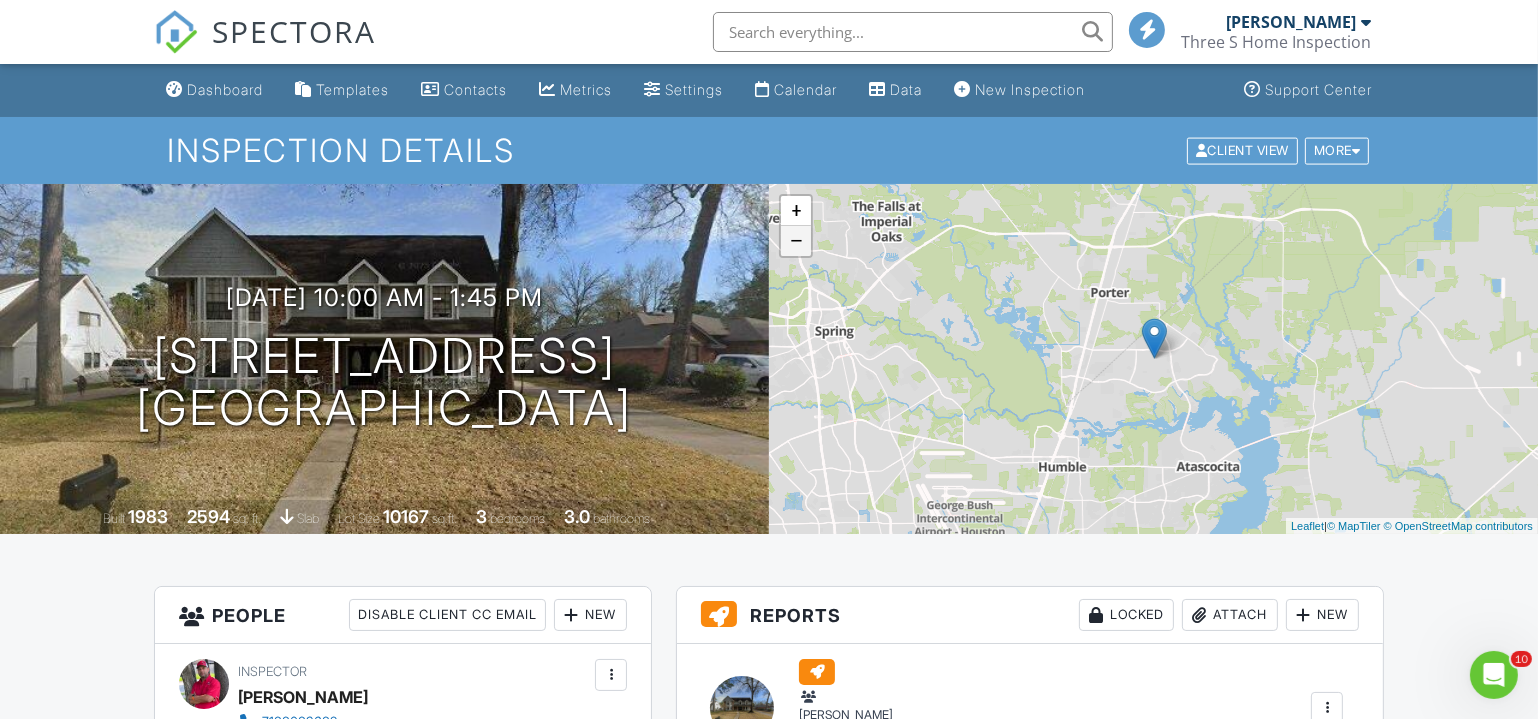 click on "−" at bounding box center (796, 241) 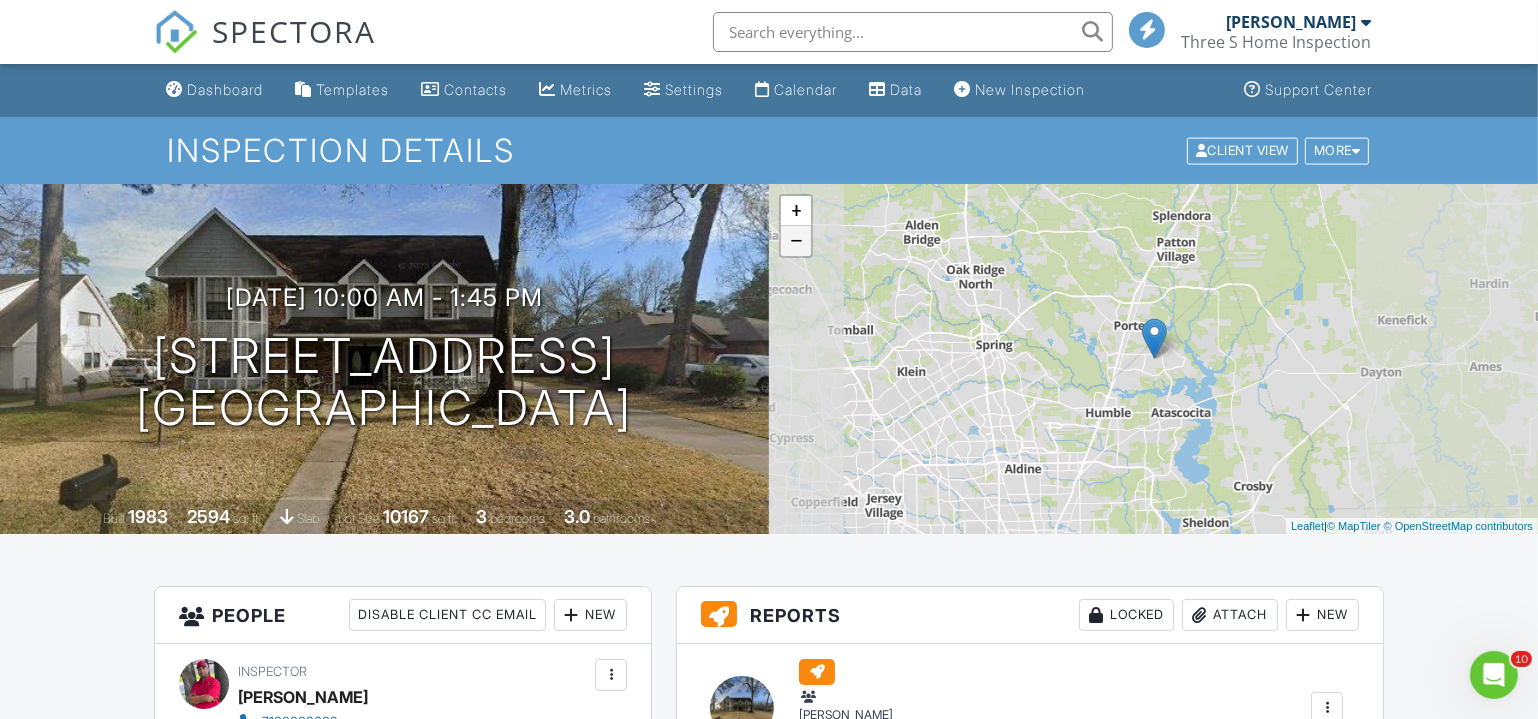 click on "−" at bounding box center [796, 241] 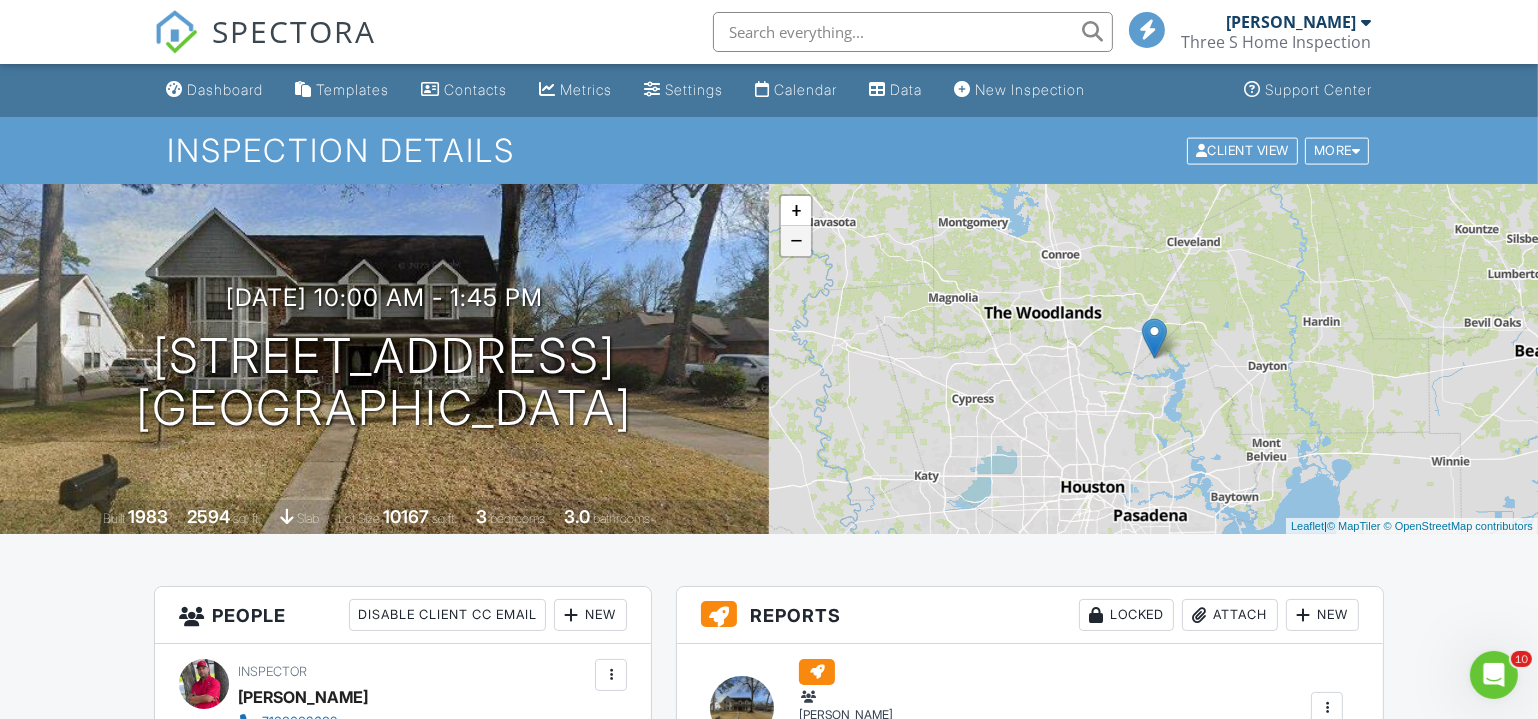 click on "−" at bounding box center [796, 241] 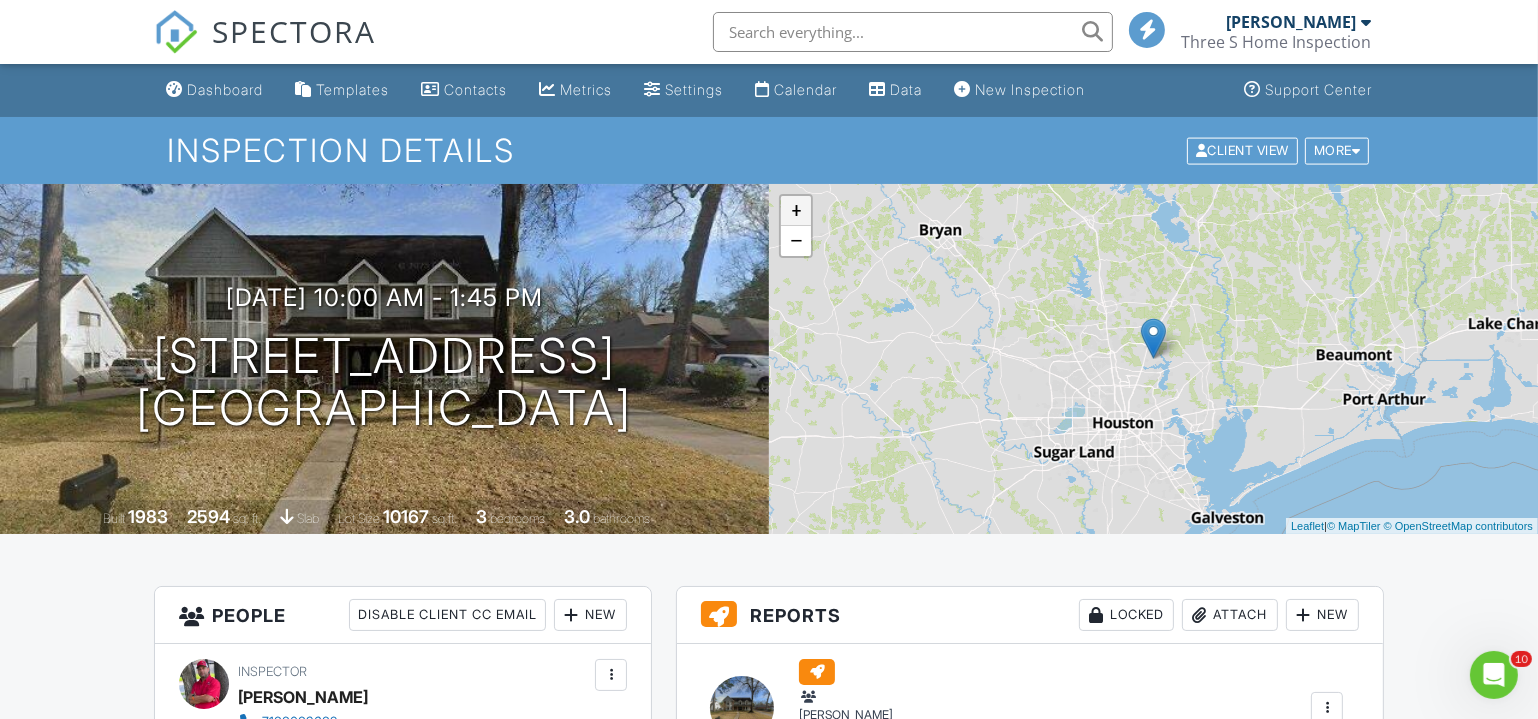 click on "+" at bounding box center (796, 211) 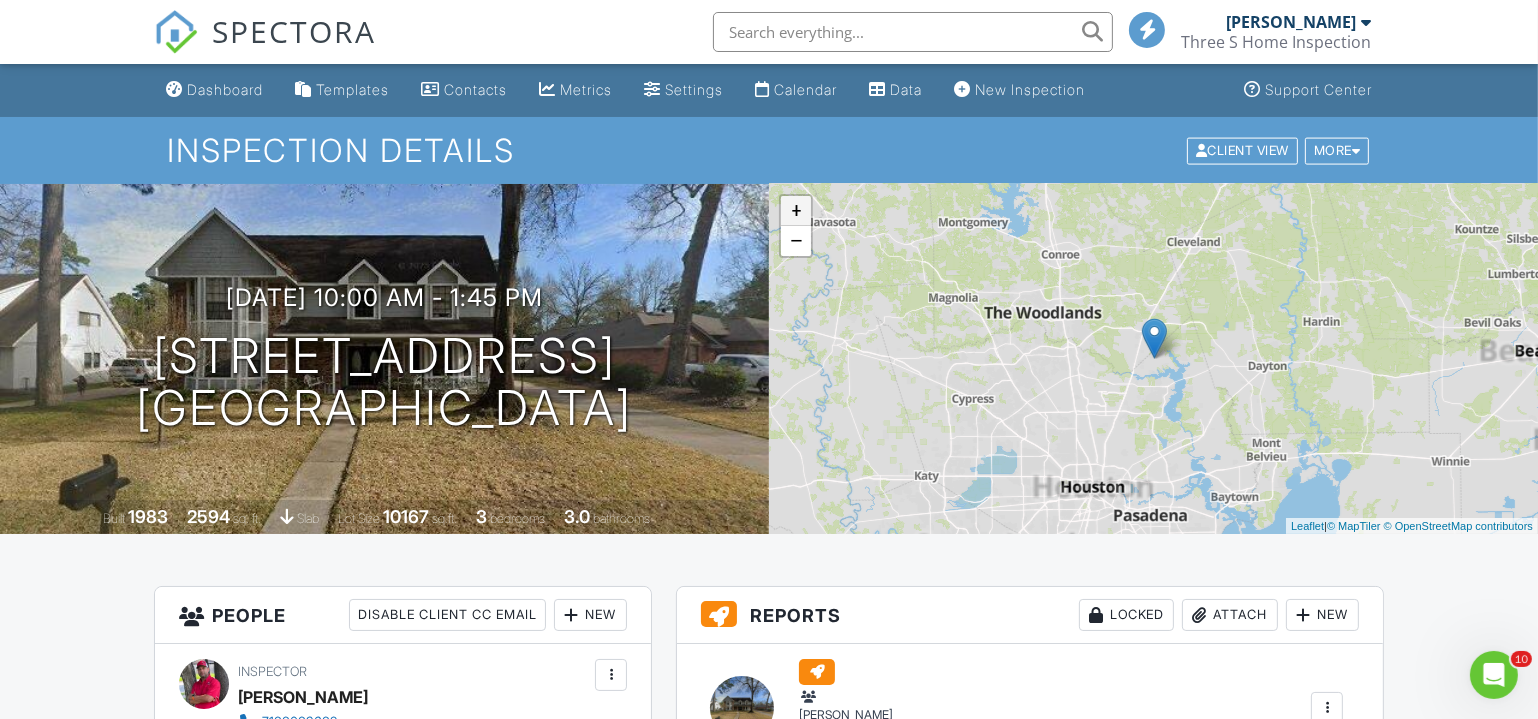 click on "+" at bounding box center (796, 211) 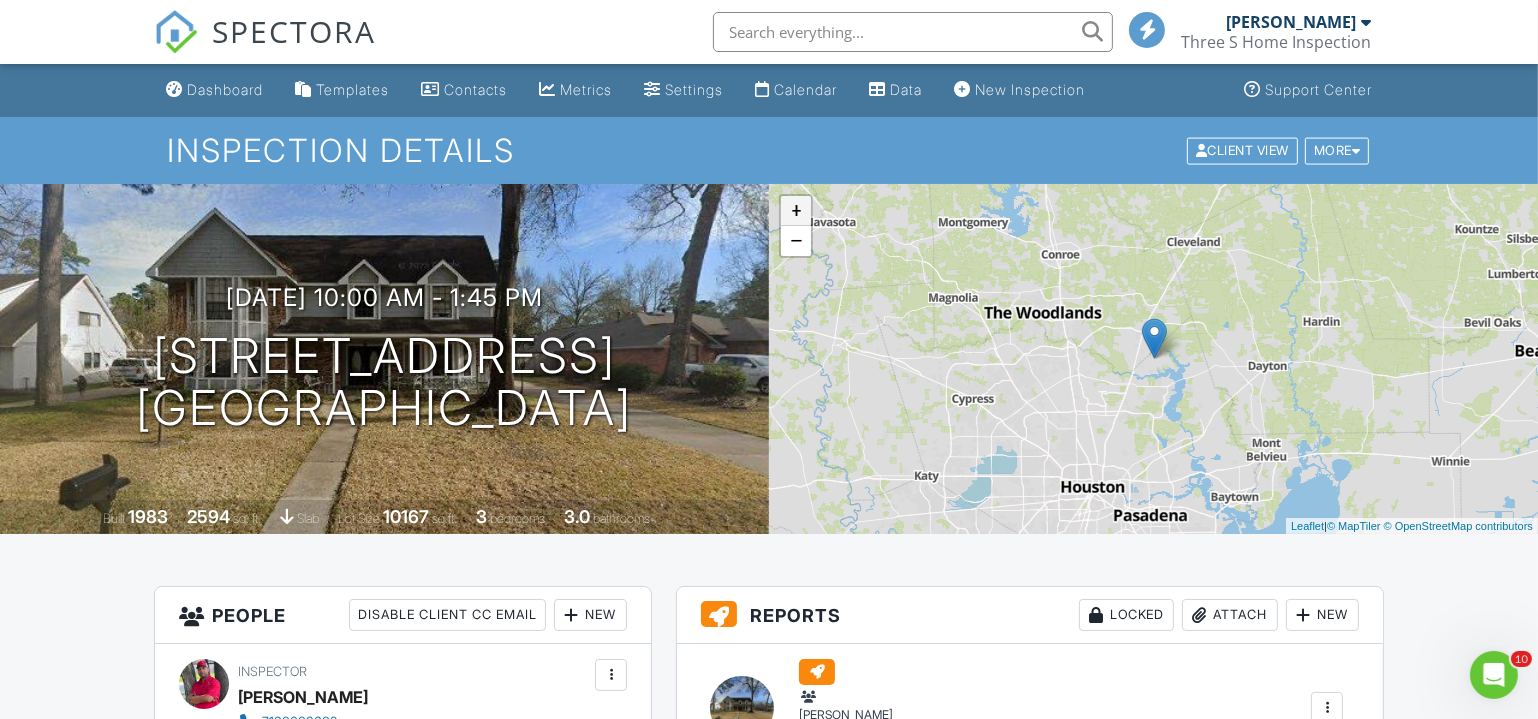 click on "+" at bounding box center [796, 211] 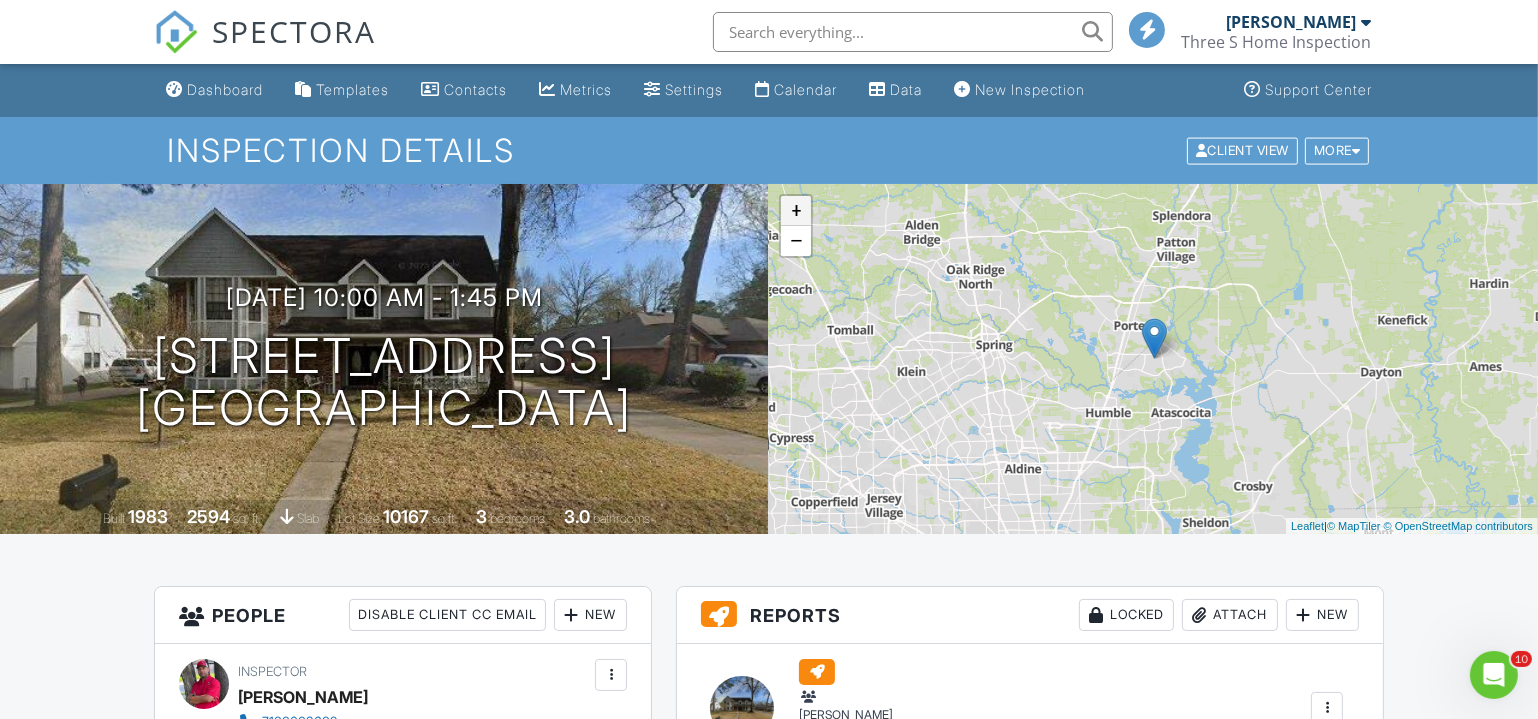 click on "+" at bounding box center [796, 211] 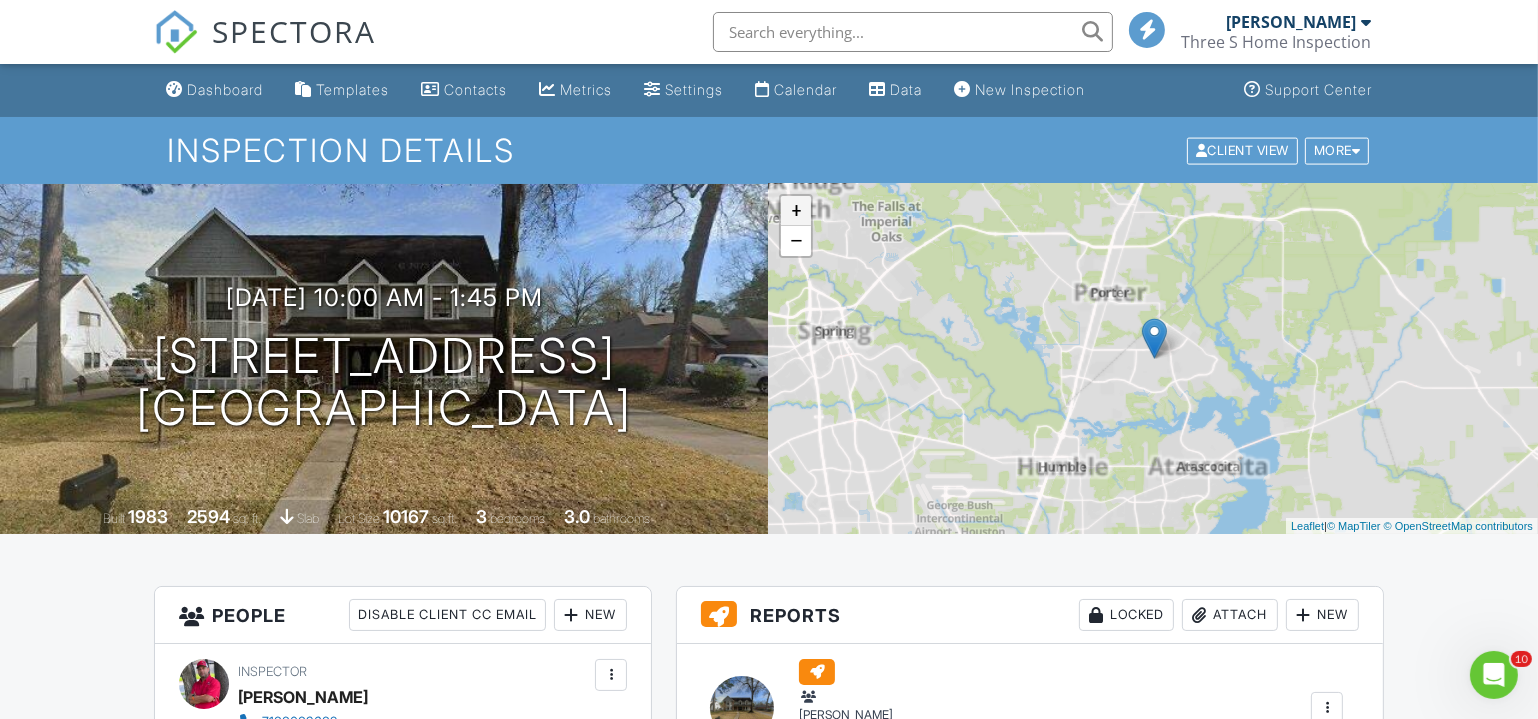 click on "+" at bounding box center [796, 211] 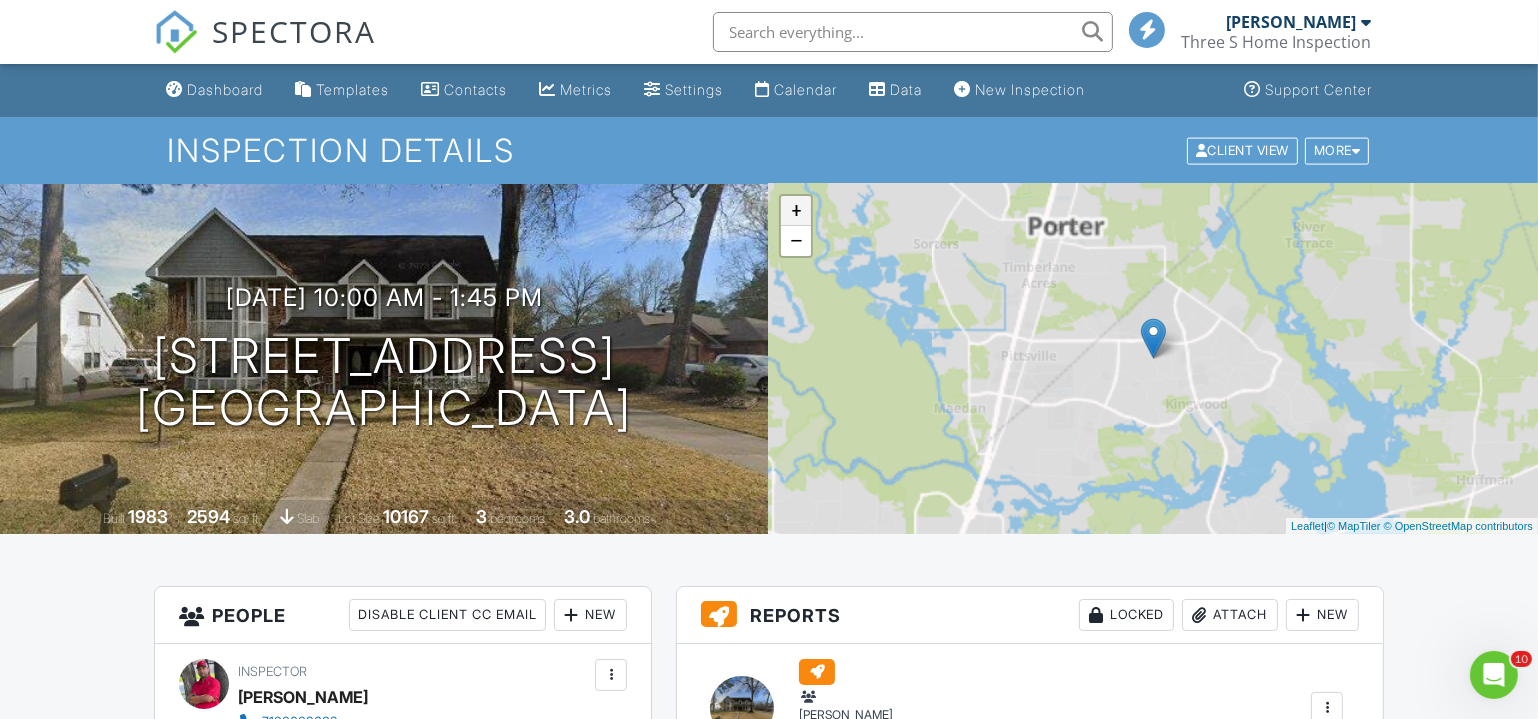 click on "+" at bounding box center [796, 211] 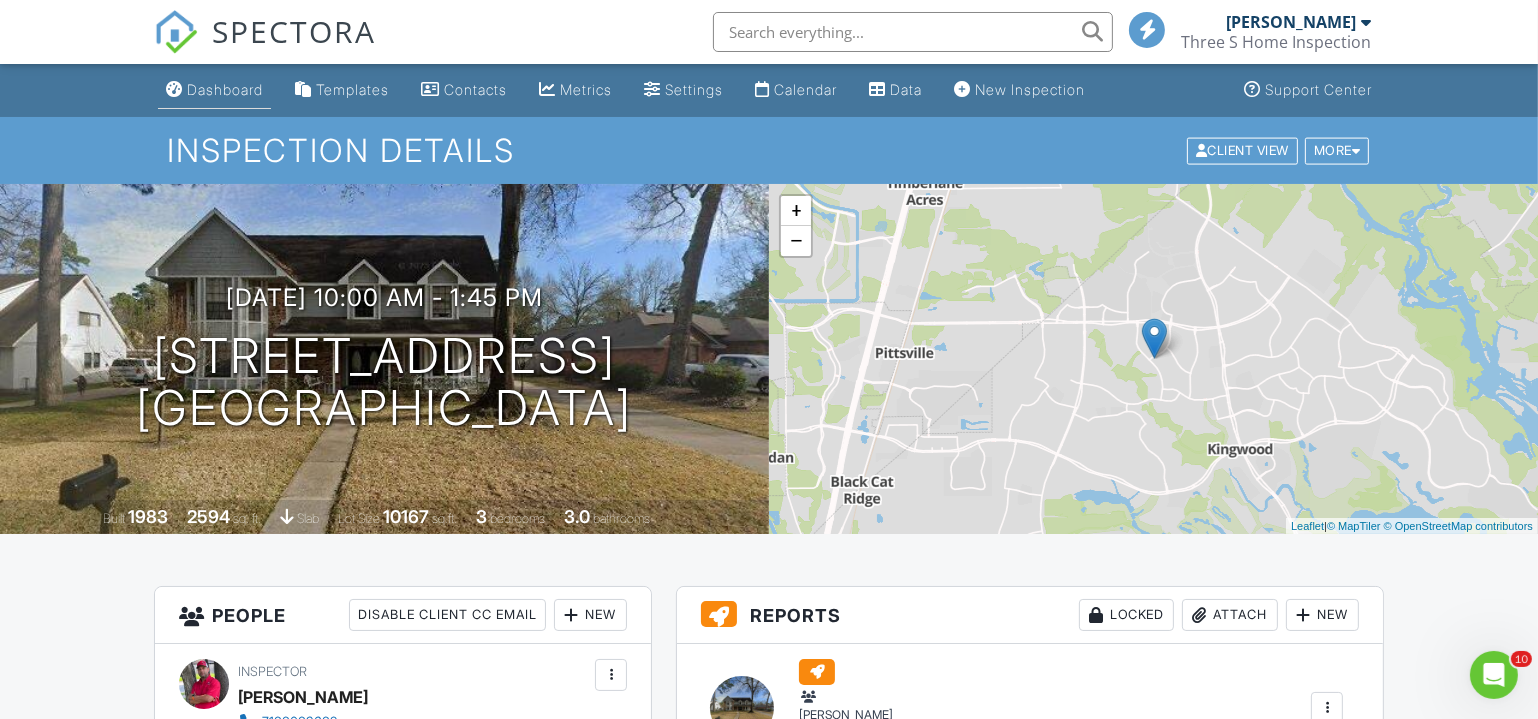 click on "Dashboard" at bounding box center (225, 89) 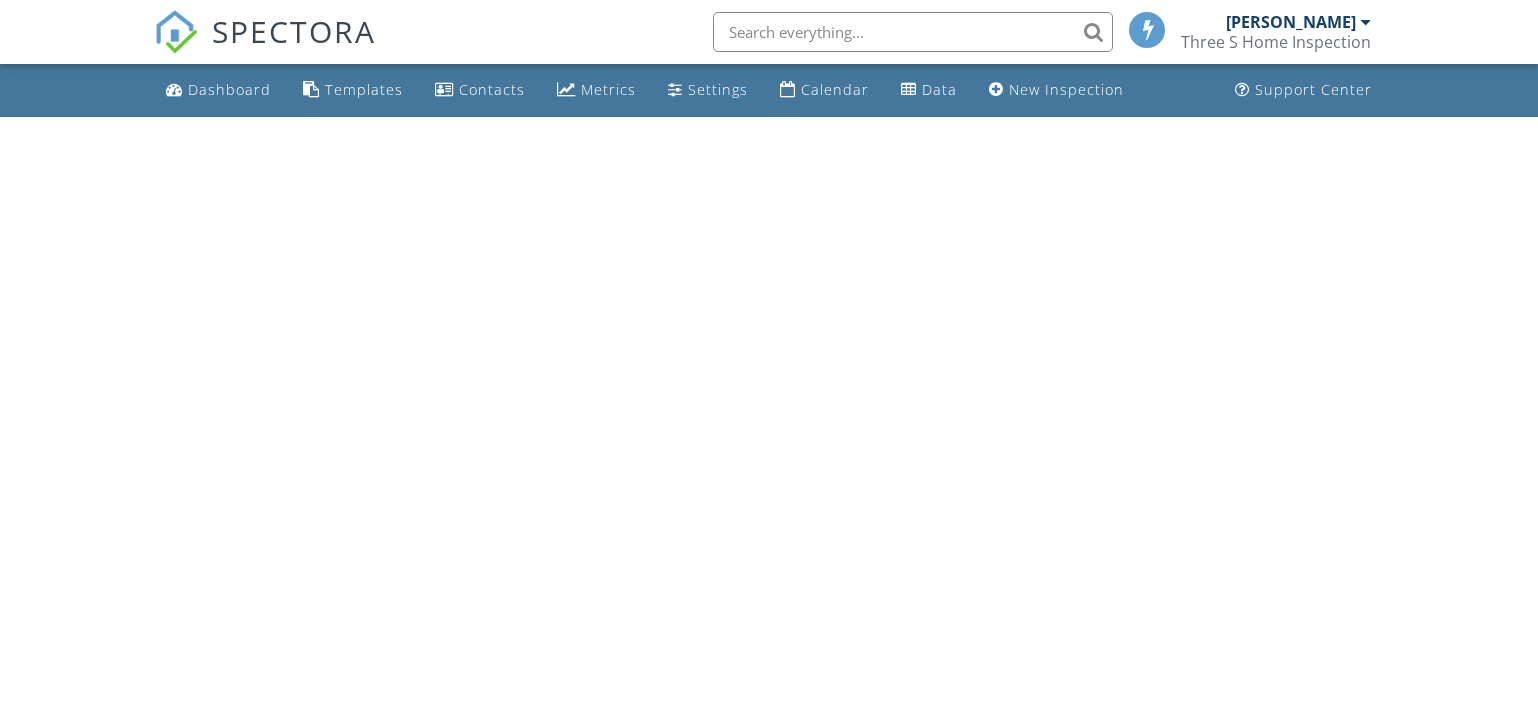 scroll, scrollTop: 0, scrollLeft: 0, axis: both 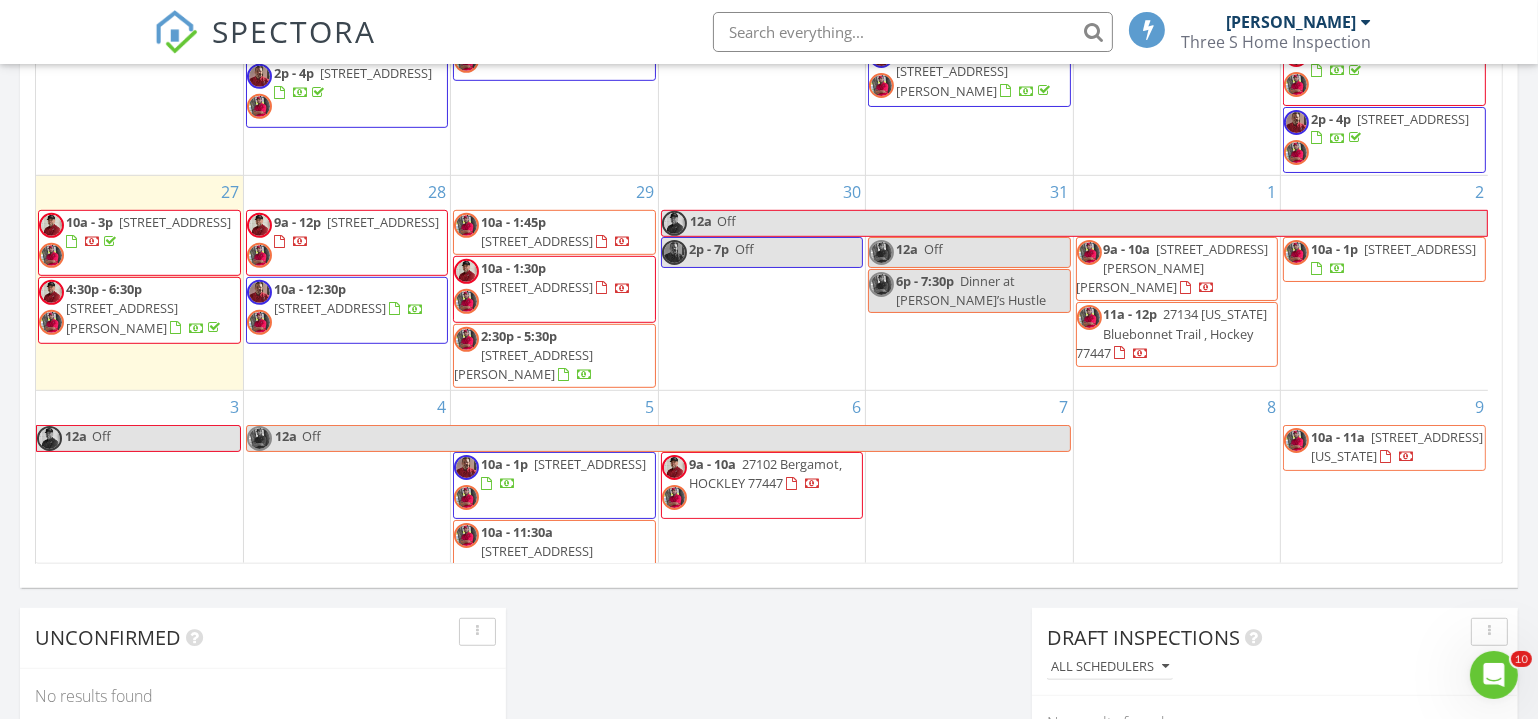 click on "[STREET_ADDRESS]" at bounding box center [537, 241] 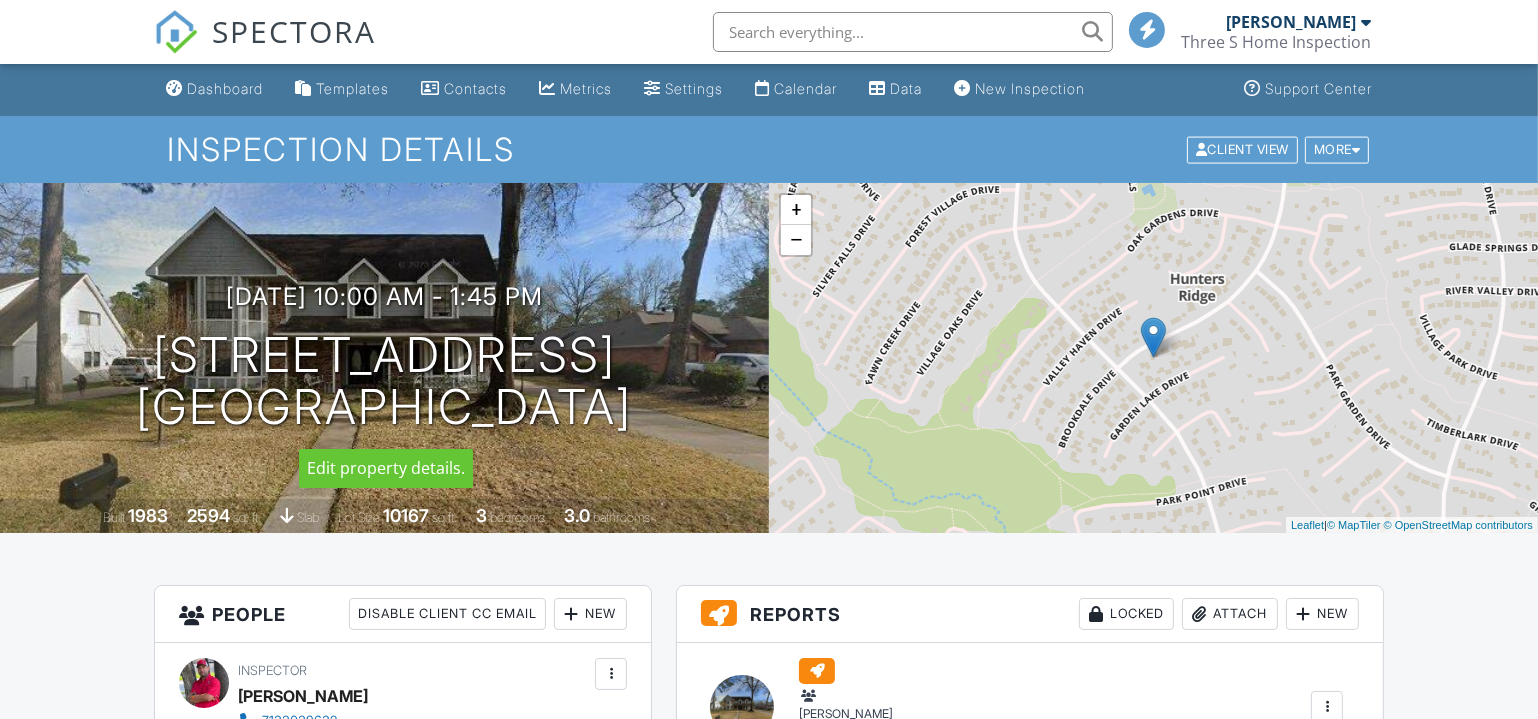 scroll, scrollTop: 636, scrollLeft: 0, axis: vertical 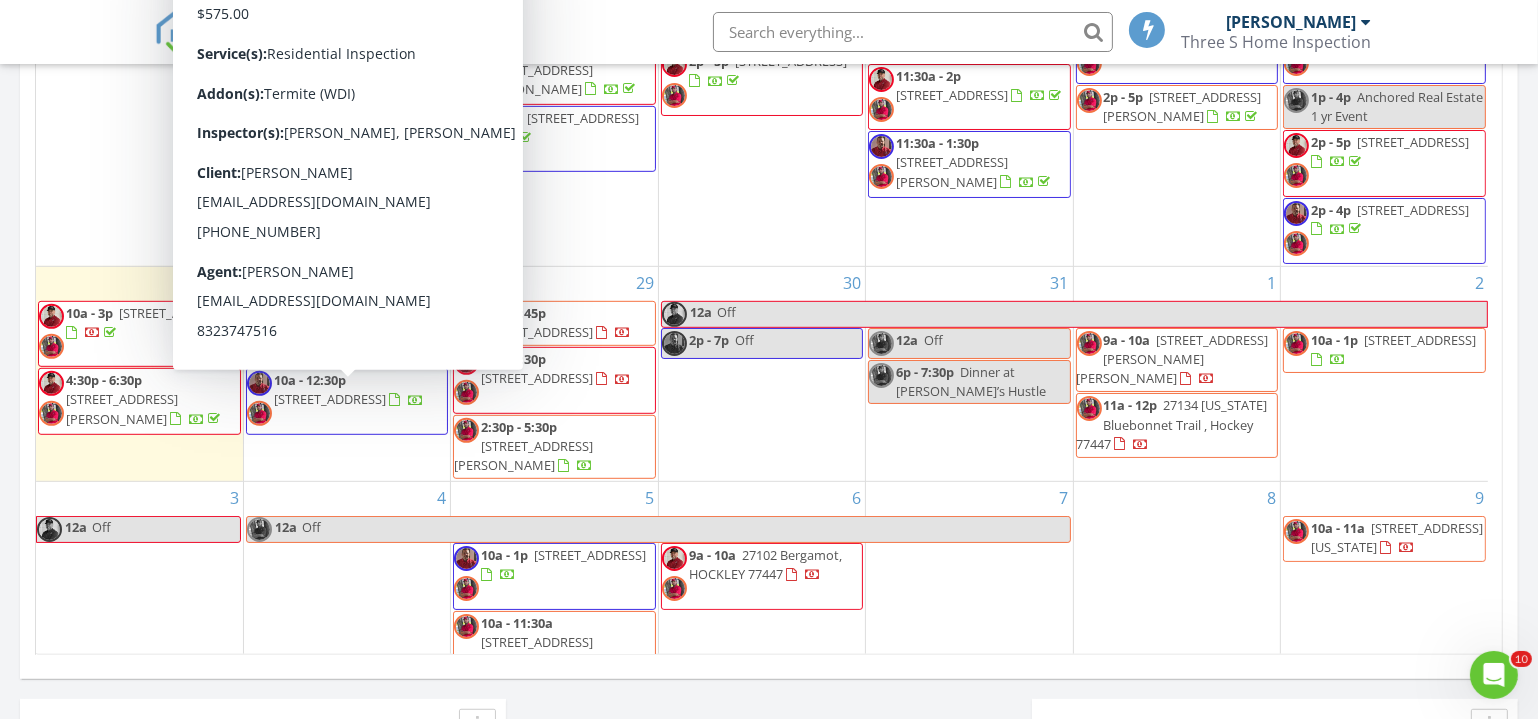 click on "5708 Honey Grove Ave , Rosharon 77583" at bounding box center (330, 399) 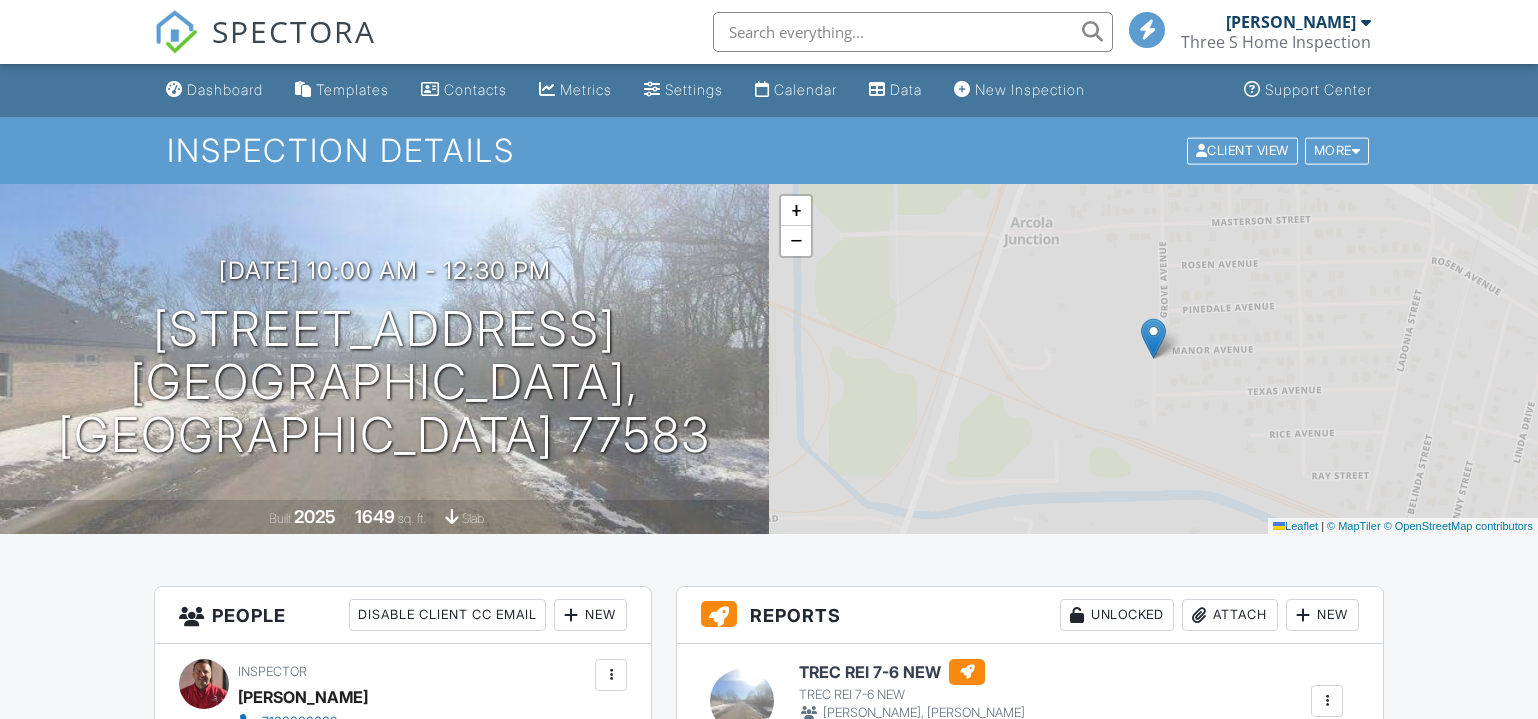 scroll, scrollTop: 0, scrollLeft: 0, axis: both 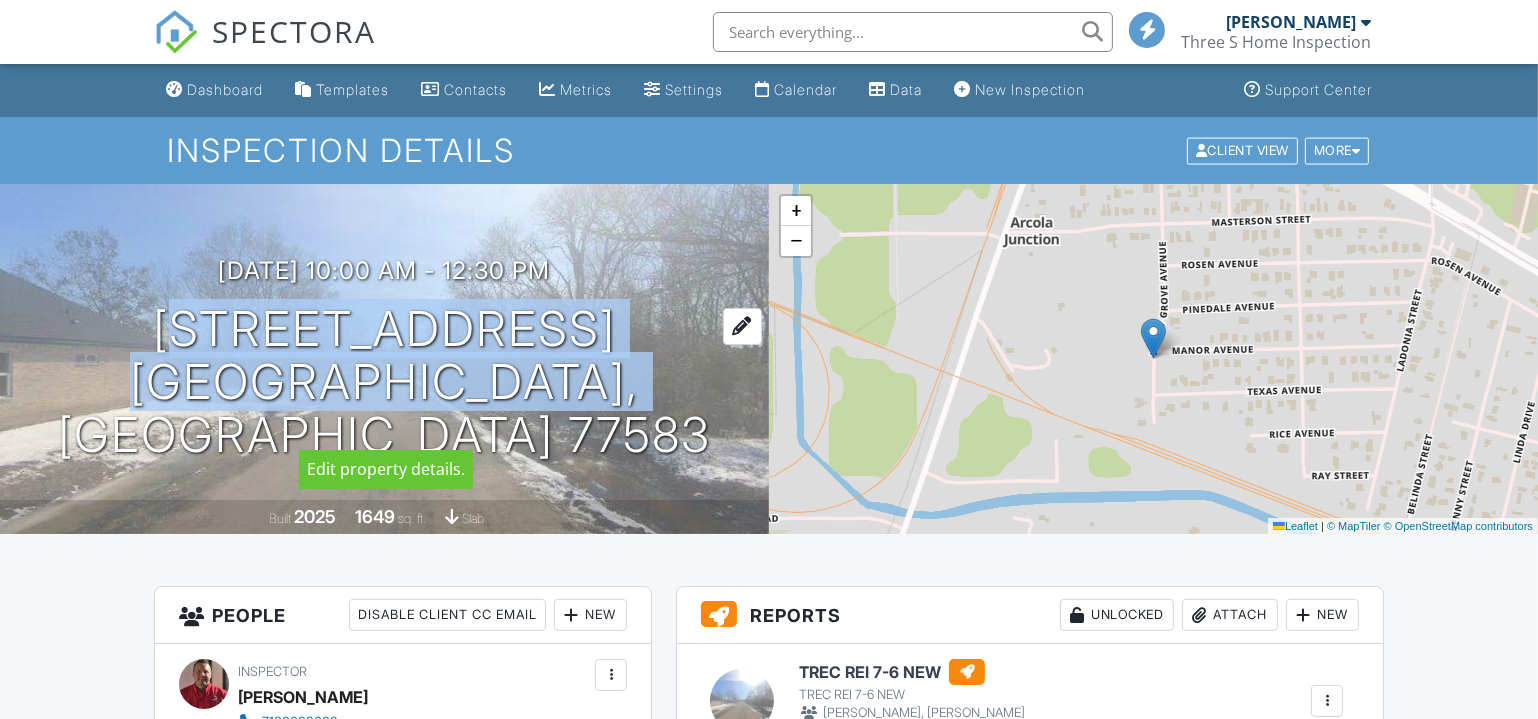 drag, startPoint x: 78, startPoint y: 354, endPoint x: 635, endPoint y: 426, distance: 561.6342 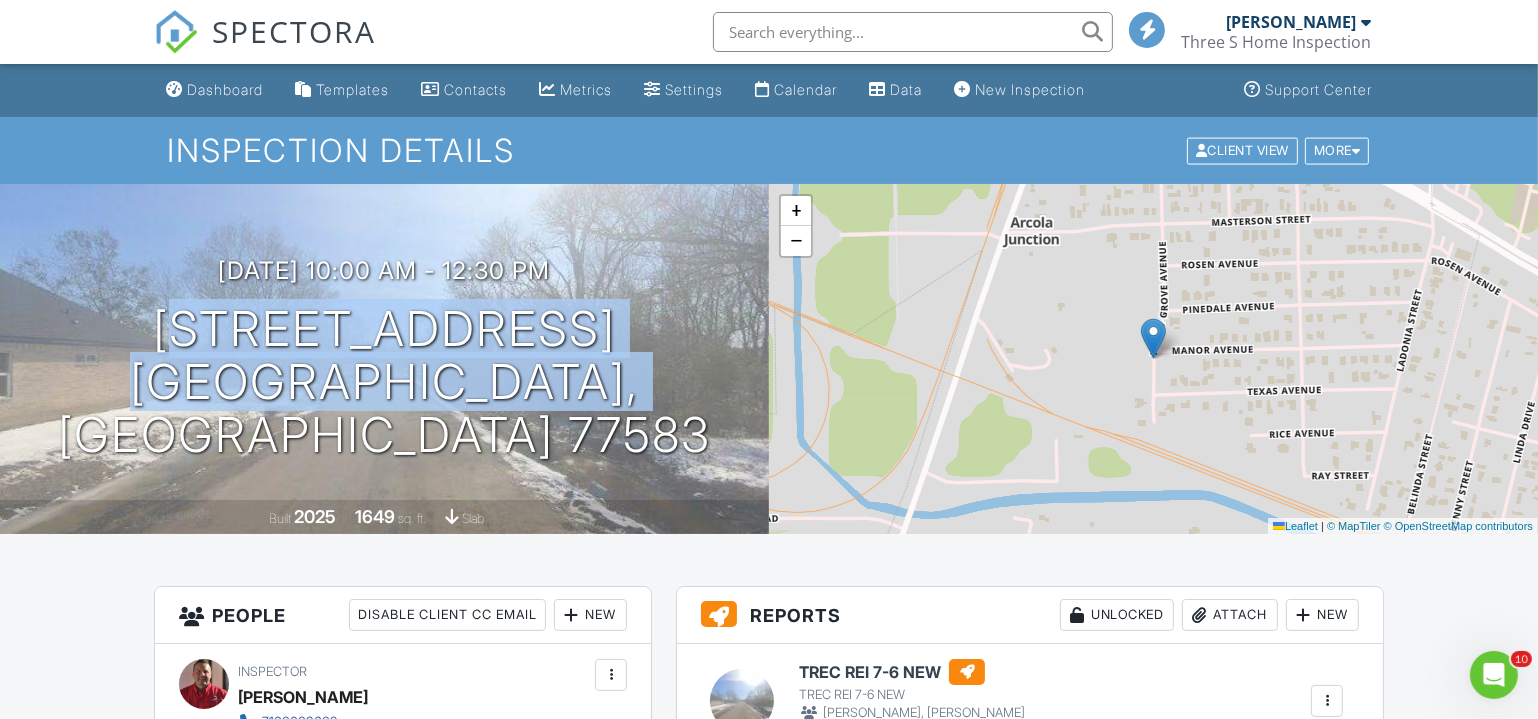 scroll, scrollTop: 0, scrollLeft: 0, axis: both 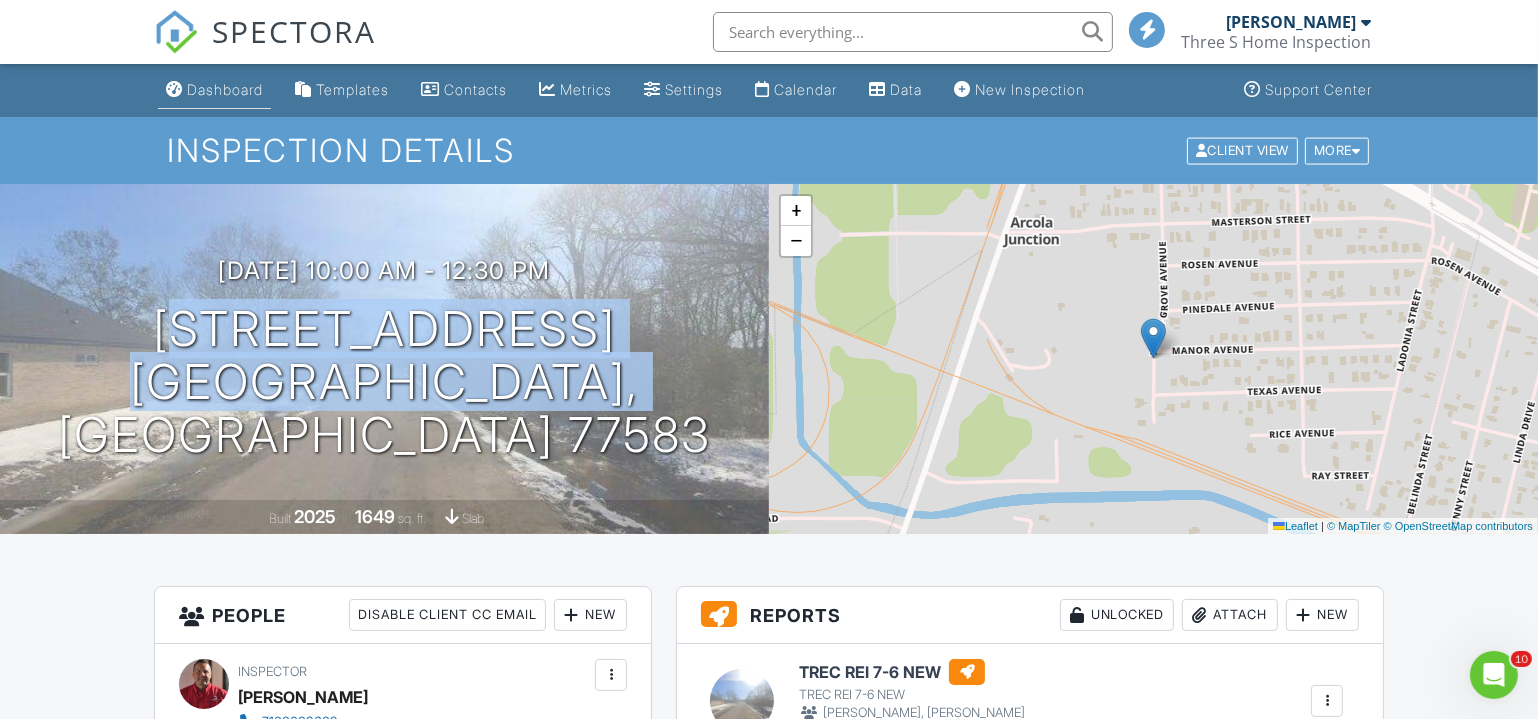 click on "Dashboard" at bounding box center [225, 89] 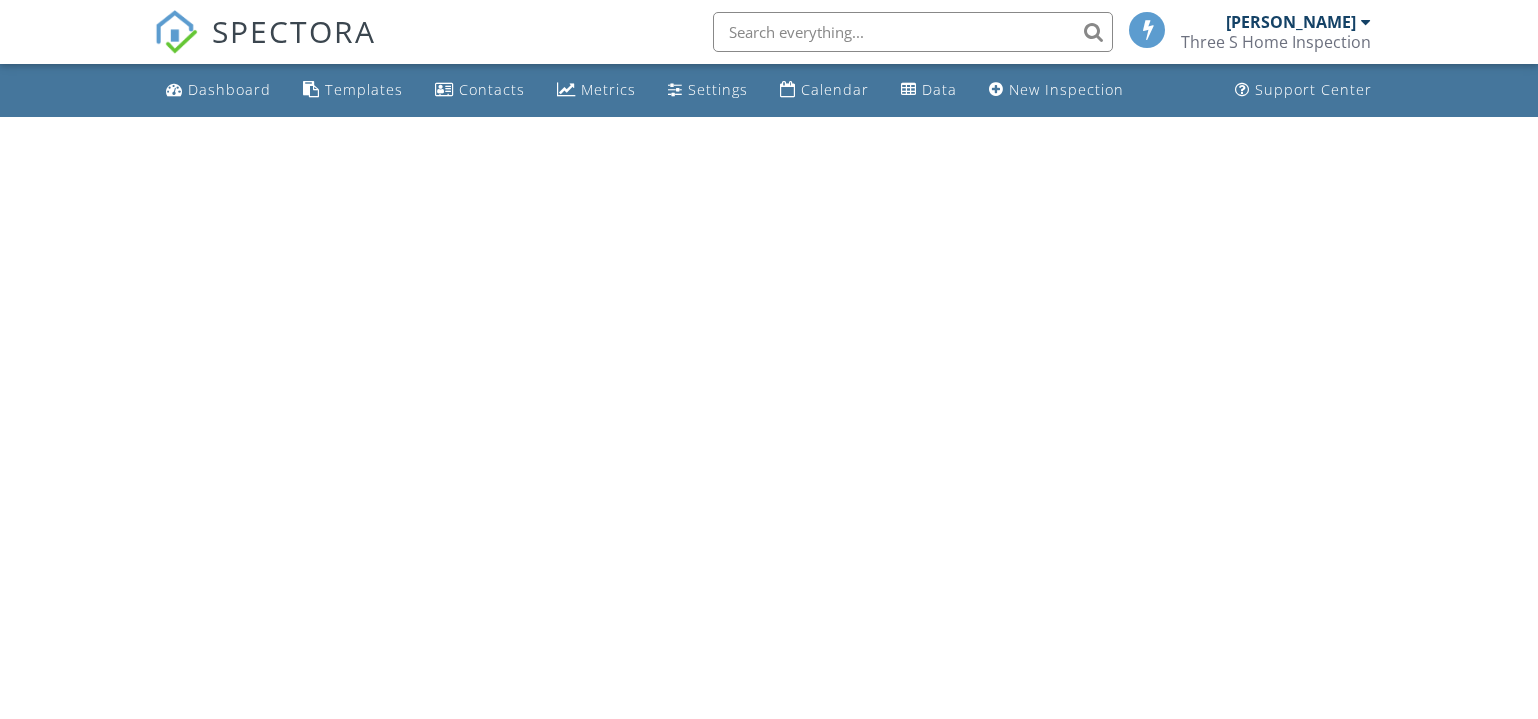 scroll, scrollTop: 0, scrollLeft: 0, axis: both 